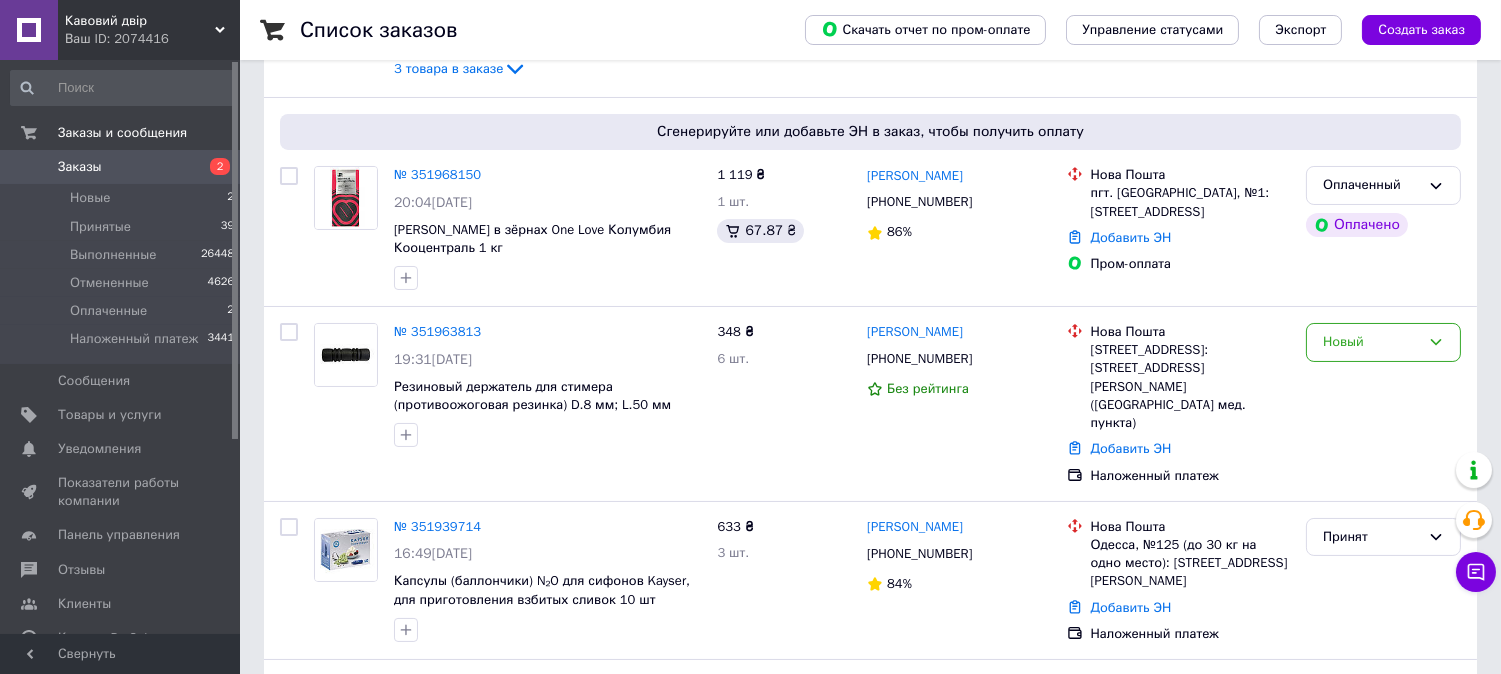 scroll, scrollTop: 333, scrollLeft: 0, axis: vertical 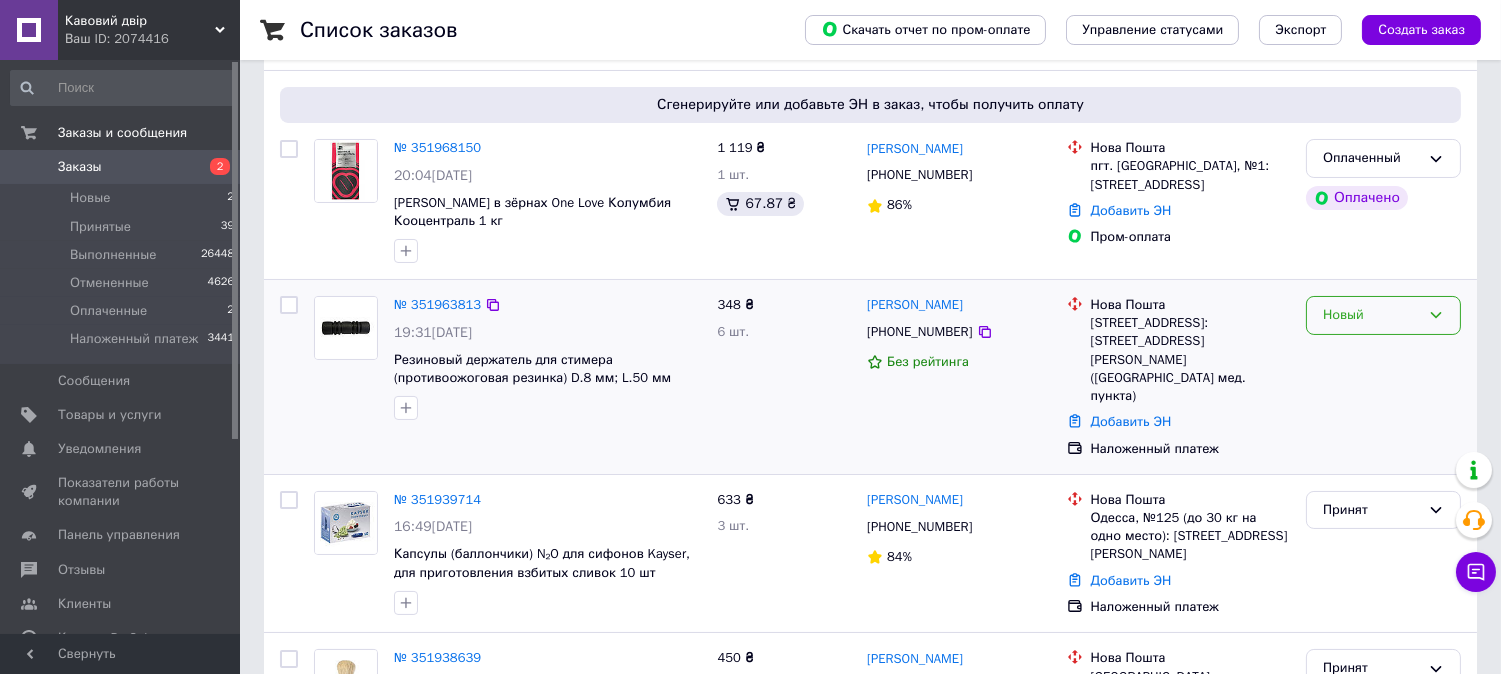 click on "Новый" at bounding box center (1371, 315) 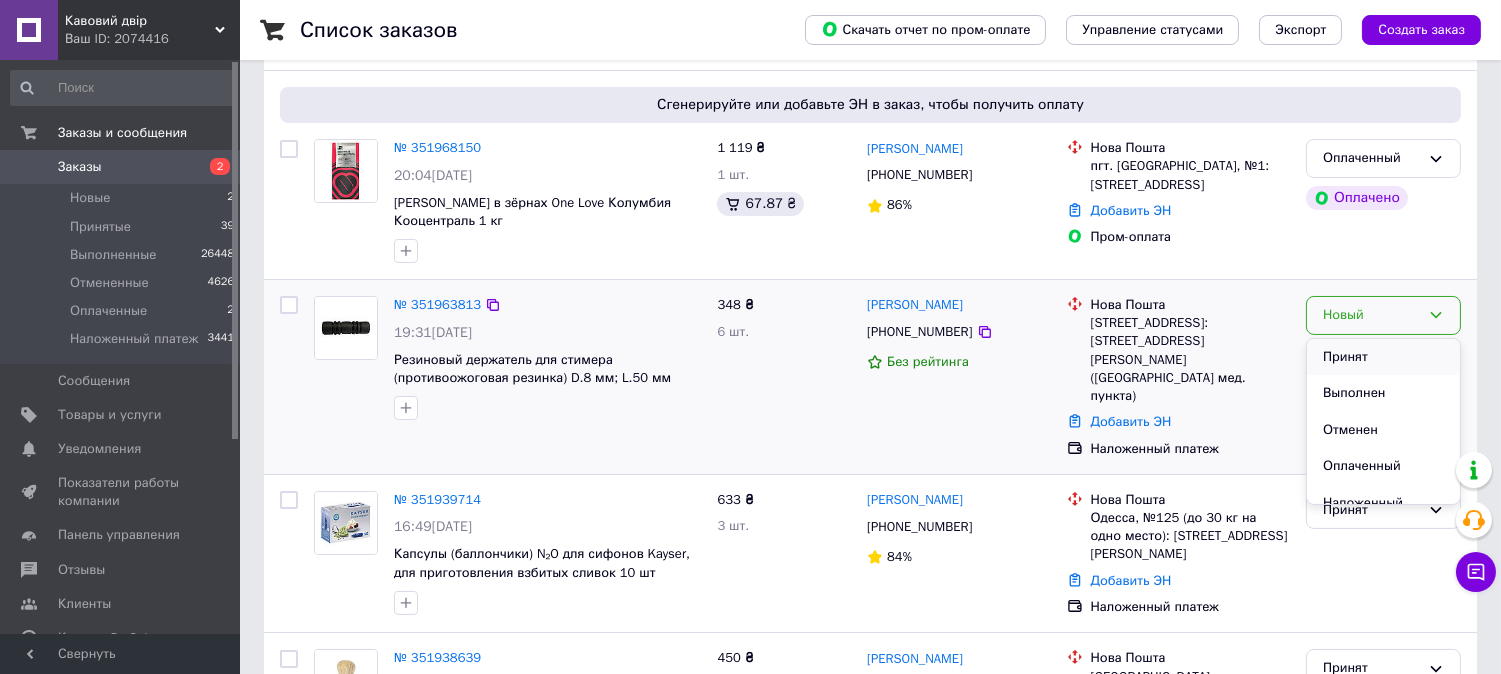 click on "Принят" at bounding box center [1383, 357] 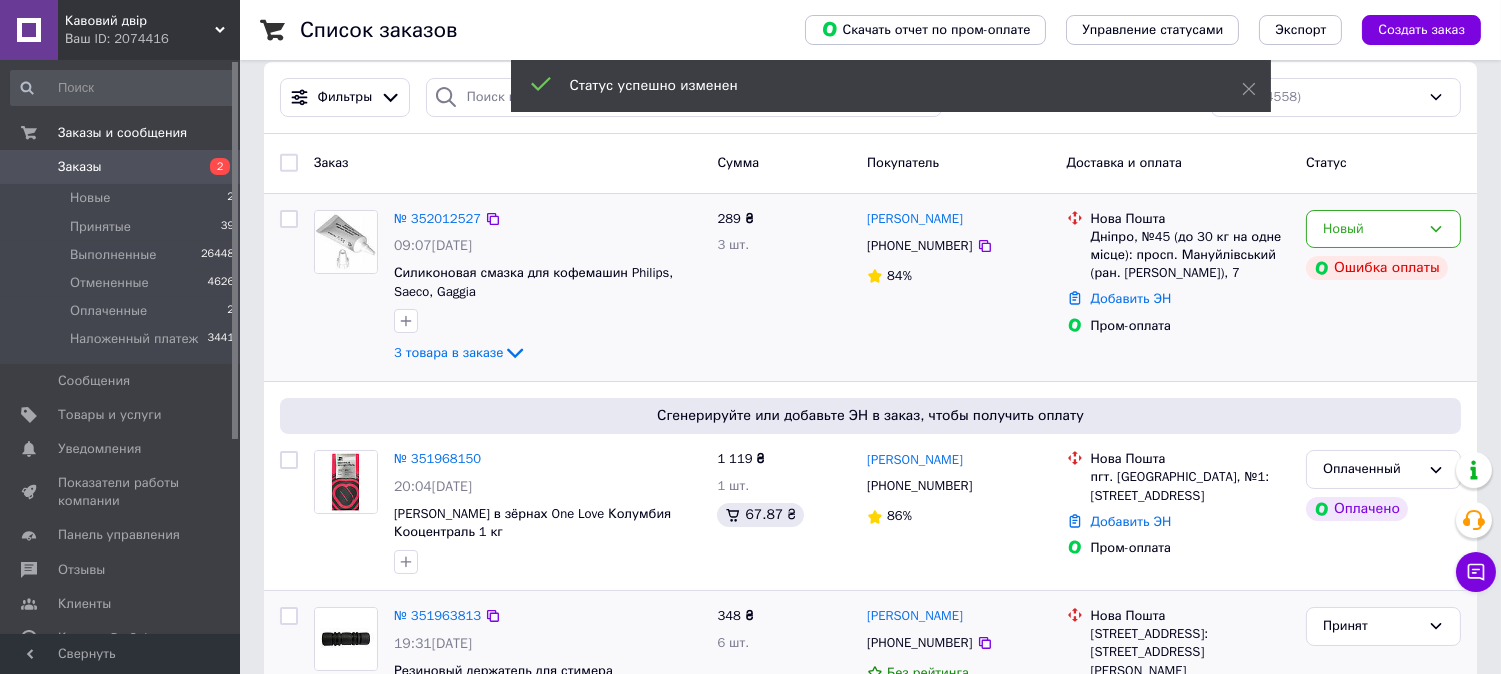 scroll, scrollTop: 0, scrollLeft: 0, axis: both 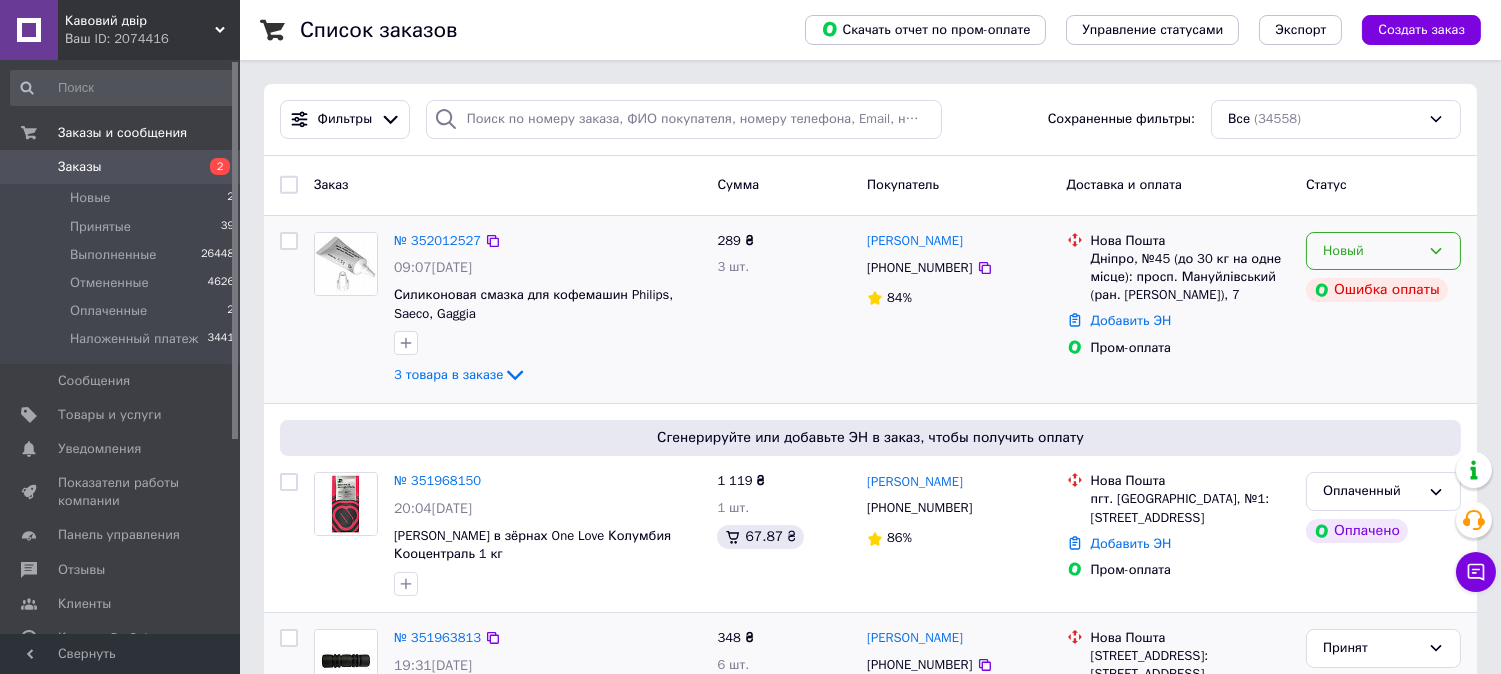 click on "Новый" at bounding box center [1371, 251] 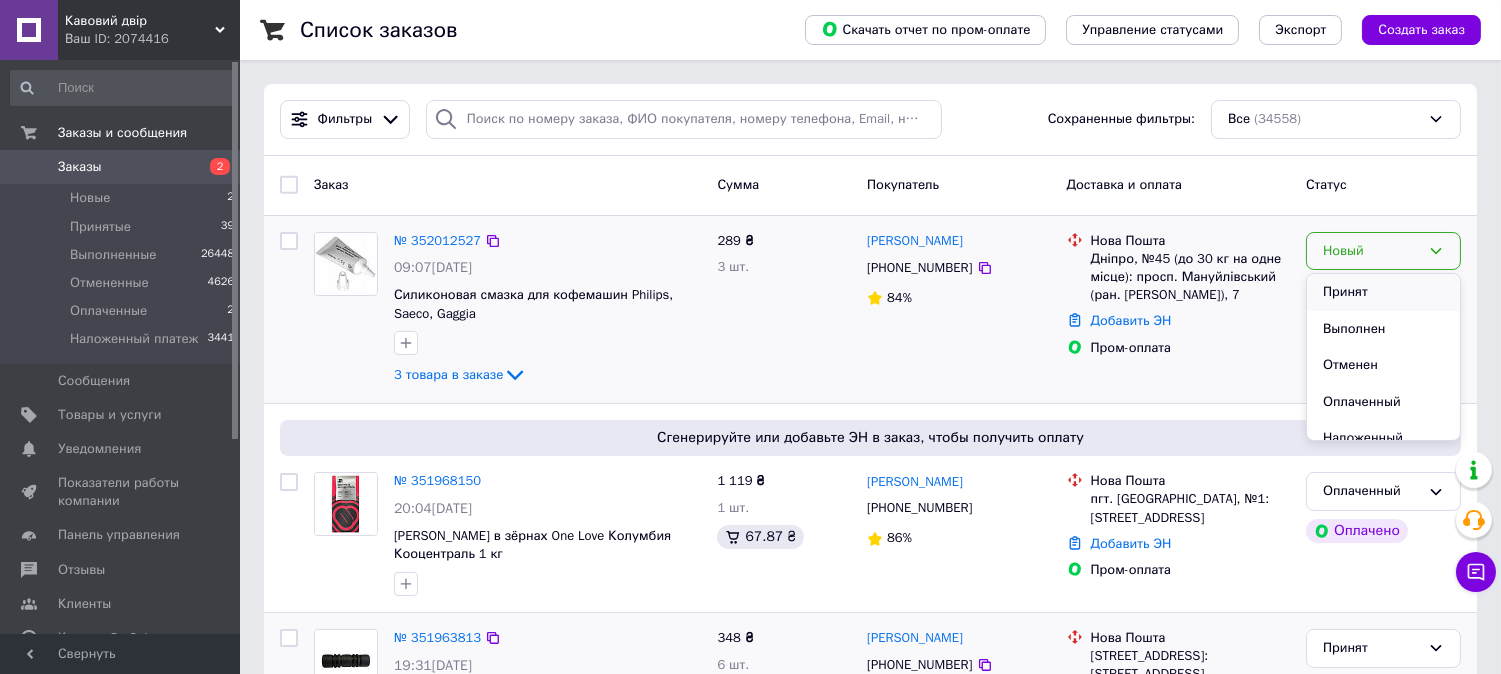 click on "Принят" at bounding box center (1383, 292) 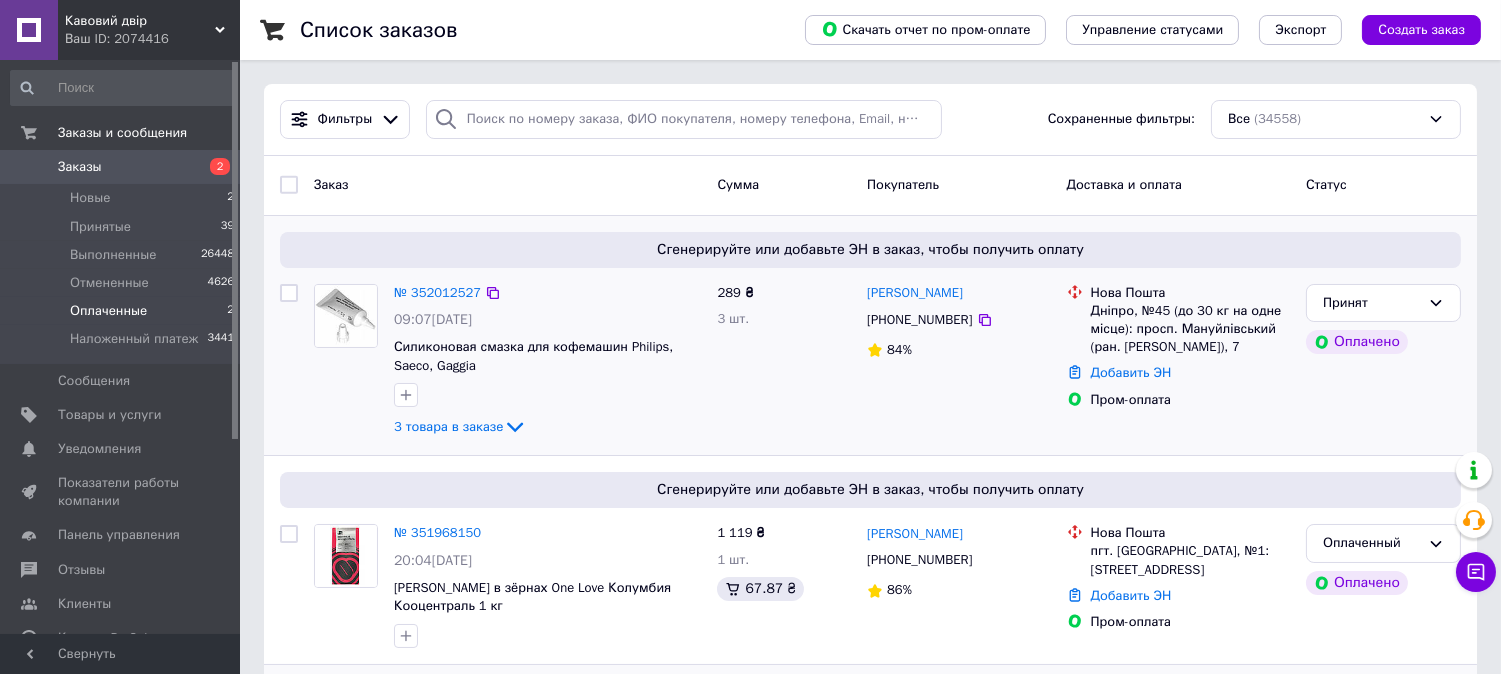 click on "Оплаченные 2" at bounding box center [123, 311] 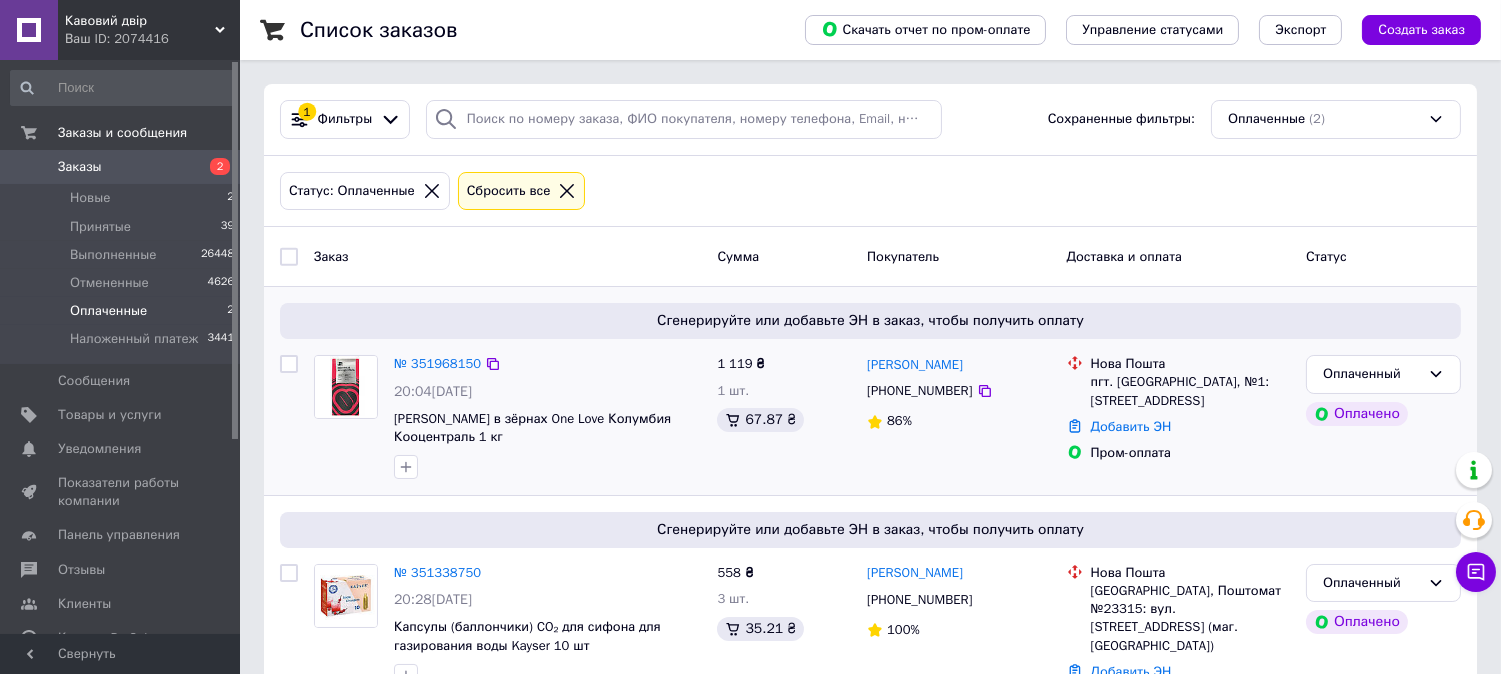 scroll, scrollTop: 53, scrollLeft: 0, axis: vertical 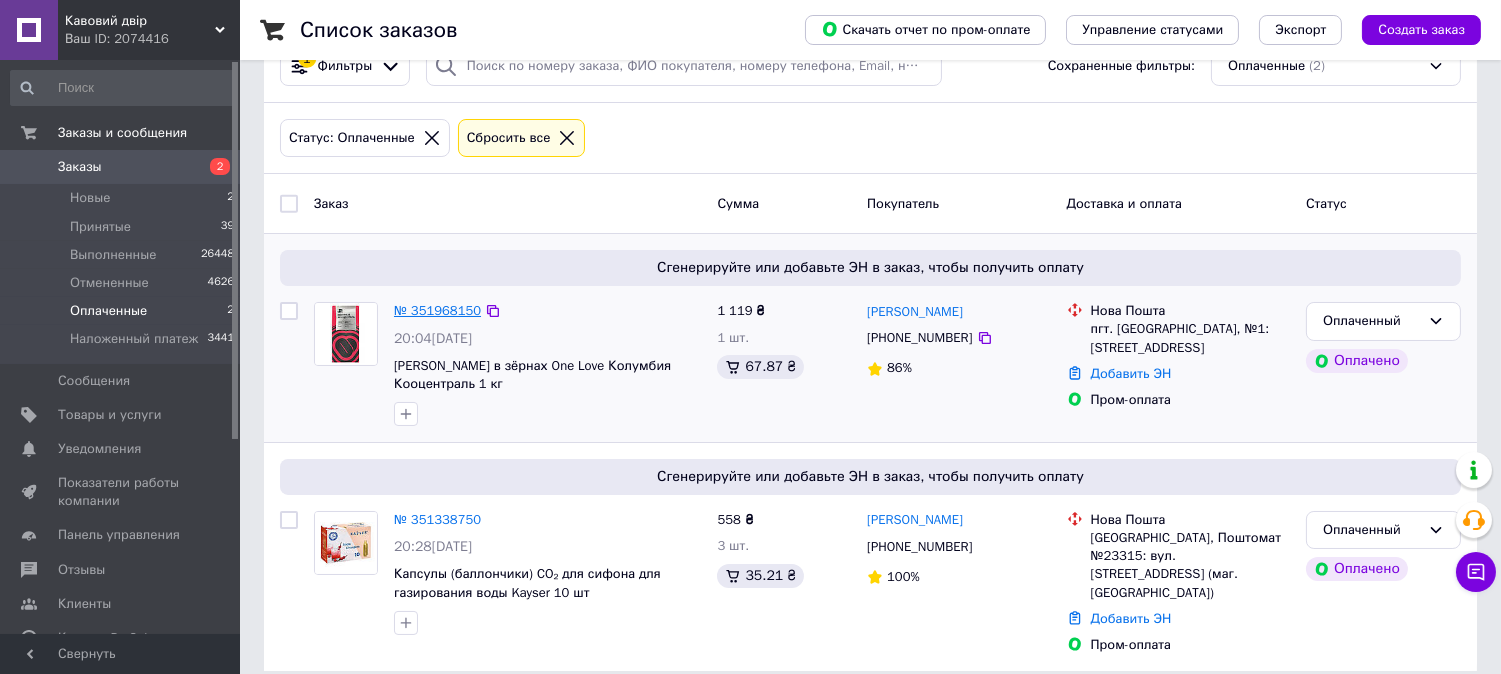 click on "№ 351968150" at bounding box center [437, 310] 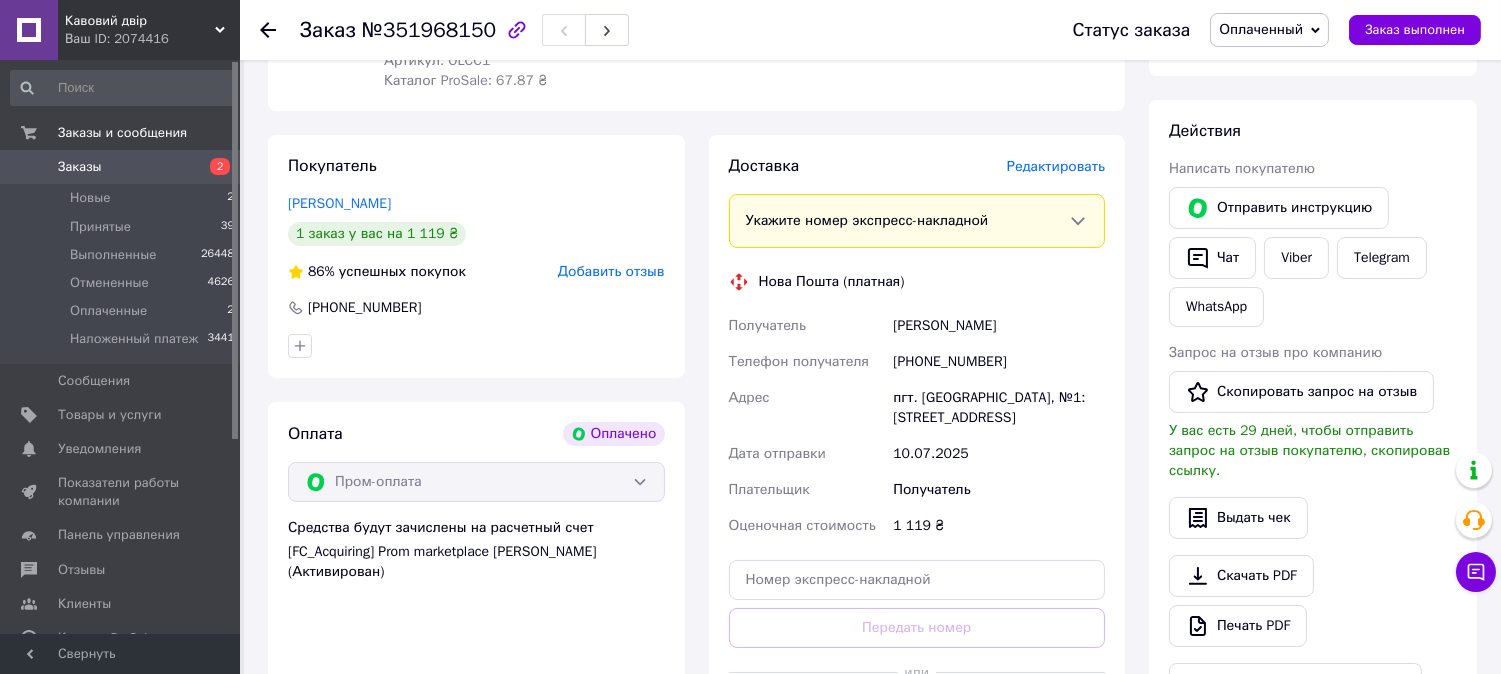 scroll, scrollTop: 333, scrollLeft: 0, axis: vertical 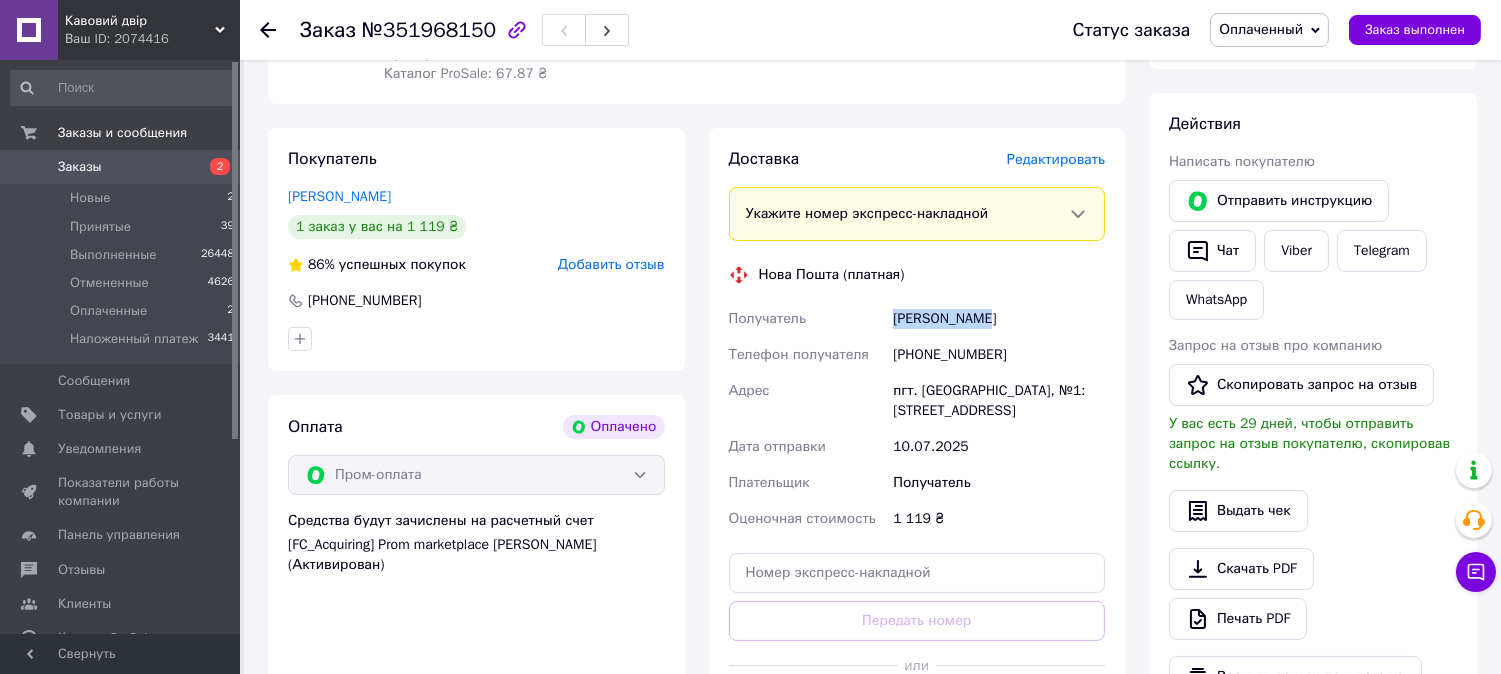 drag, startPoint x: 1000, startPoint y: 317, endPoint x: 823, endPoint y: 314, distance: 177.02542 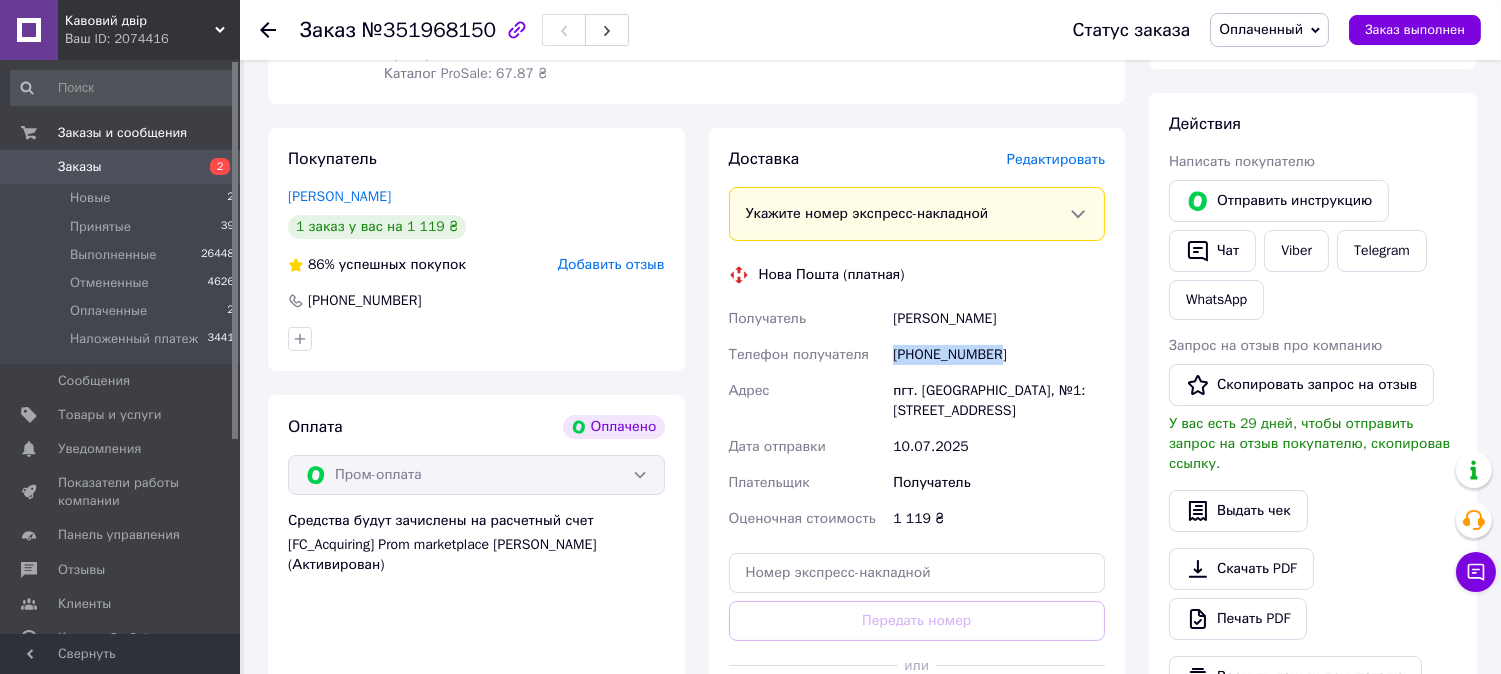 drag, startPoint x: 882, startPoint y: 352, endPoint x: 1037, endPoint y: 367, distance: 155.72412 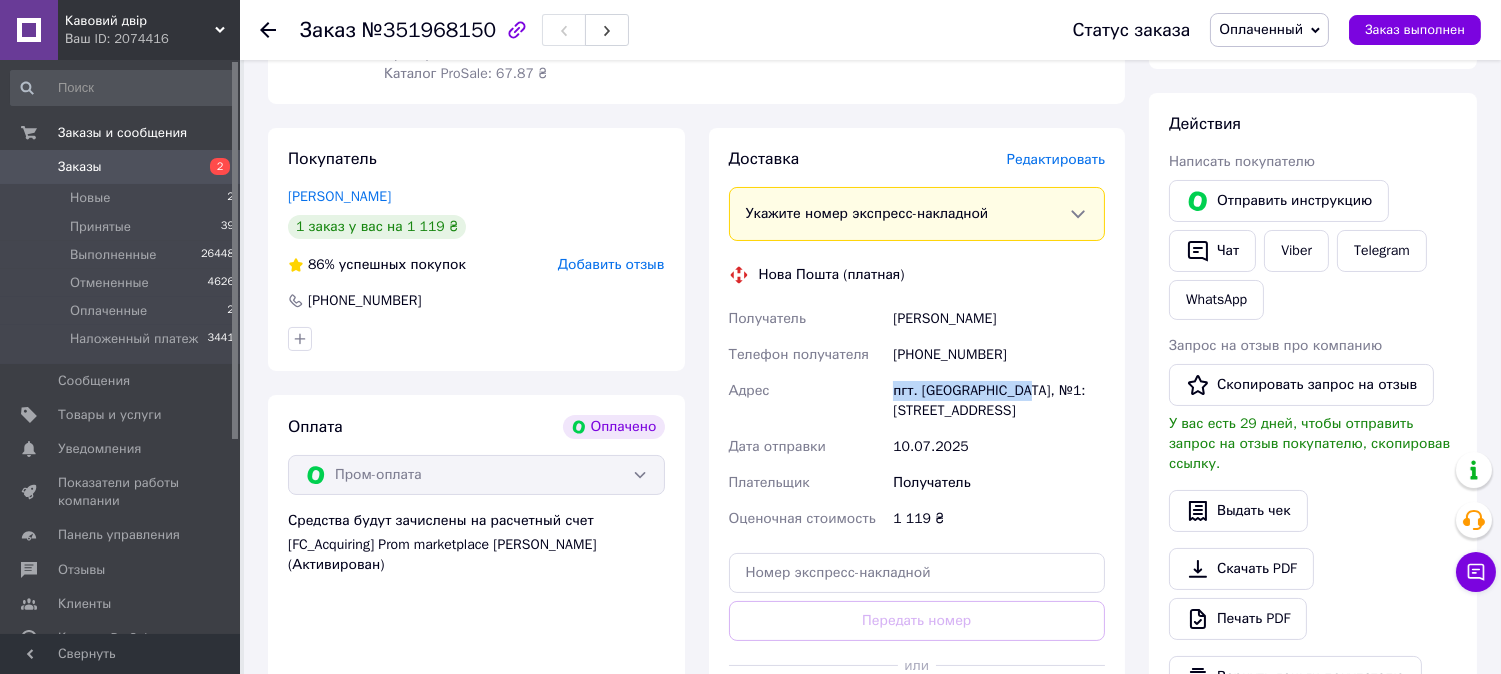drag, startPoint x: 1027, startPoint y: 388, endPoint x: 863, endPoint y: 375, distance: 164.51443 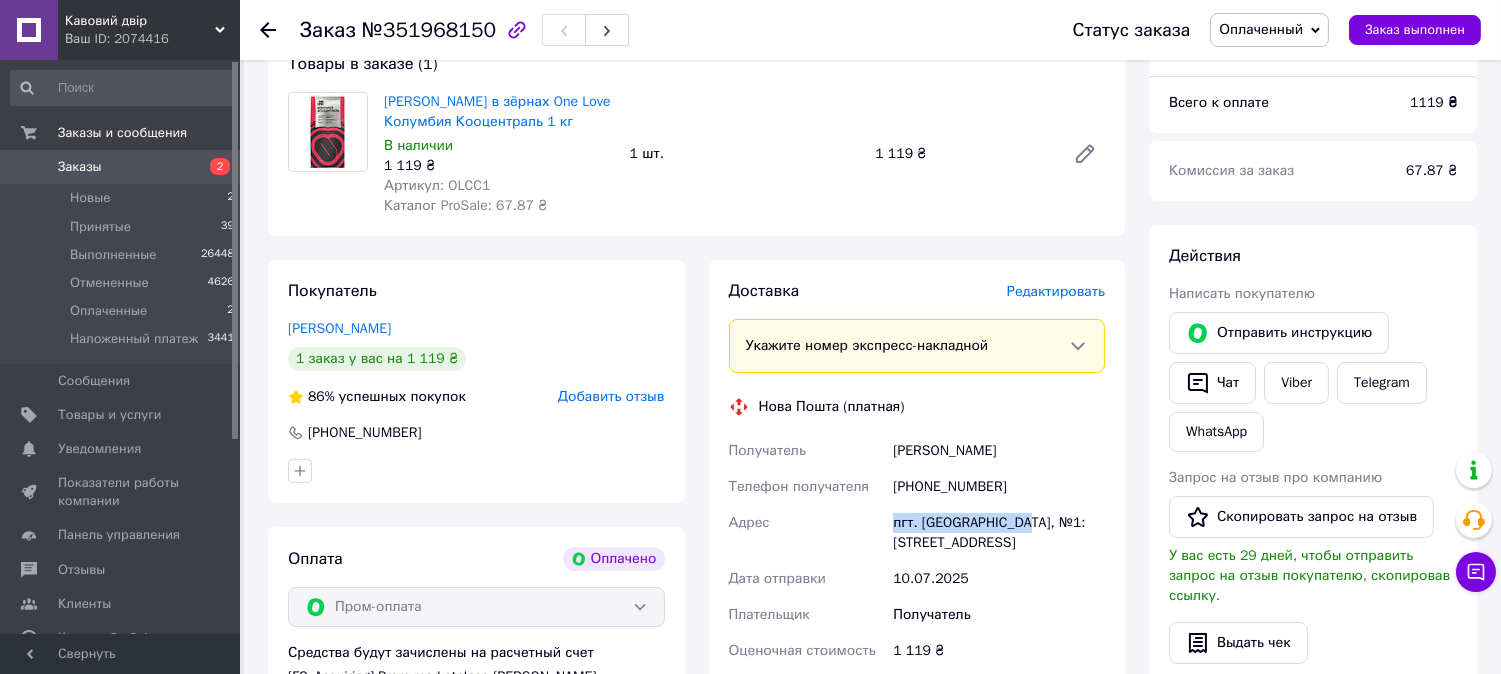 scroll, scrollTop: 0, scrollLeft: 0, axis: both 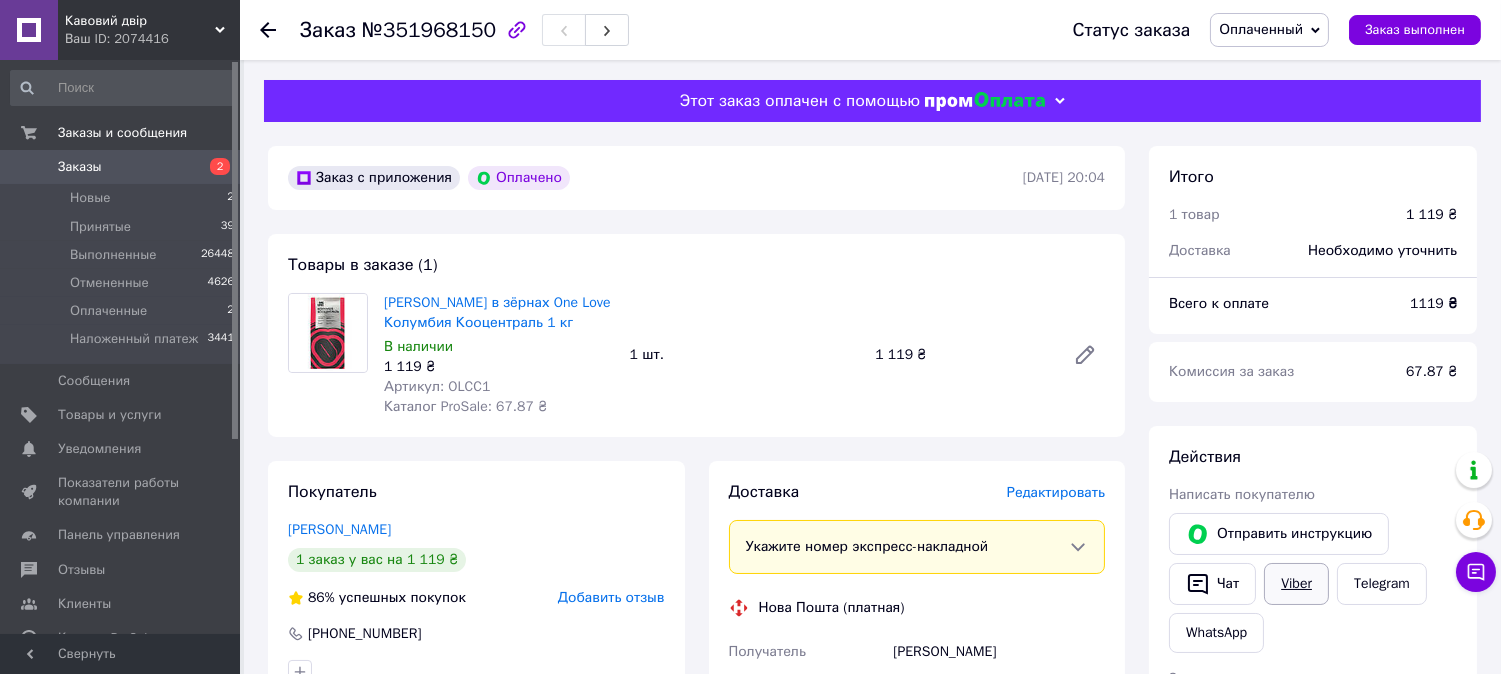 click on "Viber" at bounding box center (1296, 584) 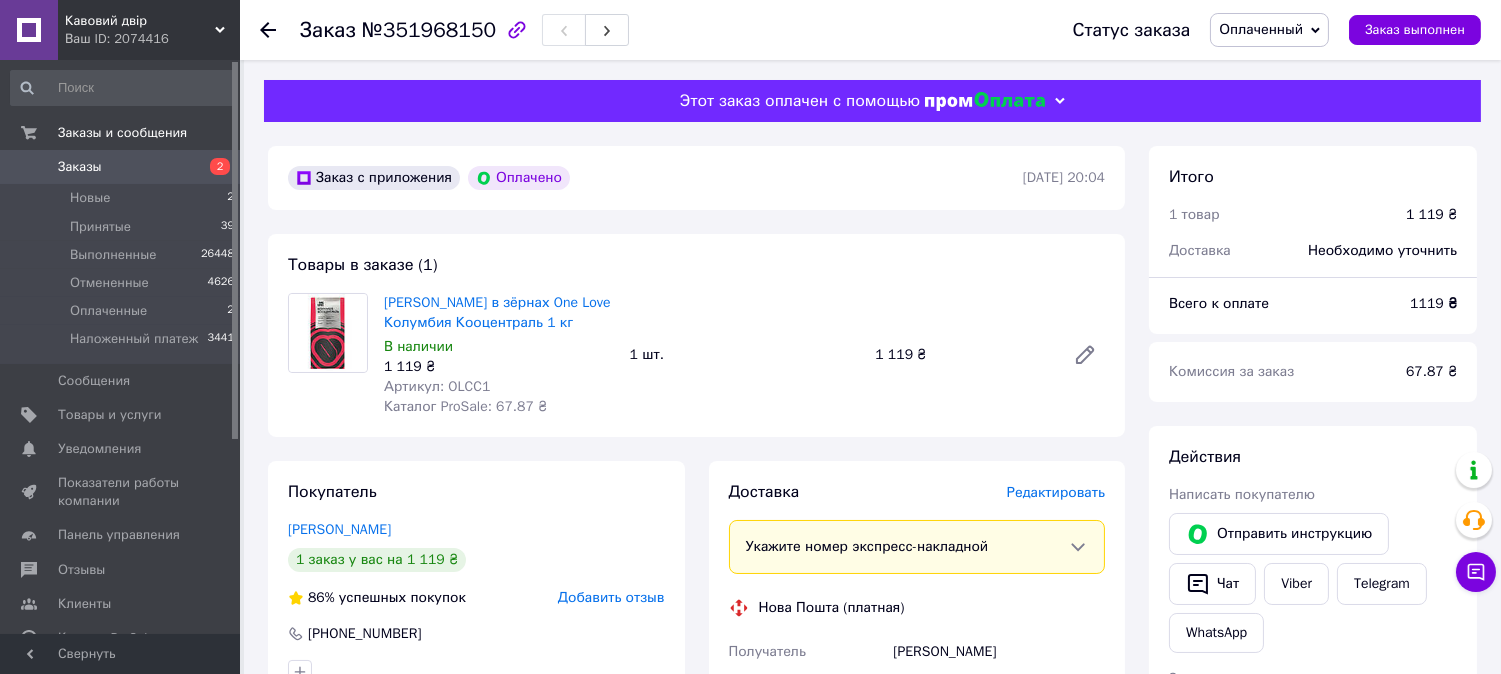 click 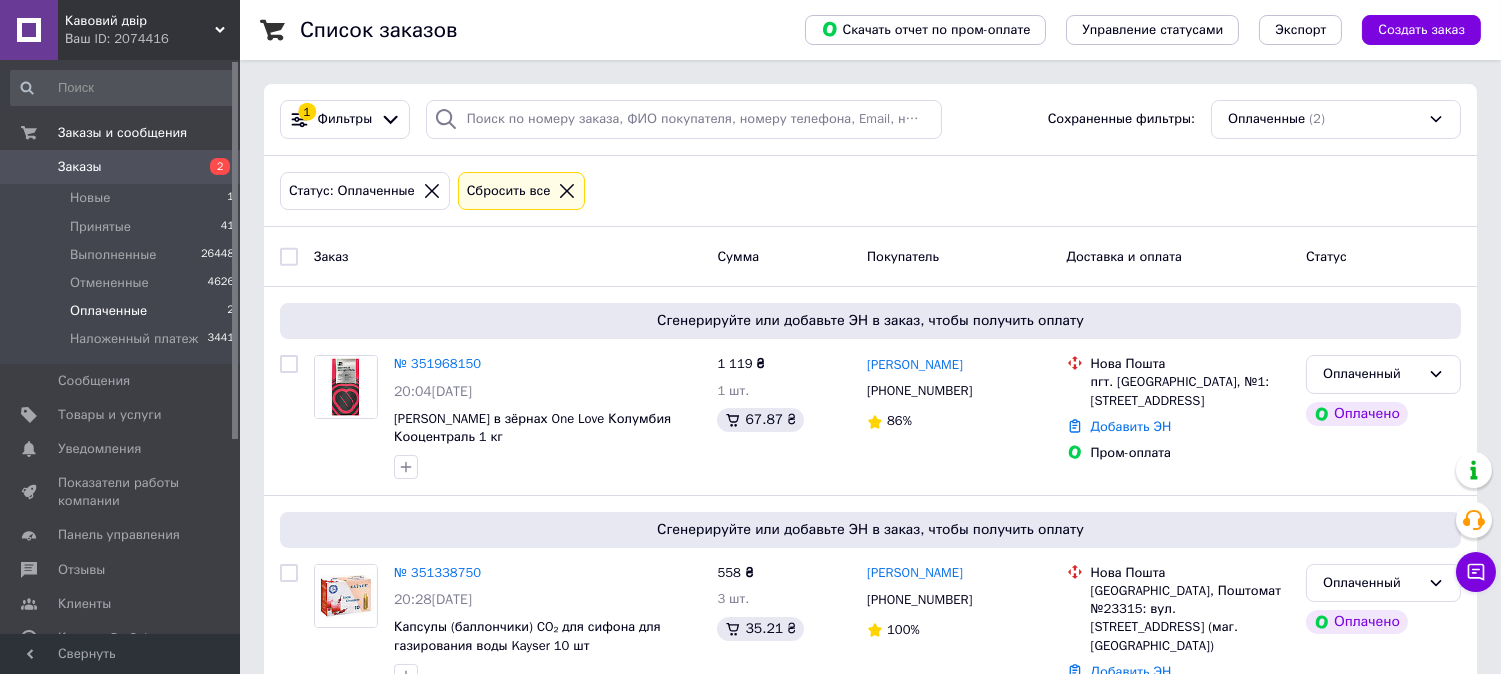 click on "Заказы 2" at bounding box center (123, 167) 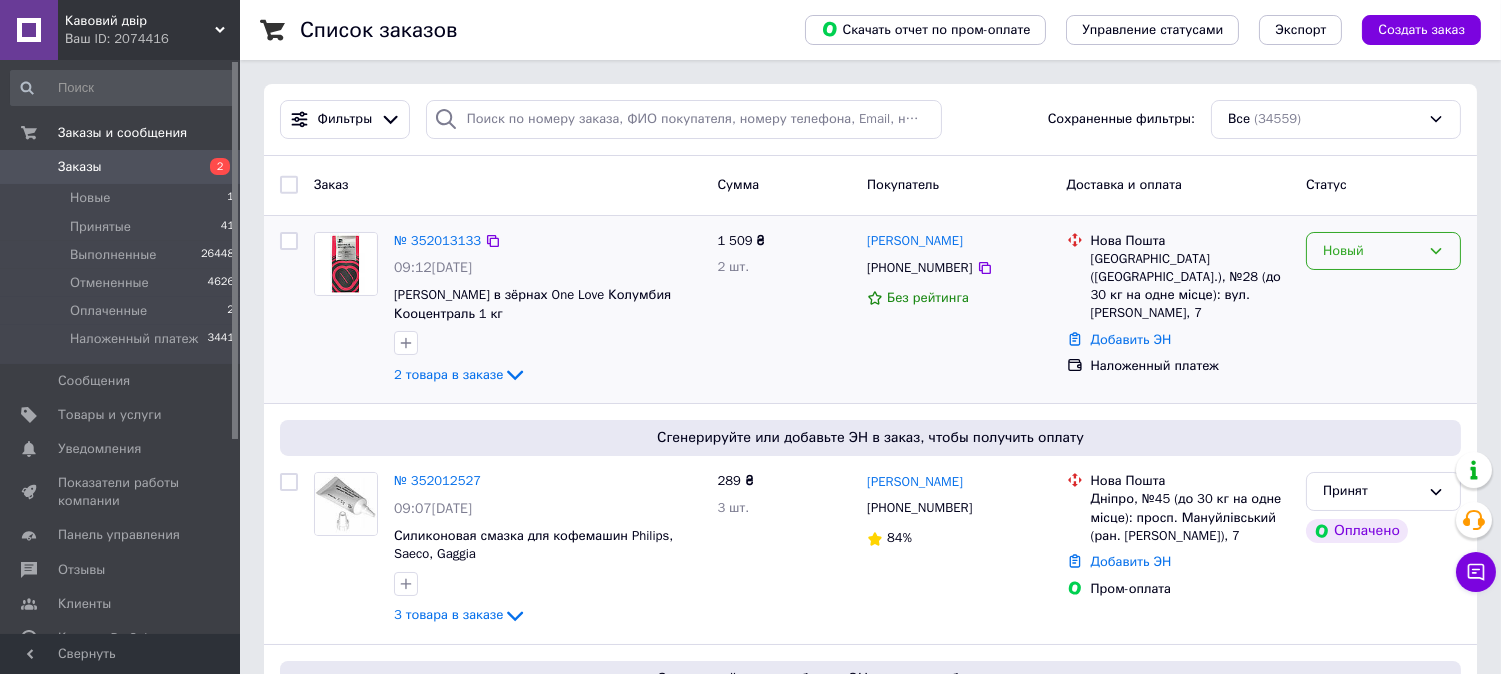 click on "Новый" at bounding box center [1371, 251] 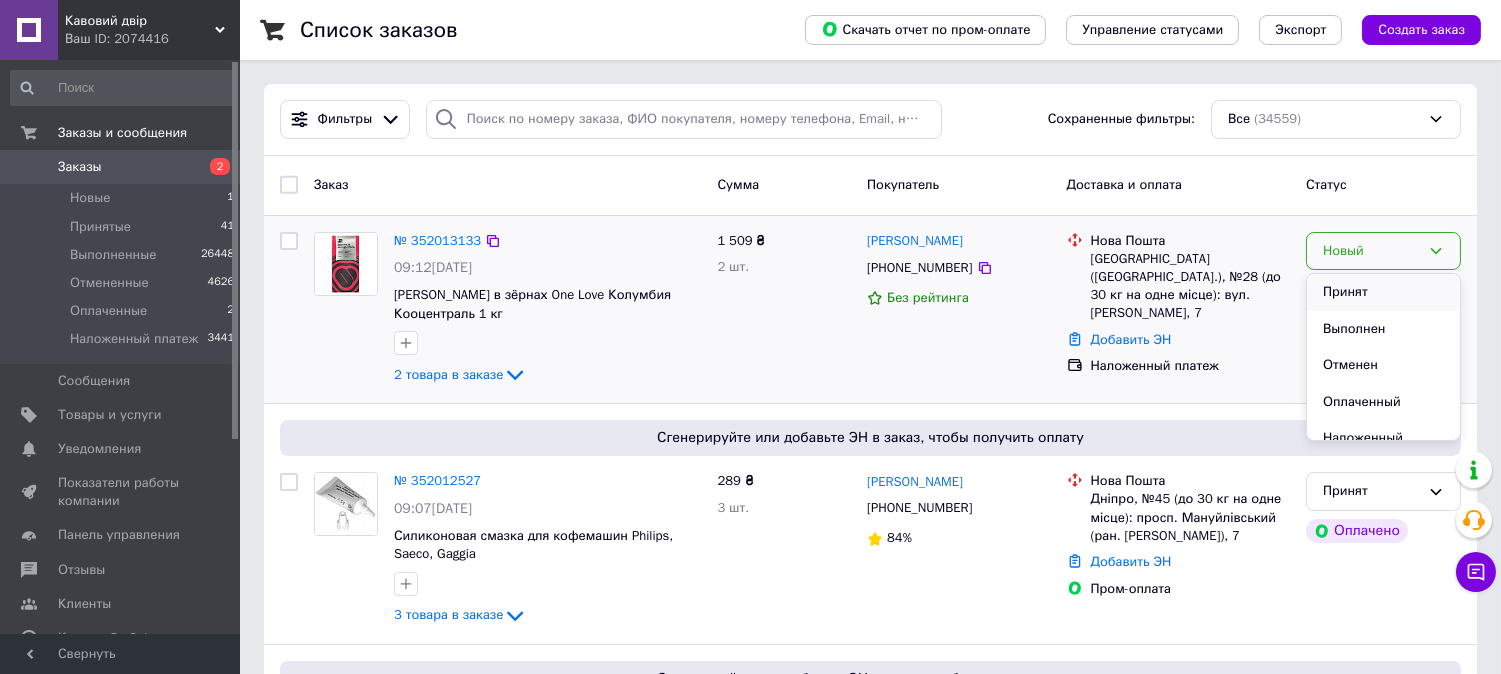click on "Принят" at bounding box center (1383, 292) 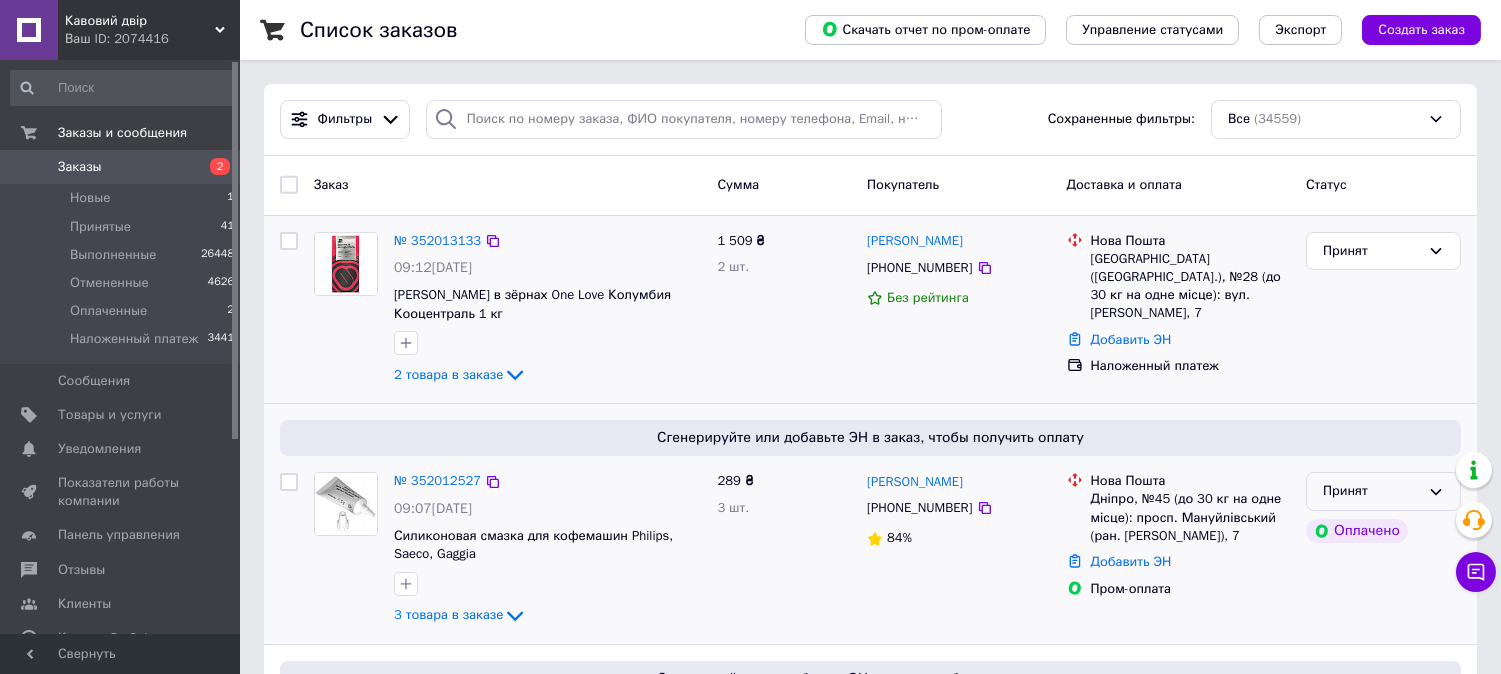 click on "Принят" at bounding box center [1371, 491] 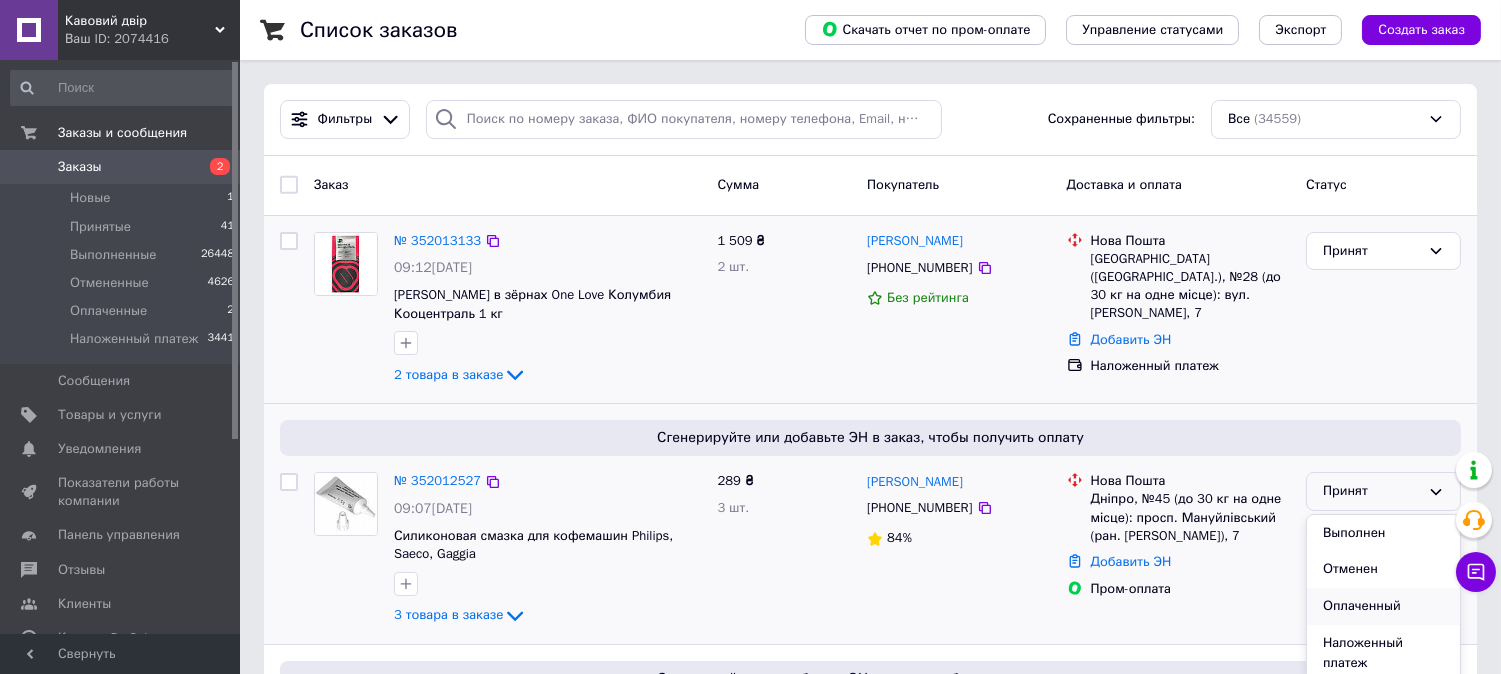 click on "Оплаченный" at bounding box center (1383, 606) 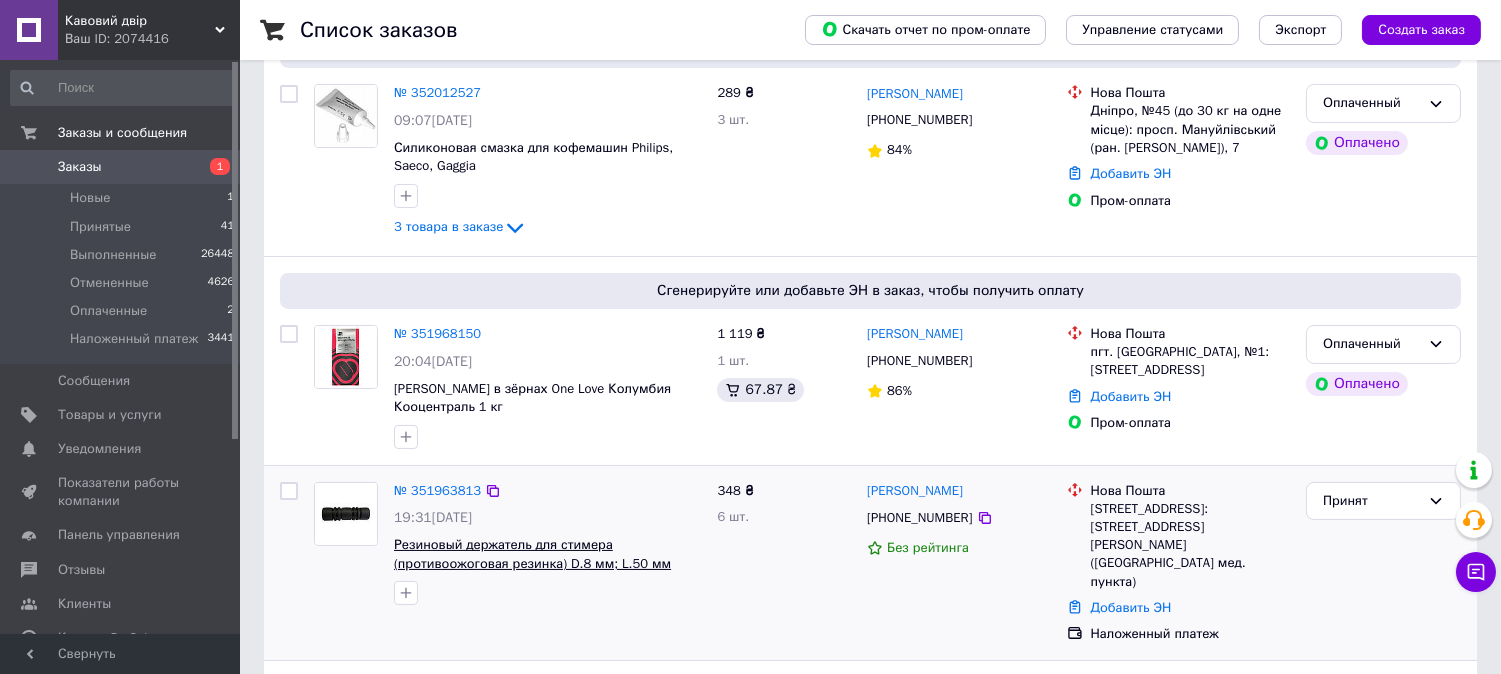 scroll, scrollTop: 444, scrollLeft: 0, axis: vertical 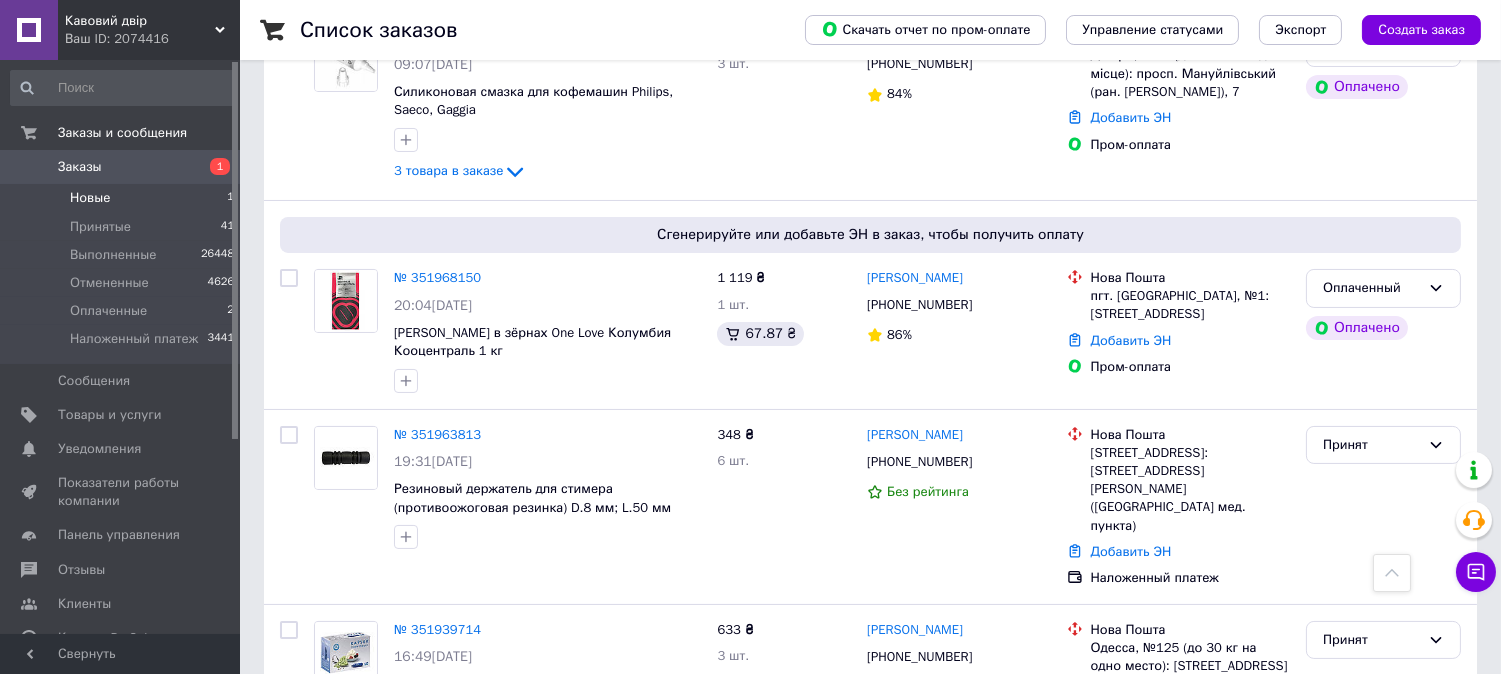click on "Новые 1" at bounding box center [123, 198] 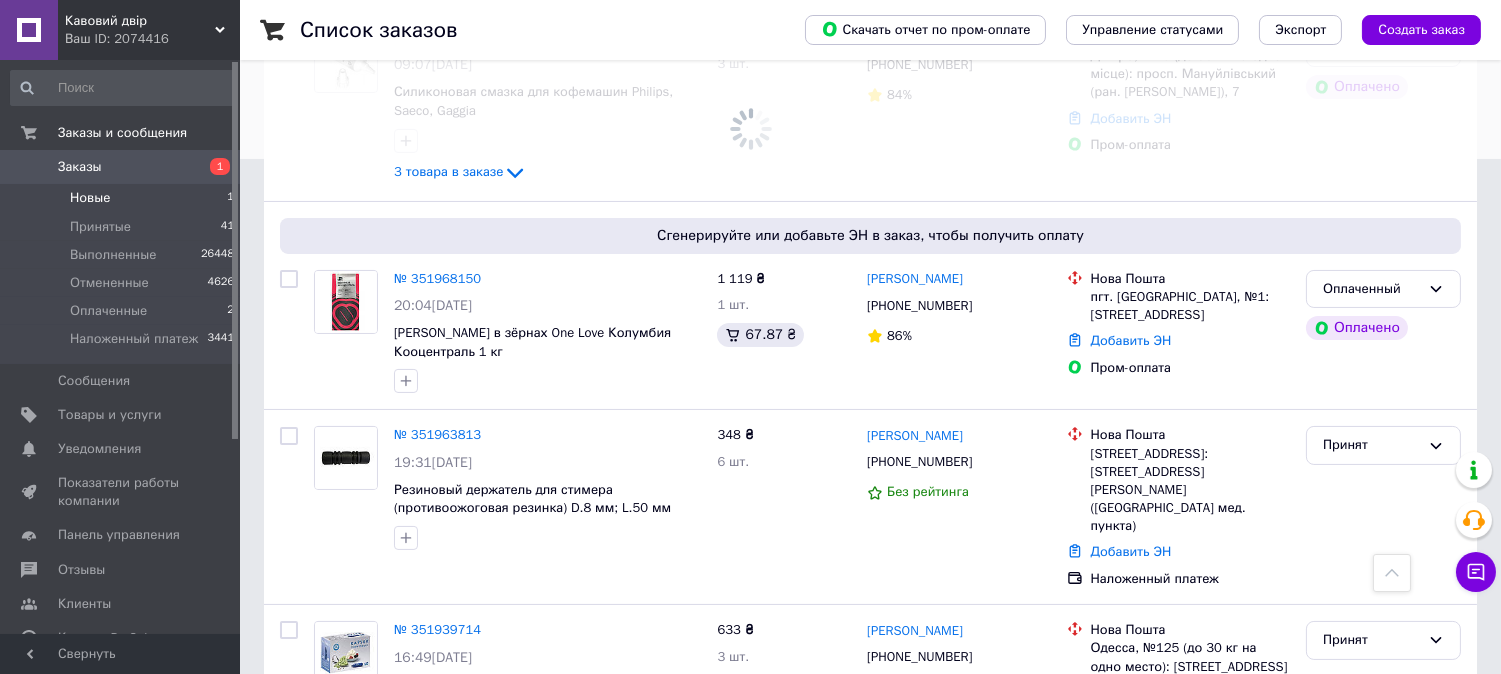 scroll, scrollTop: 0, scrollLeft: 0, axis: both 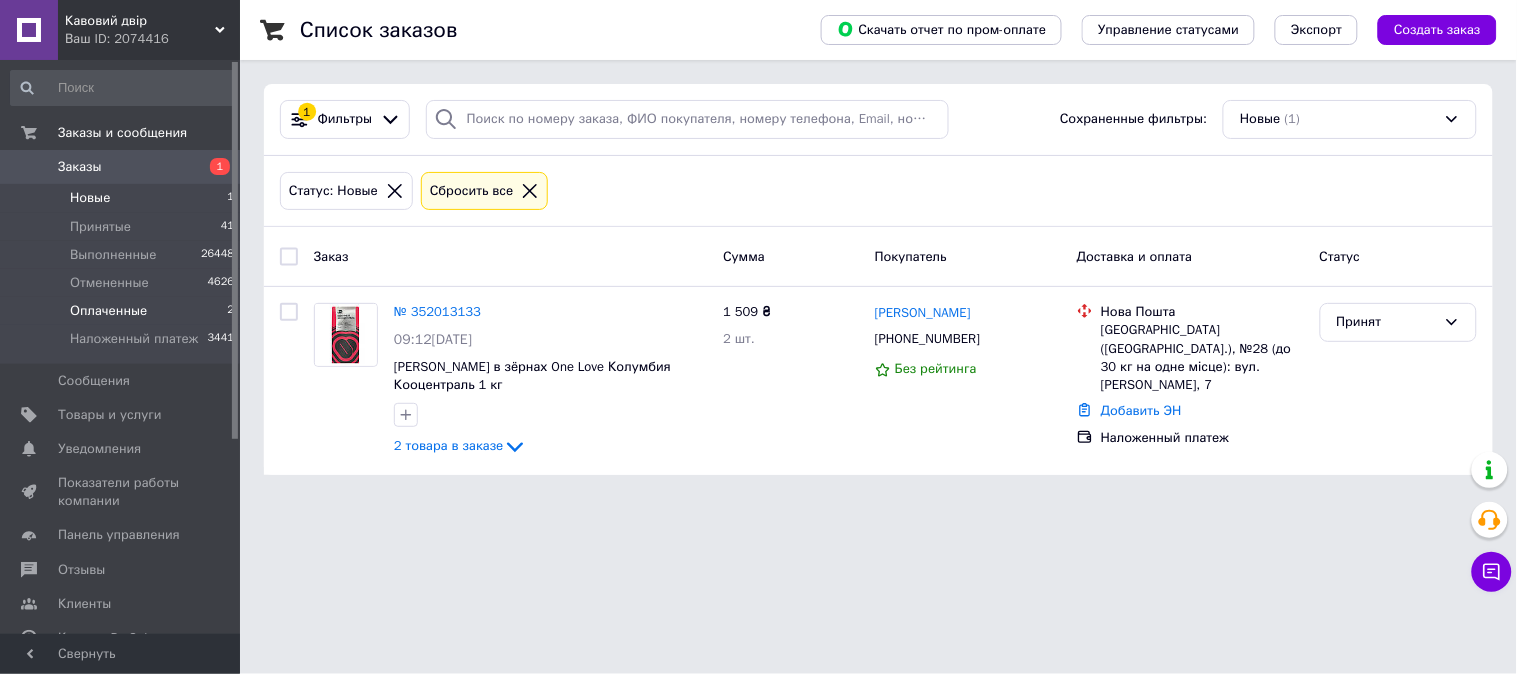 click on "Оплаченные 2" at bounding box center [123, 311] 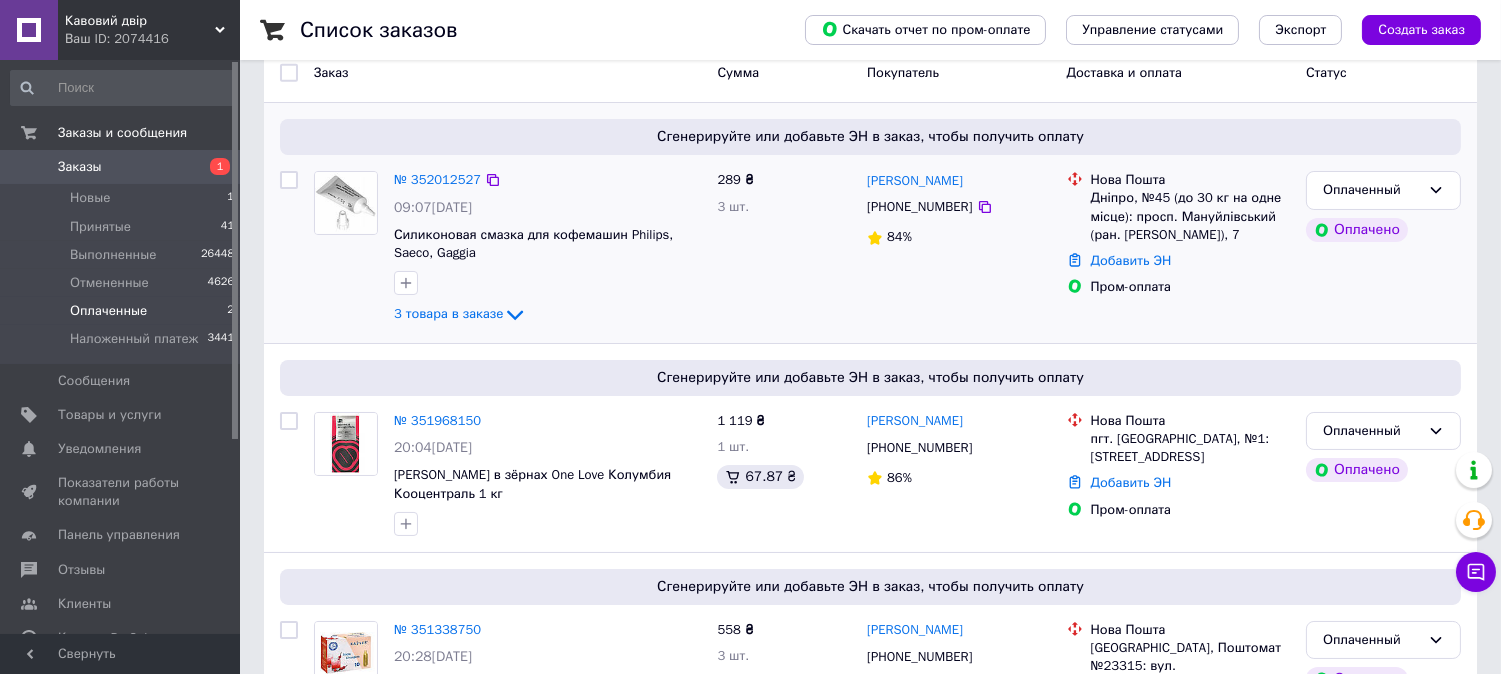scroll, scrollTop: 183, scrollLeft: 0, axis: vertical 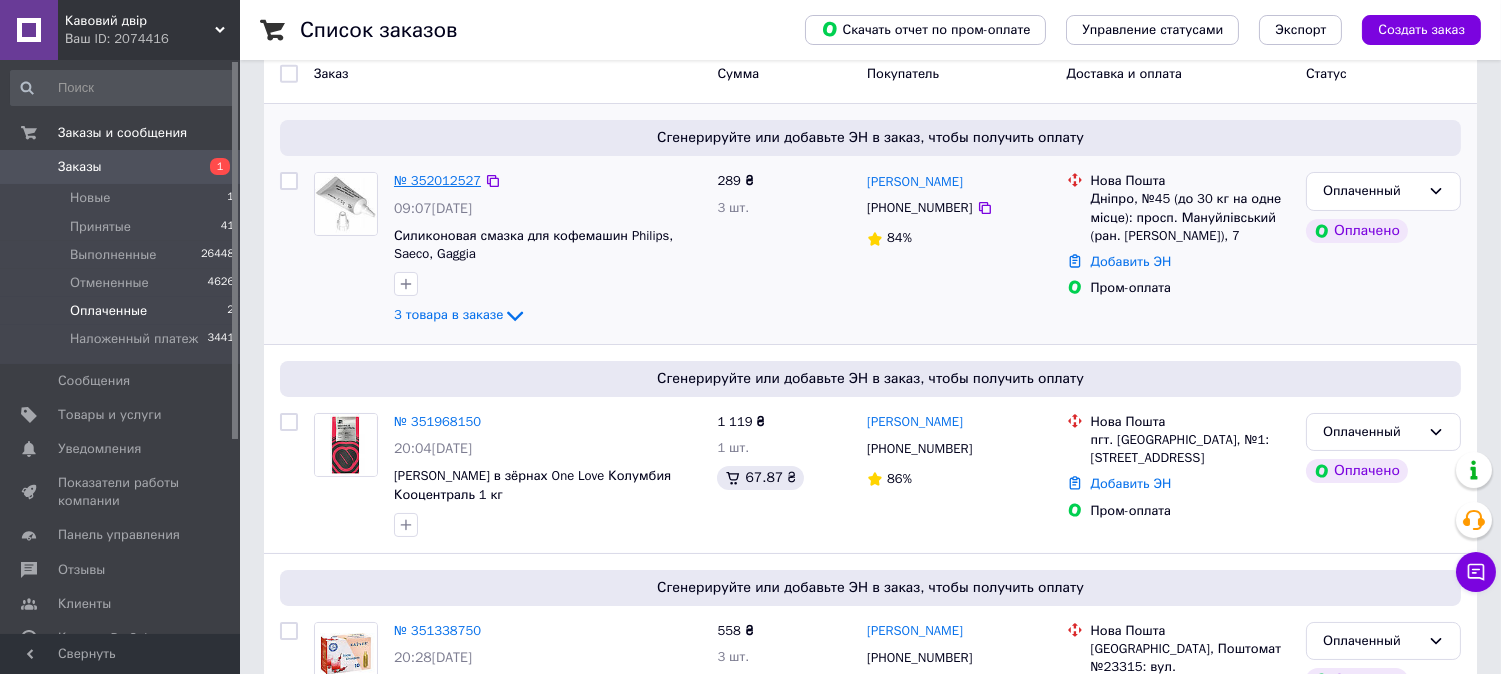 click on "№ 352012527" at bounding box center [437, 180] 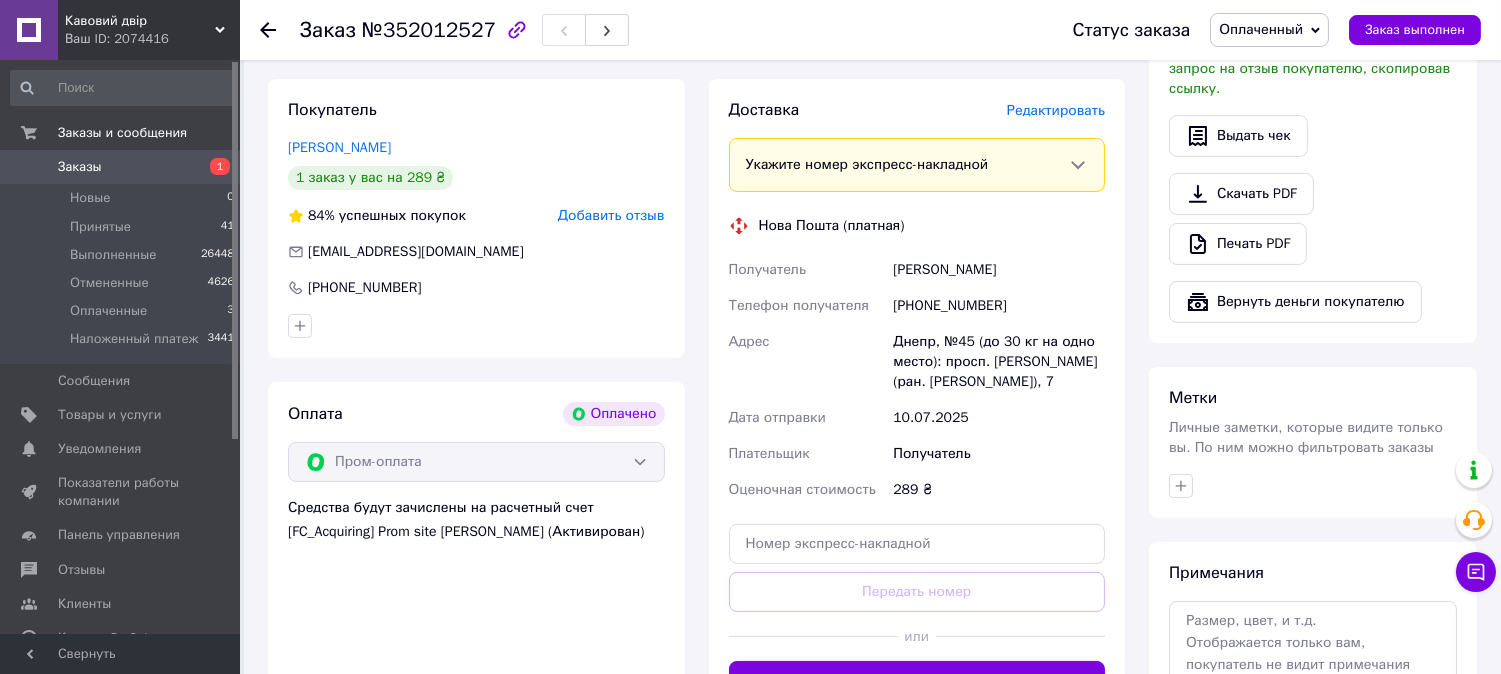 scroll, scrollTop: 777, scrollLeft: 0, axis: vertical 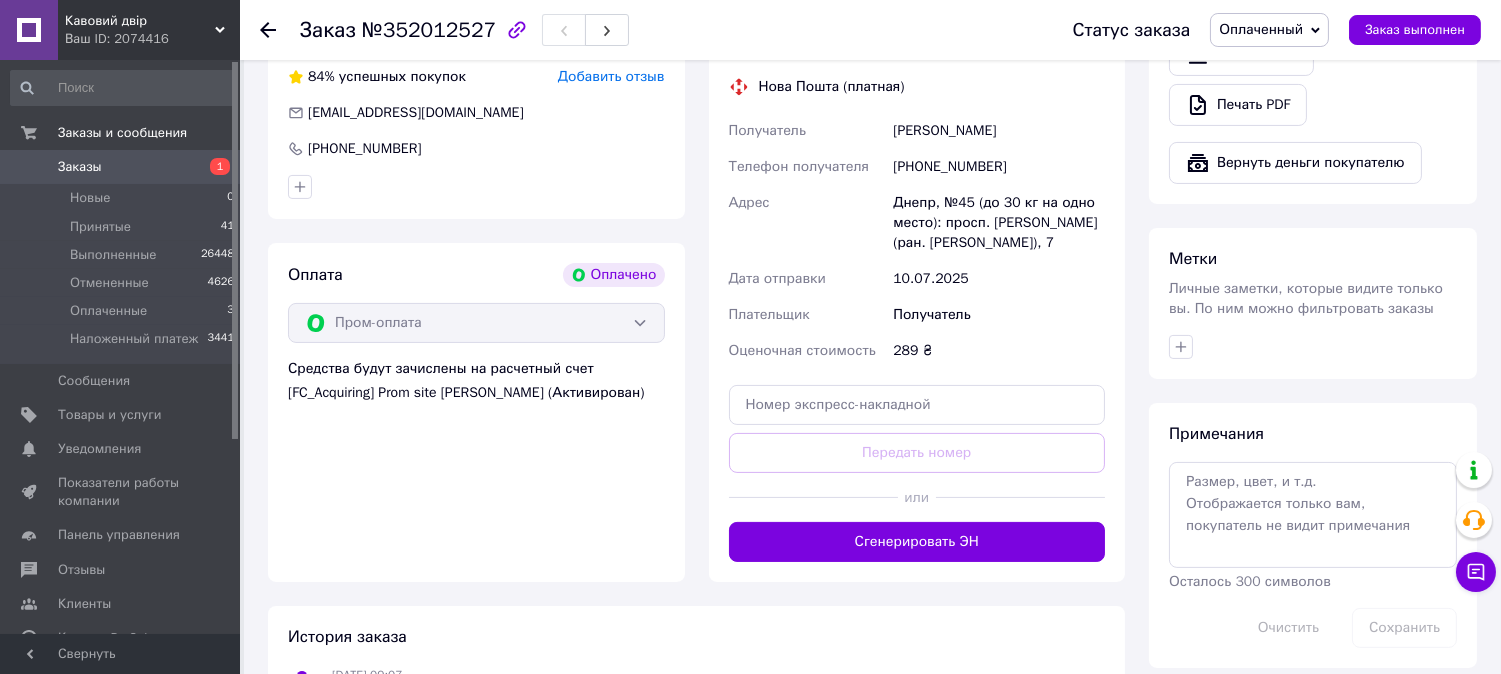 drag, startPoint x: 1016, startPoint y: 127, endPoint x: 882, endPoint y: 123, distance: 134.0597 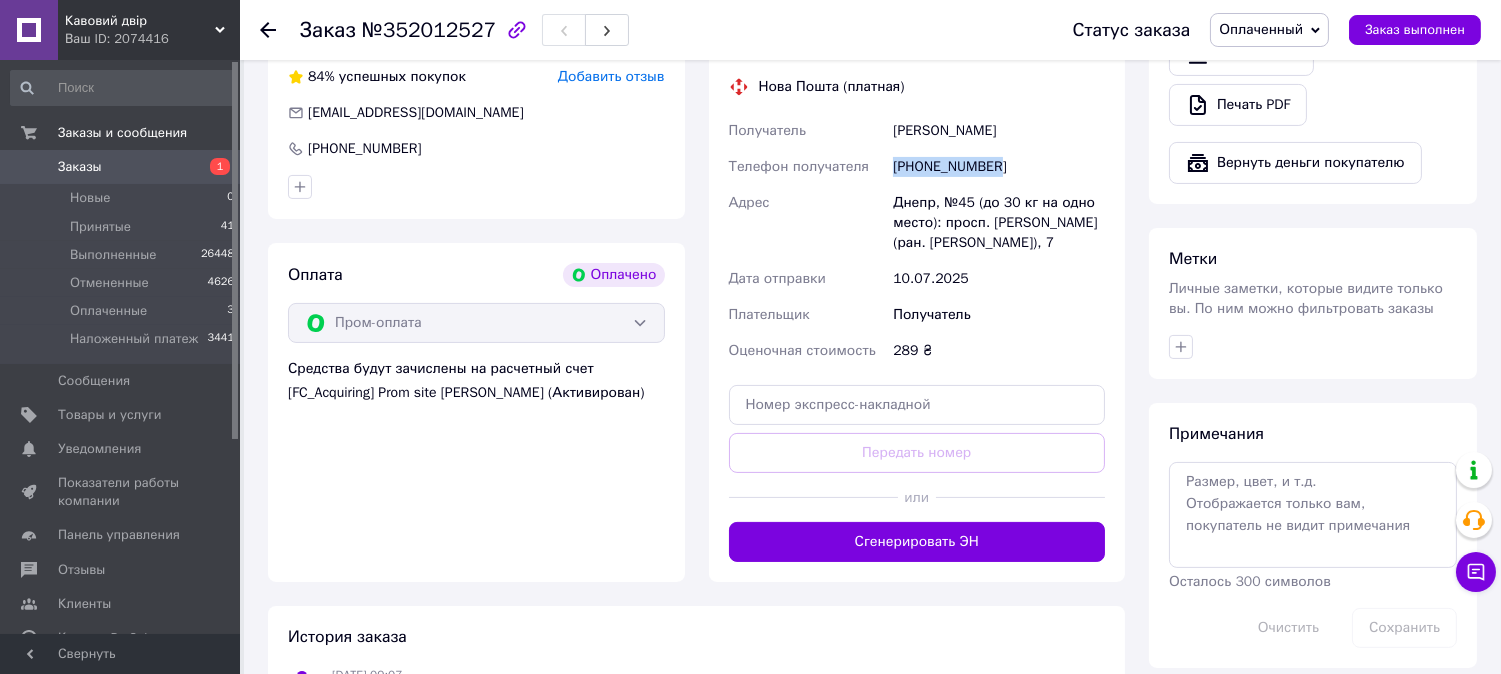 drag, startPoint x: 883, startPoint y: 163, endPoint x: 1025, endPoint y: 167, distance: 142.05632 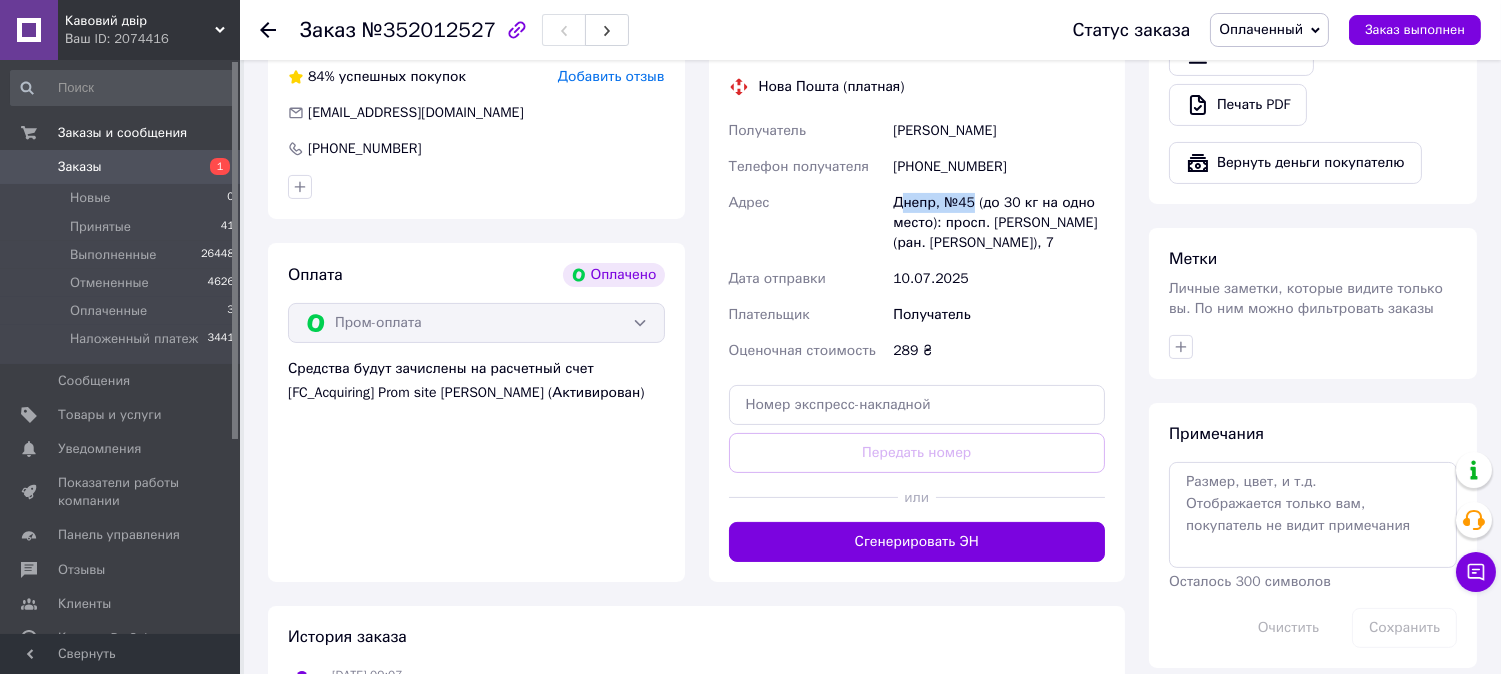 drag, startPoint x: 971, startPoint y: 198, endPoint x: 898, endPoint y: 200, distance: 73.02739 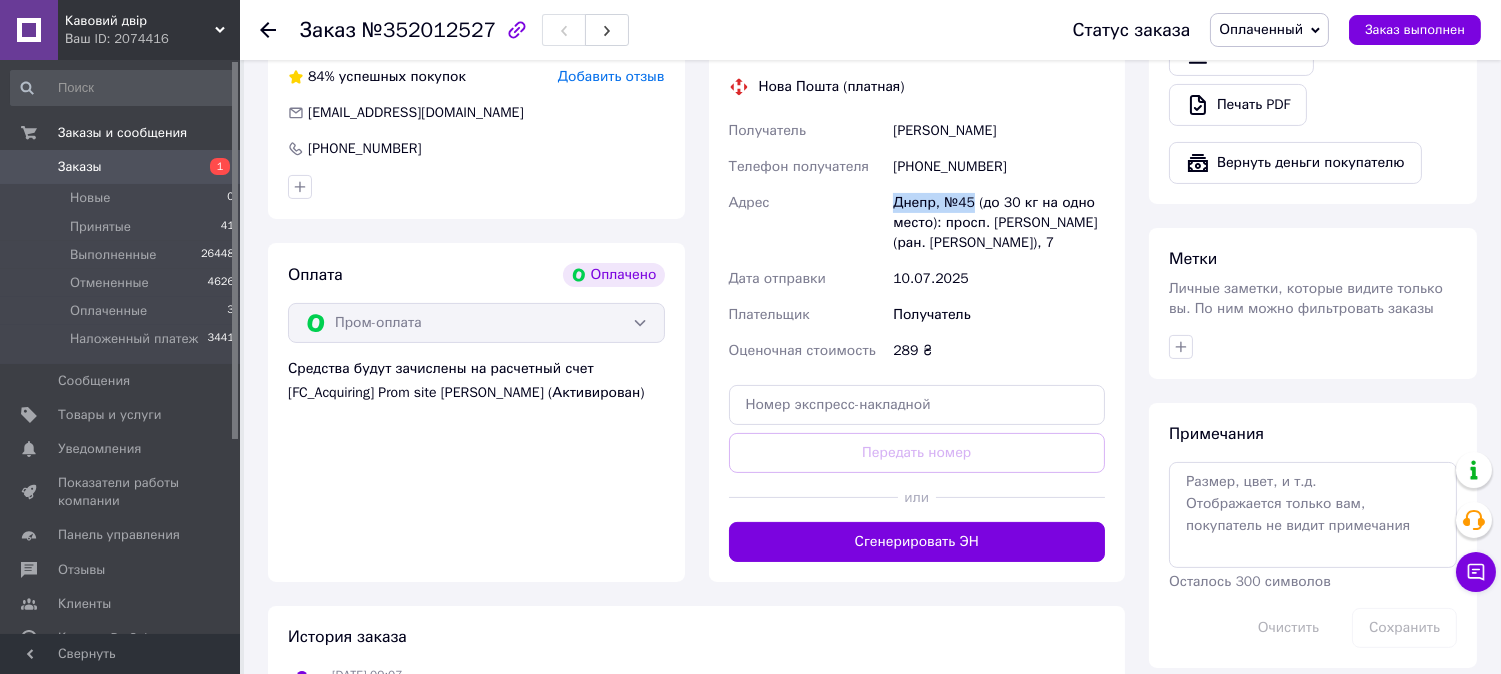 drag, startPoint x: 973, startPoint y: 201, endPoint x: 863, endPoint y: 203, distance: 110.01818 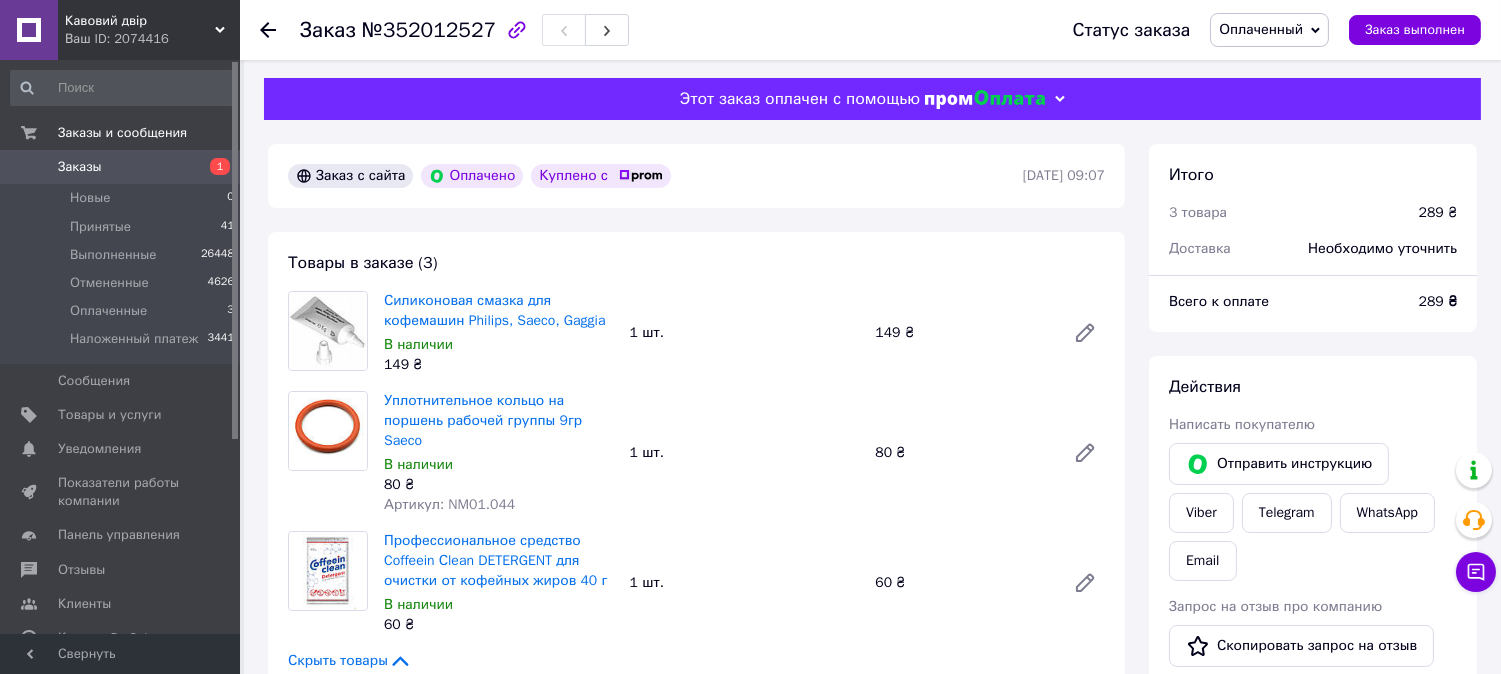 scroll, scrollTop: 0, scrollLeft: 0, axis: both 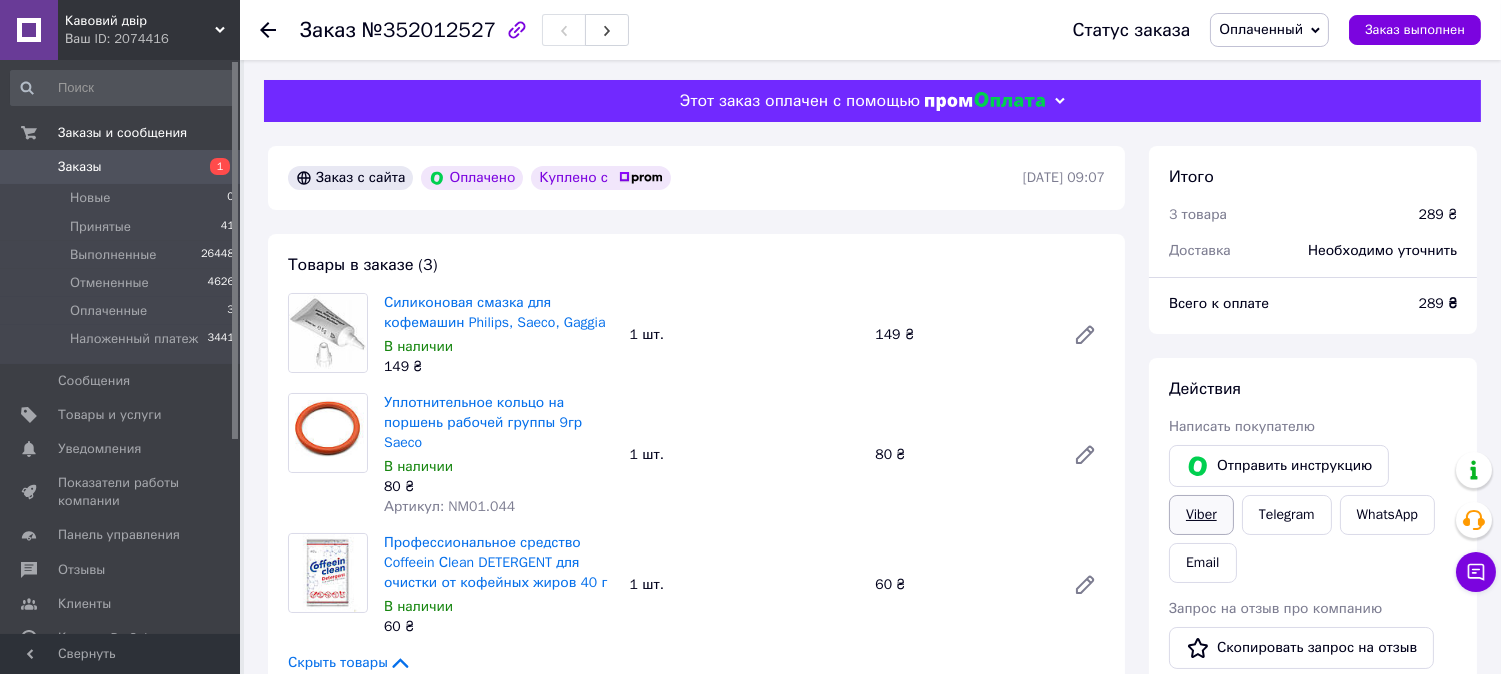 click on "Viber" at bounding box center [1201, 515] 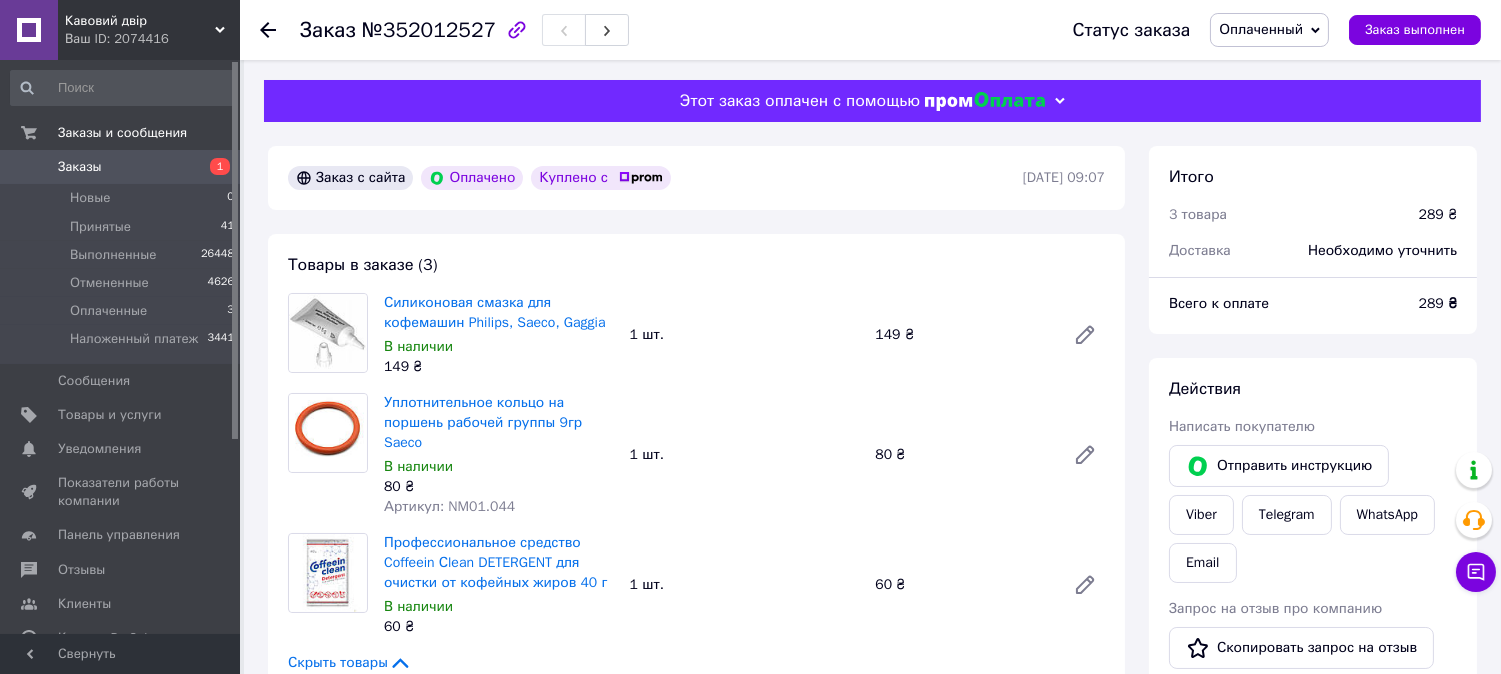 click 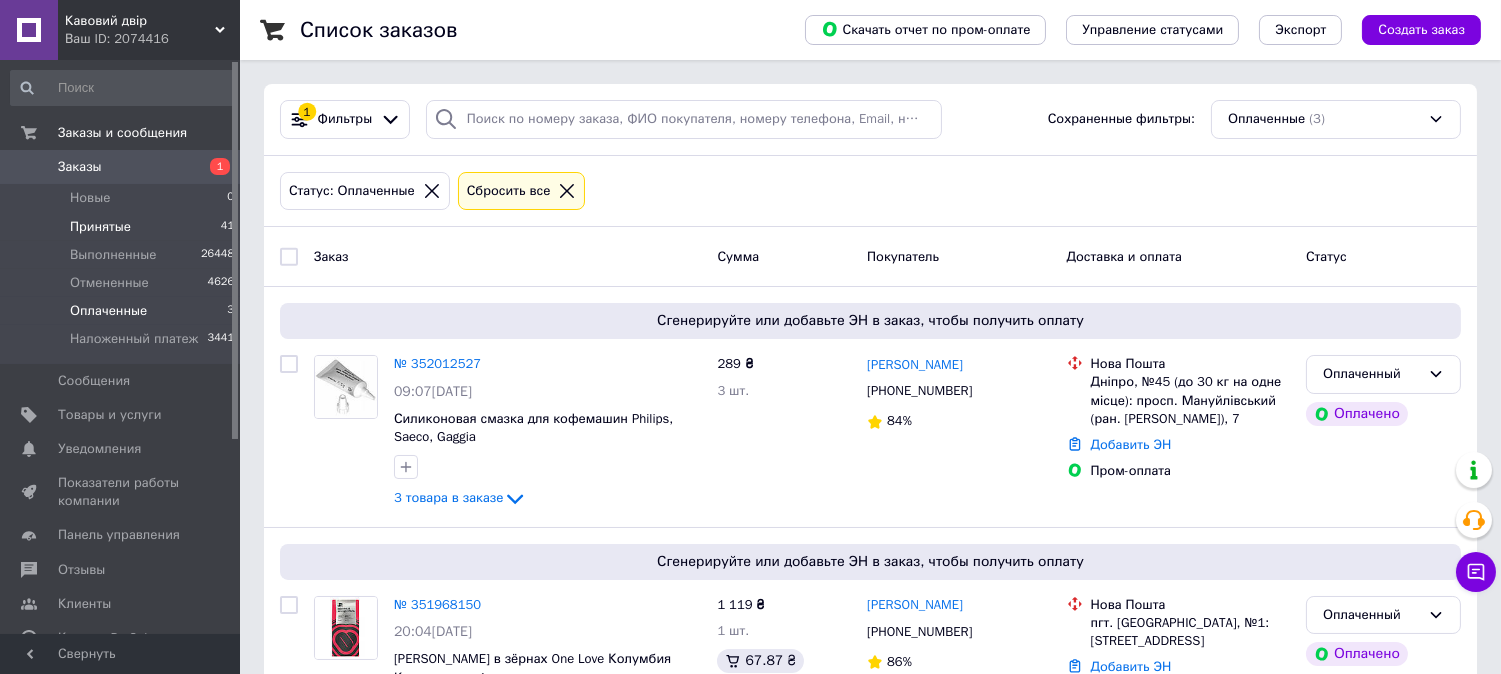 click on "Принятые" at bounding box center [100, 227] 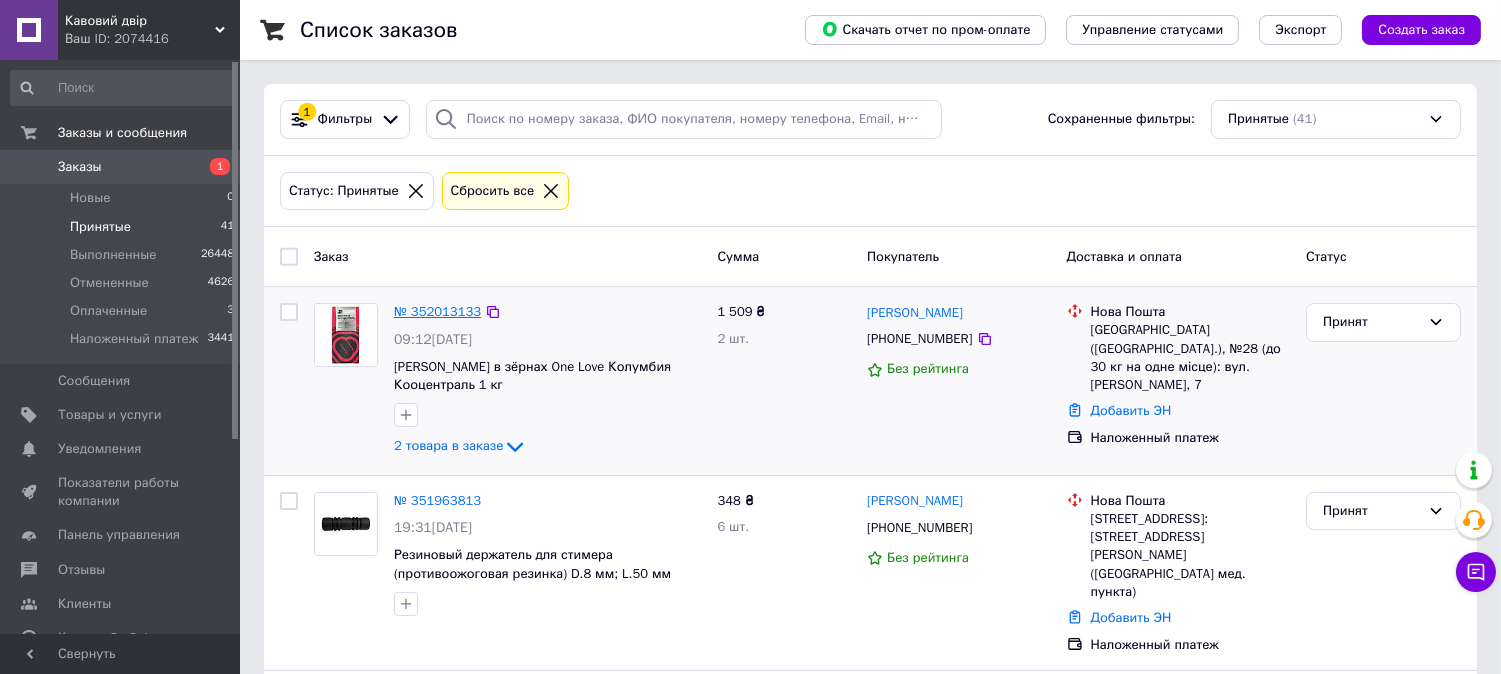 click on "№ 352013133" at bounding box center (437, 311) 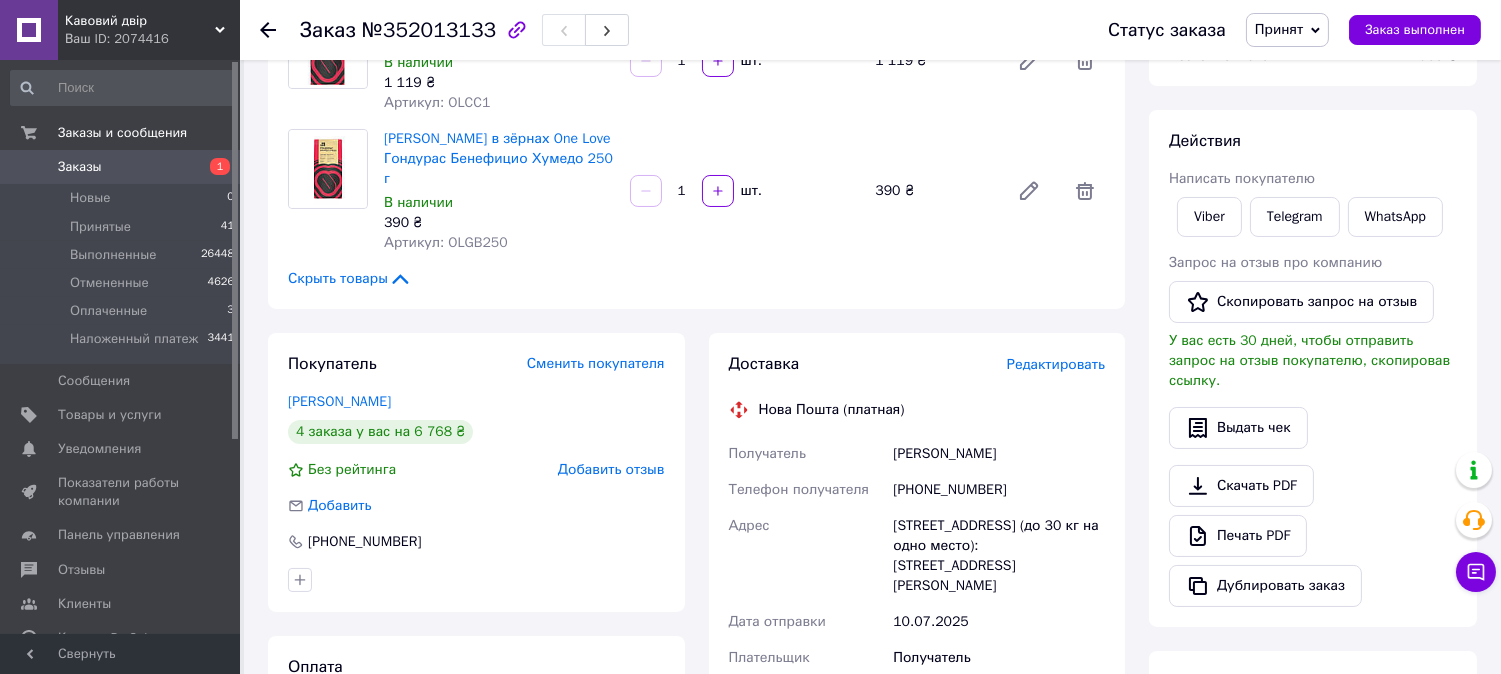 scroll, scrollTop: 111, scrollLeft: 0, axis: vertical 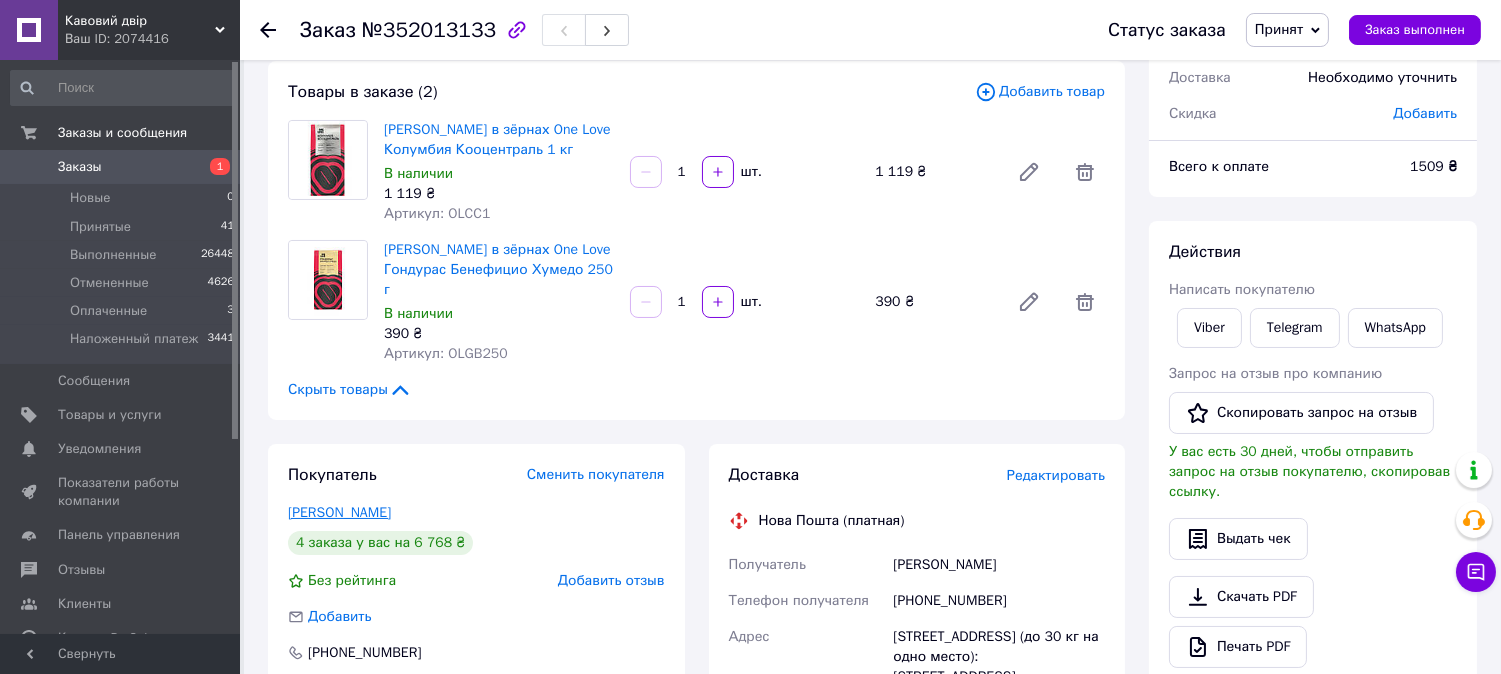 click on "Дроговоз  Владислав" at bounding box center (339, 512) 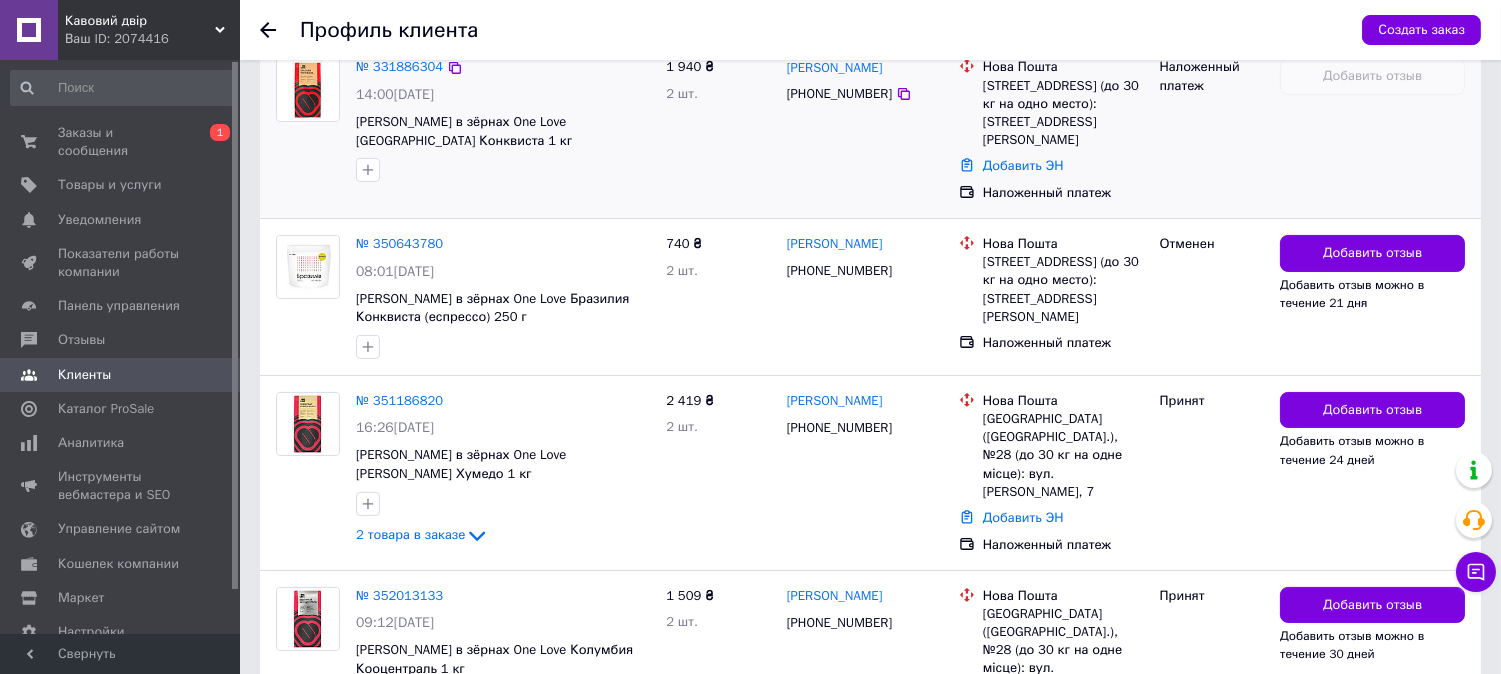scroll, scrollTop: 777, scrollLeft: 0, axis: vertical 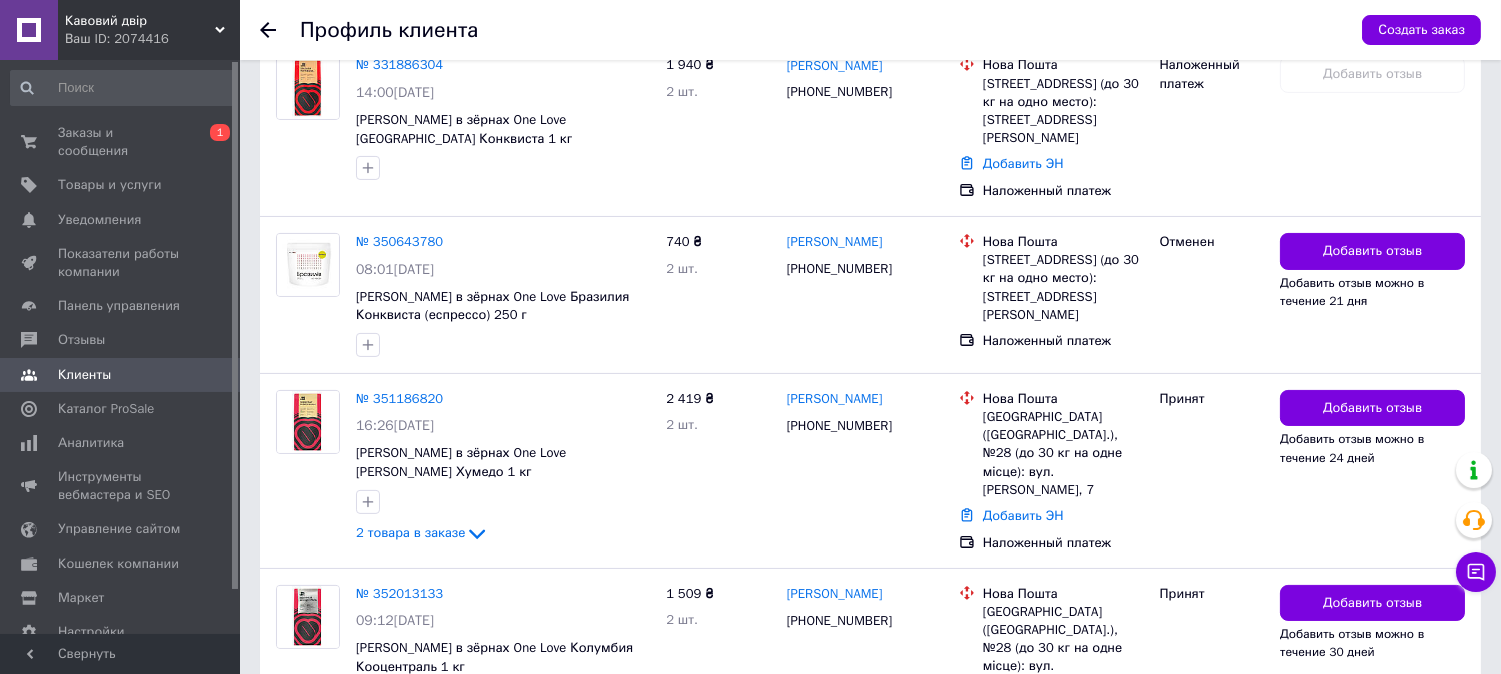 click 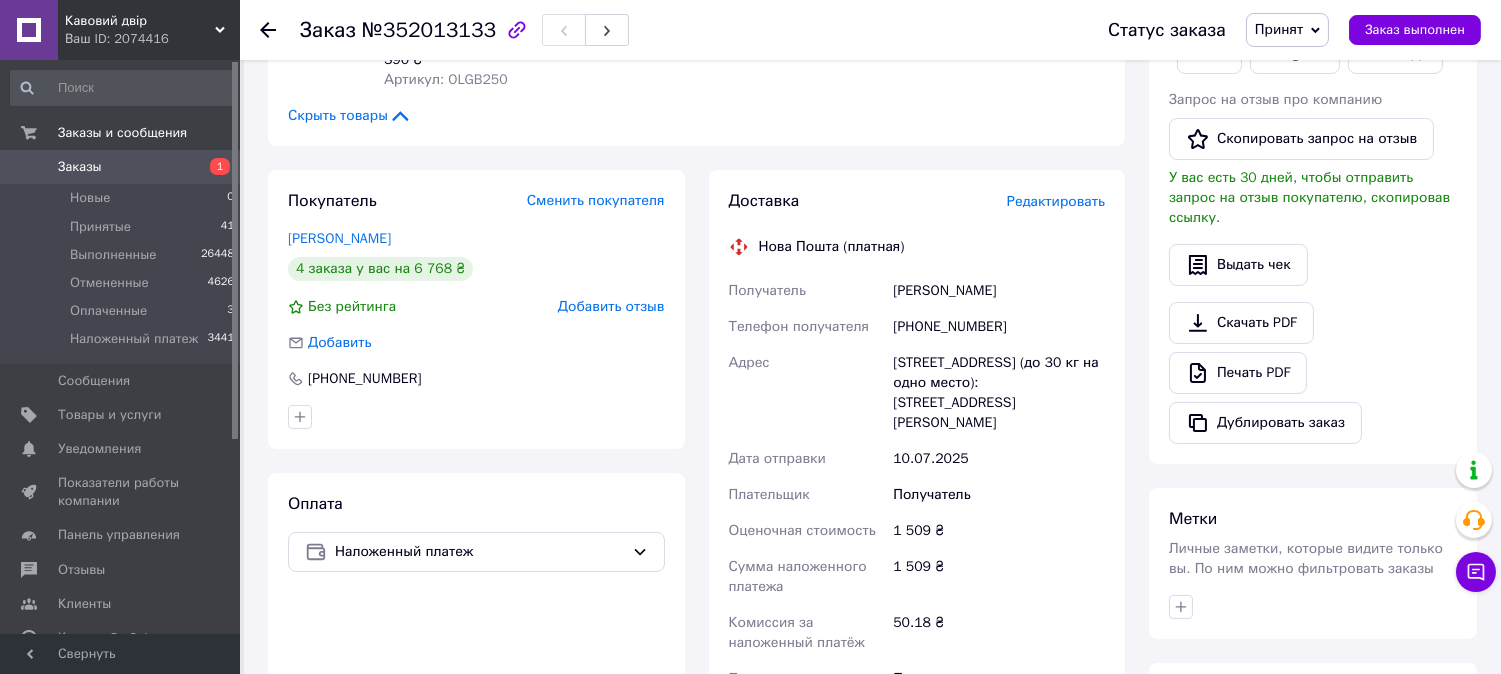 scroll, scrollTop: 444, scrollLeft: 0, axis: vertical 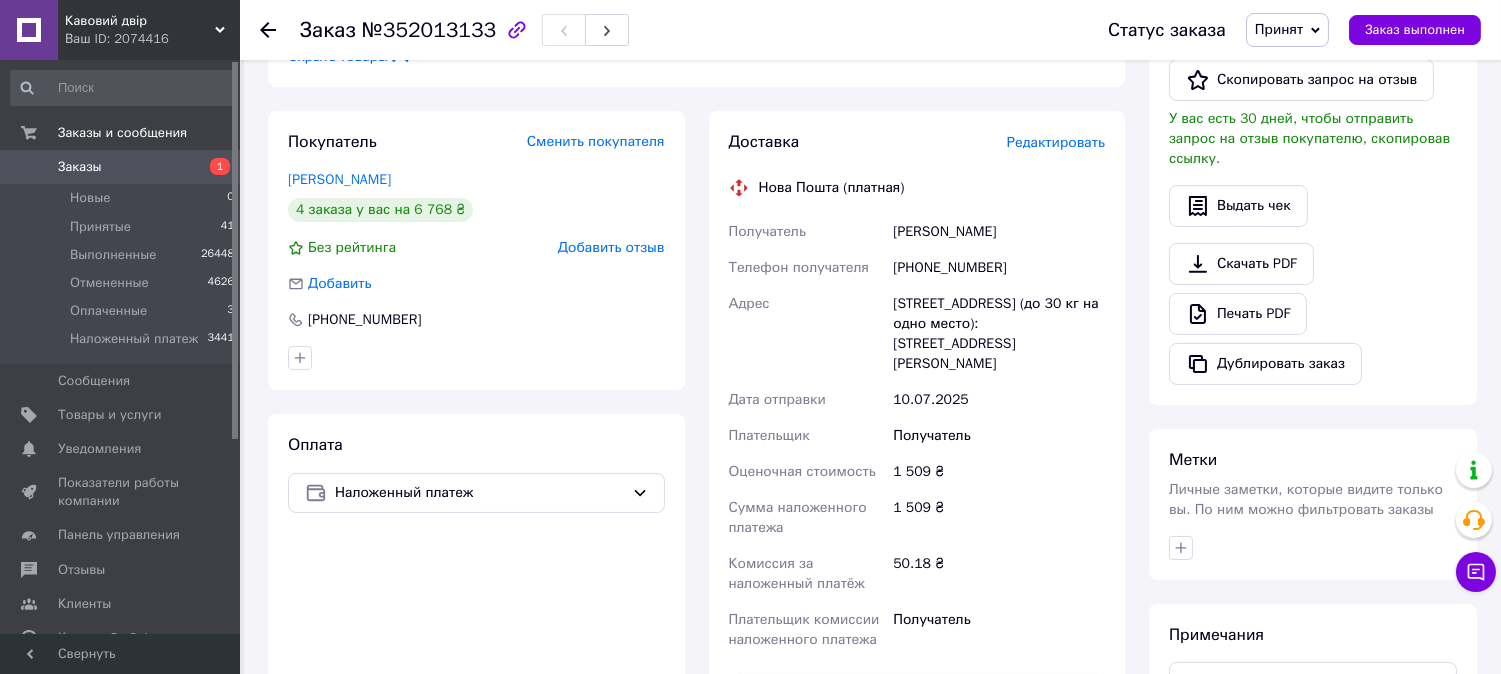 drag, startPoint x: 1032, startPoint y: 211, endPoint x: 885, endPoint y: 212, distance: 147.0034 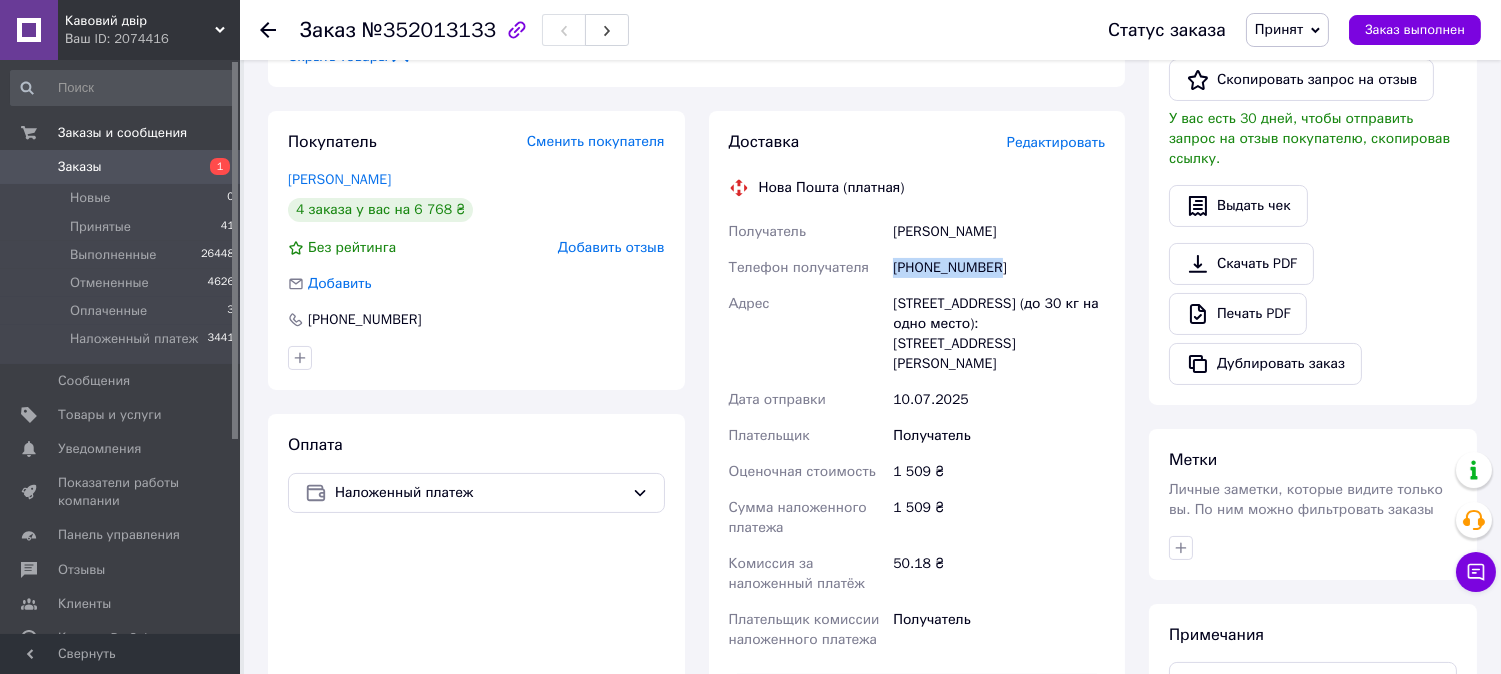 drag, startPoint x: 885, startPoint y: 246, endPoint x: 1007, endPoint y: 247, distance: 122.0041 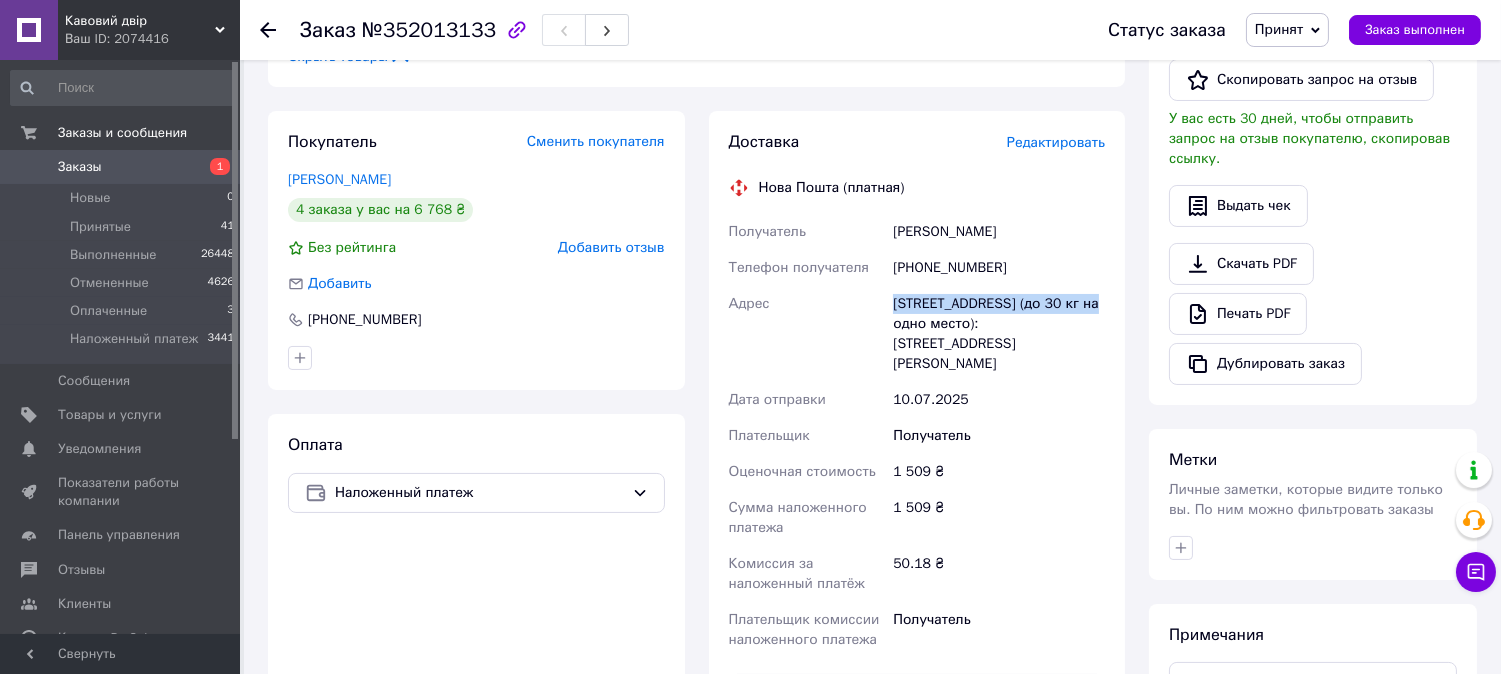 drag, startPoint x: 1078, startPoint y: 284, endPoint x: 870, endPoint y: 283, distance: 208.00241 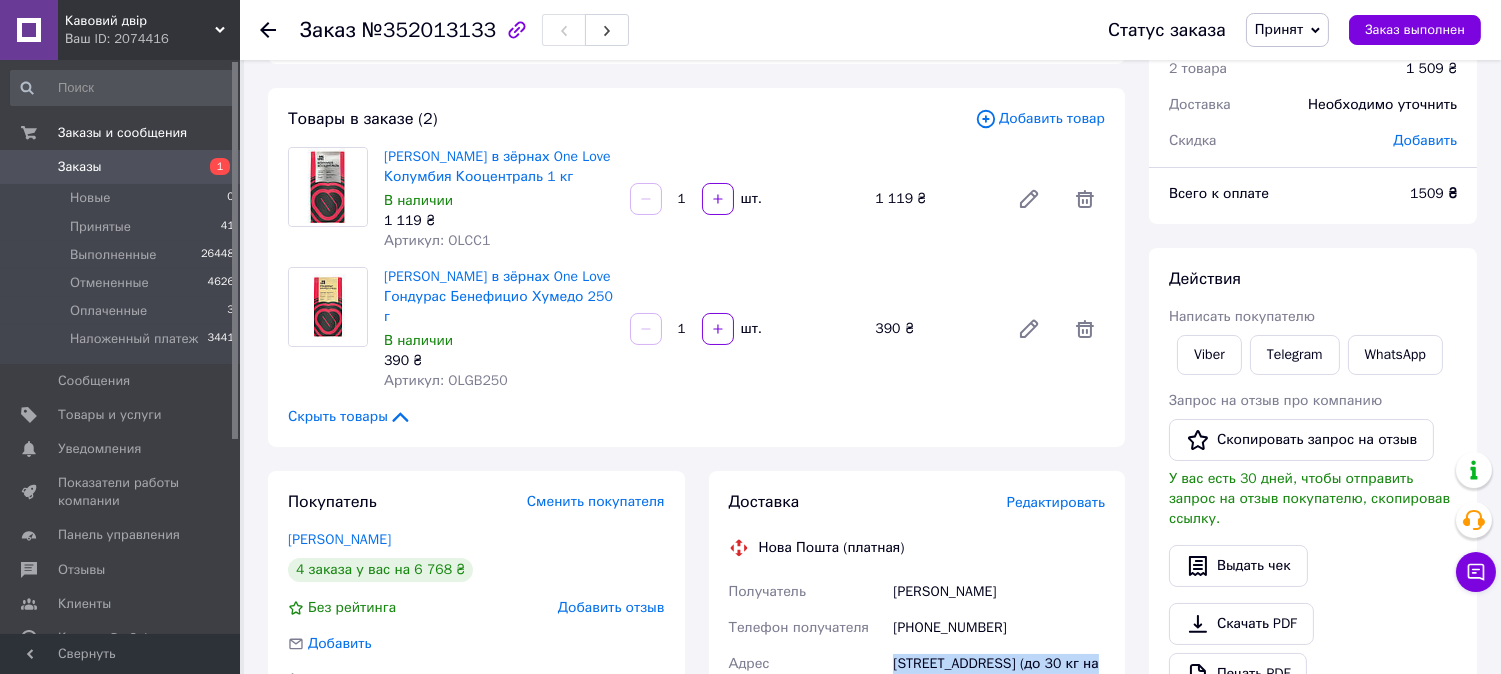 scroll, scrollTop: 0, scrollLeft: 0, axis: both 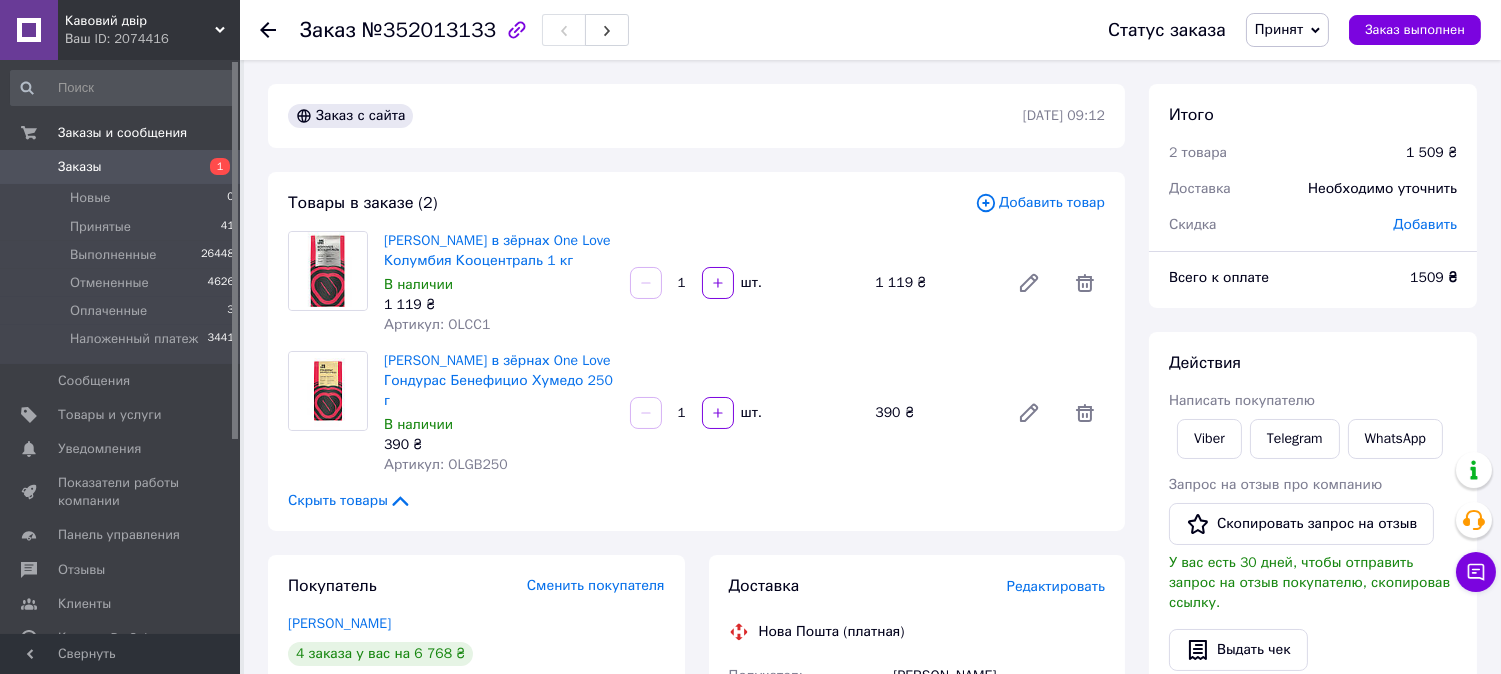 click on "Принят" at bounding box center [1279, 29] 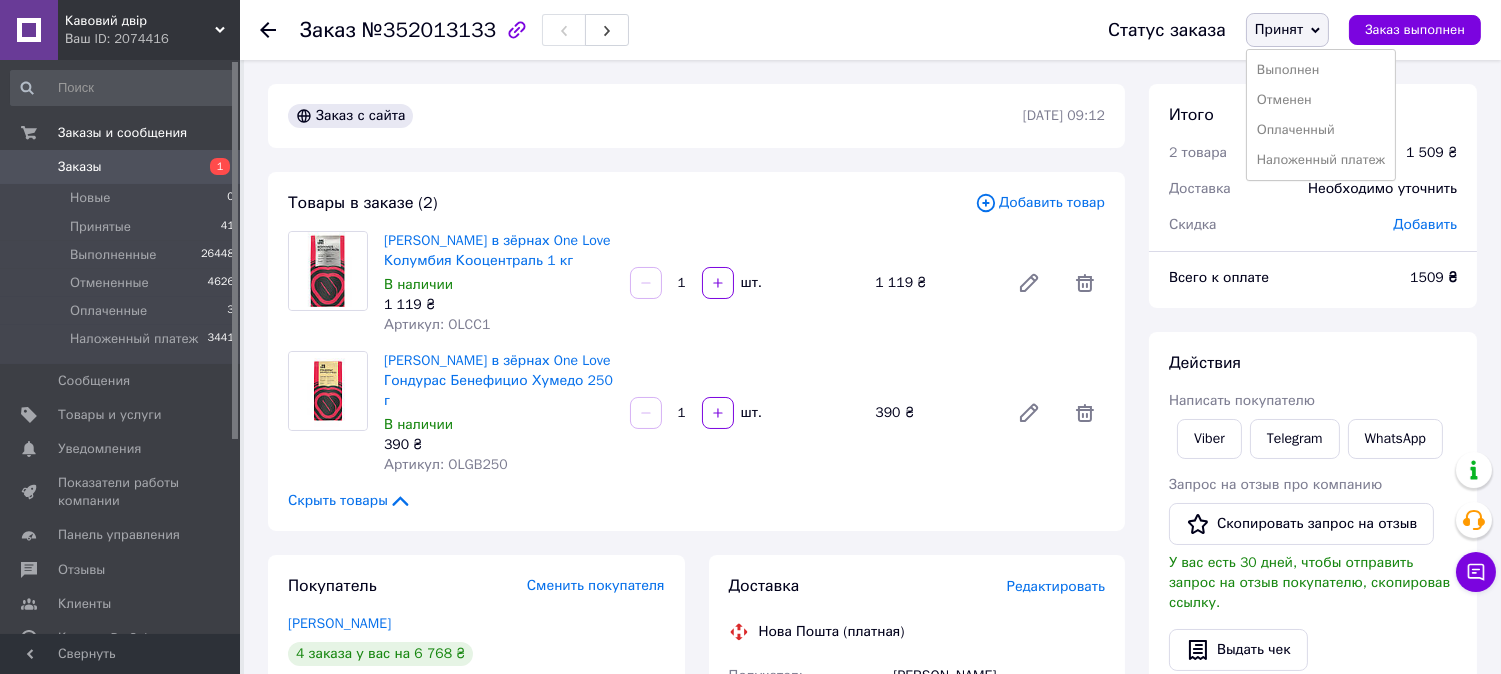 drag, startPoint x: 1316, startPoint y: 153, endPoint x: 1296, endPoint y: 161, distance: 21.540659 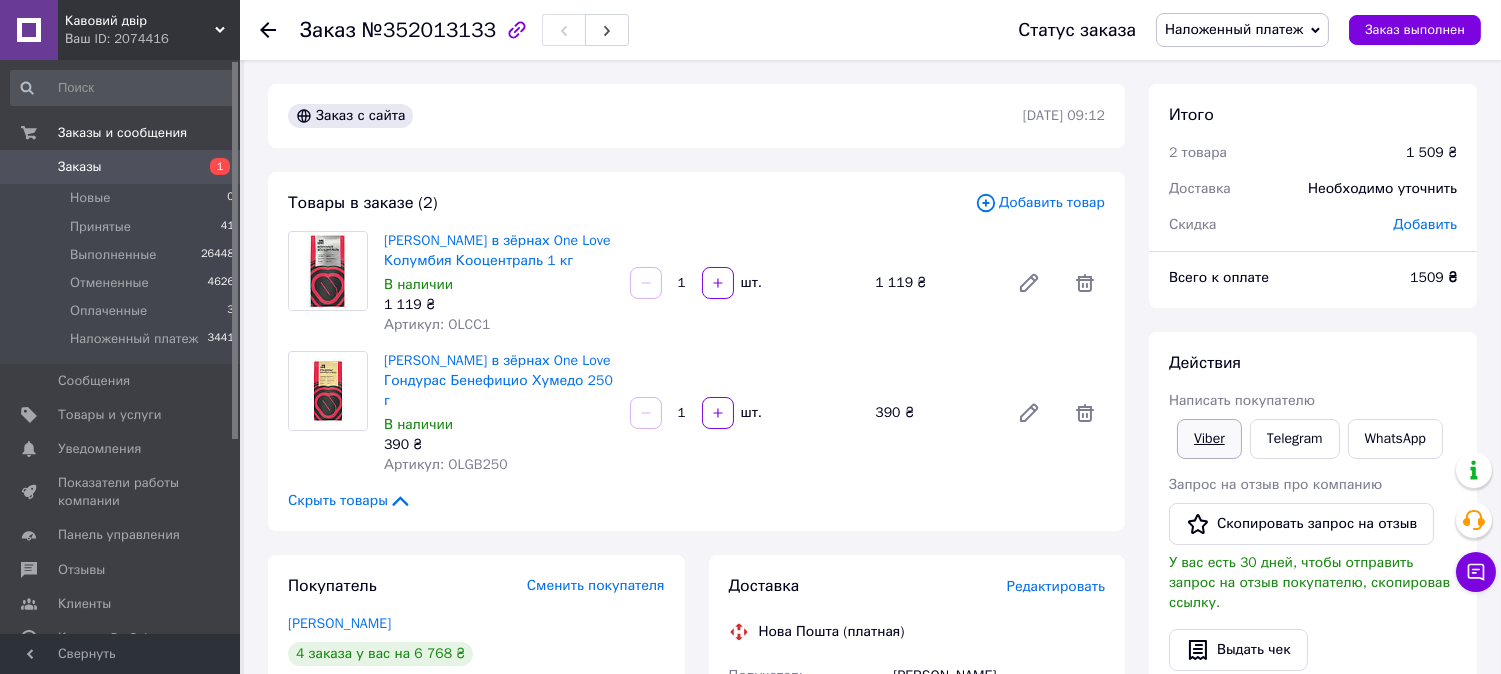 click on "Viber" at bounding box center [1209, 439] 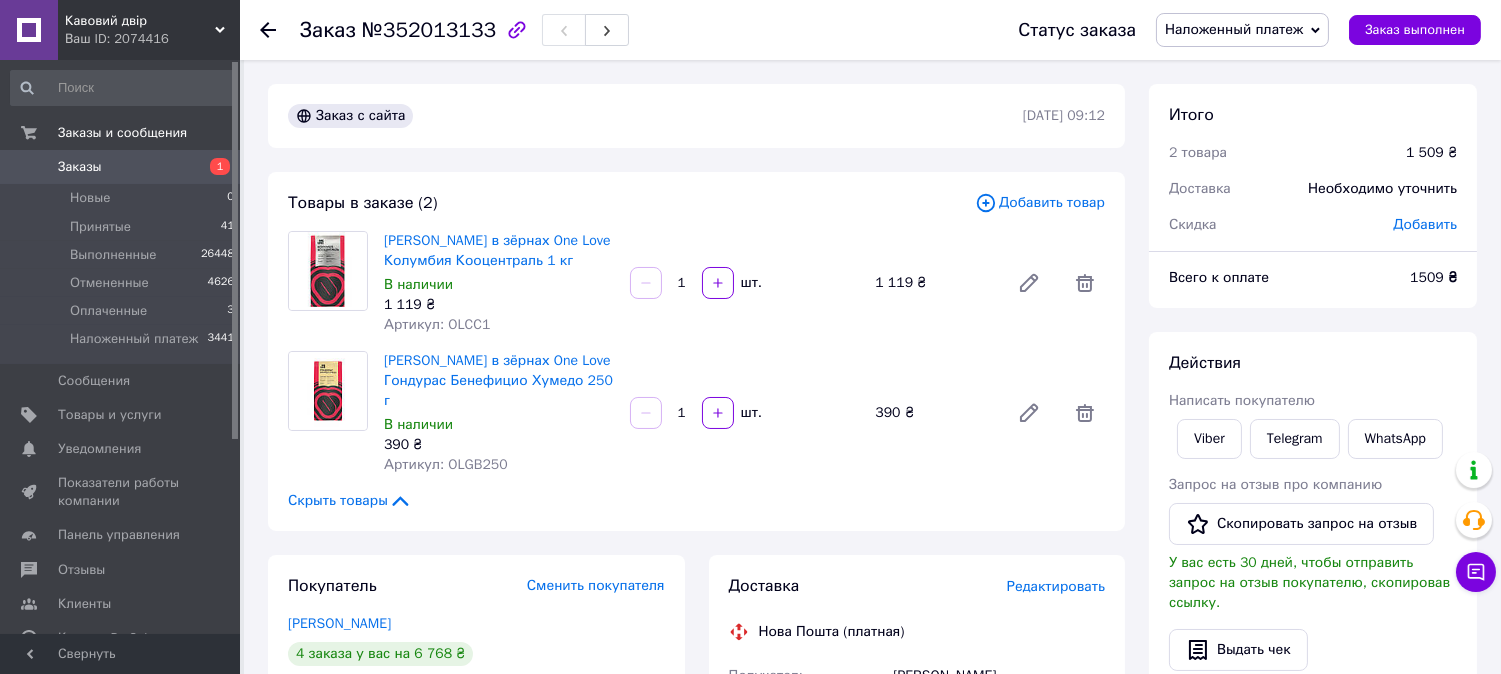 drag, startPoint x: 265, startPoint y: 24, endPoint x: 257, endPoint y: 78, distance: 54.589375 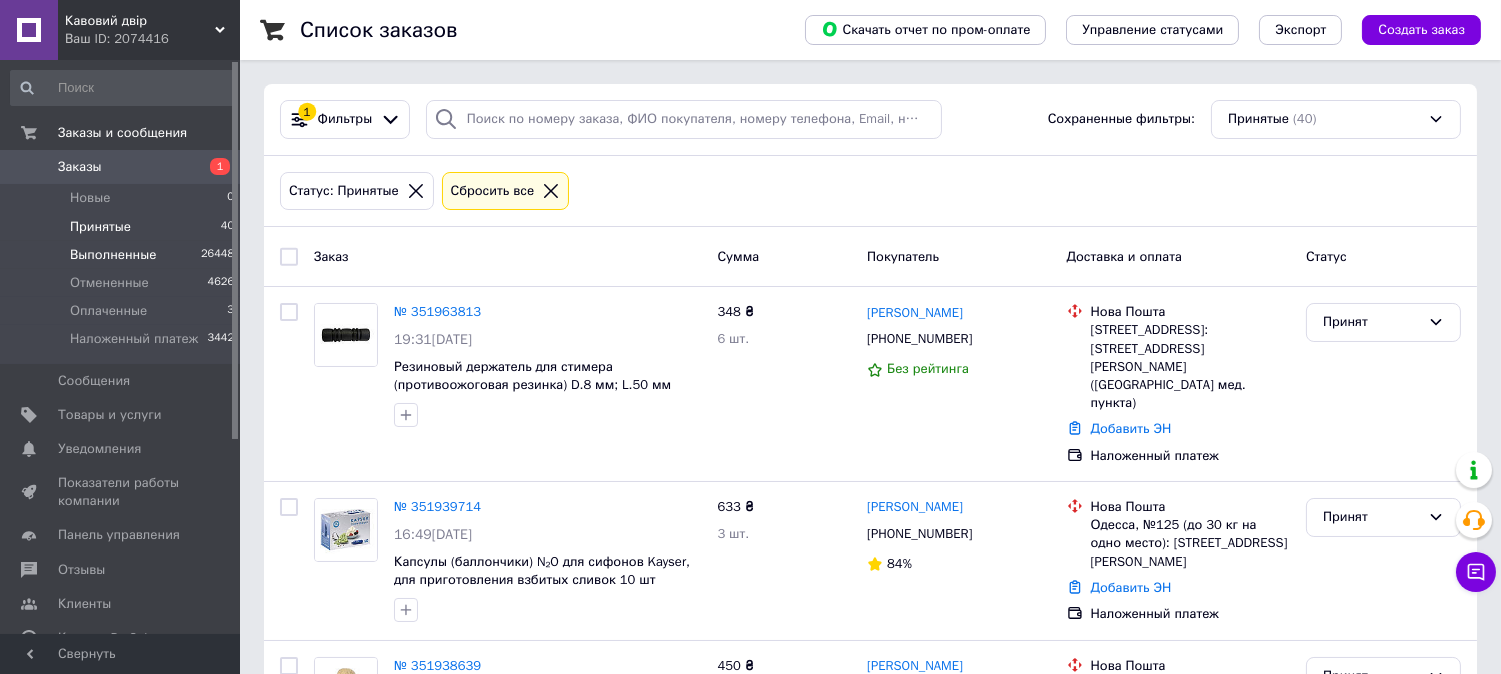 click on "Выполненные" at bounding box center (113, 255) 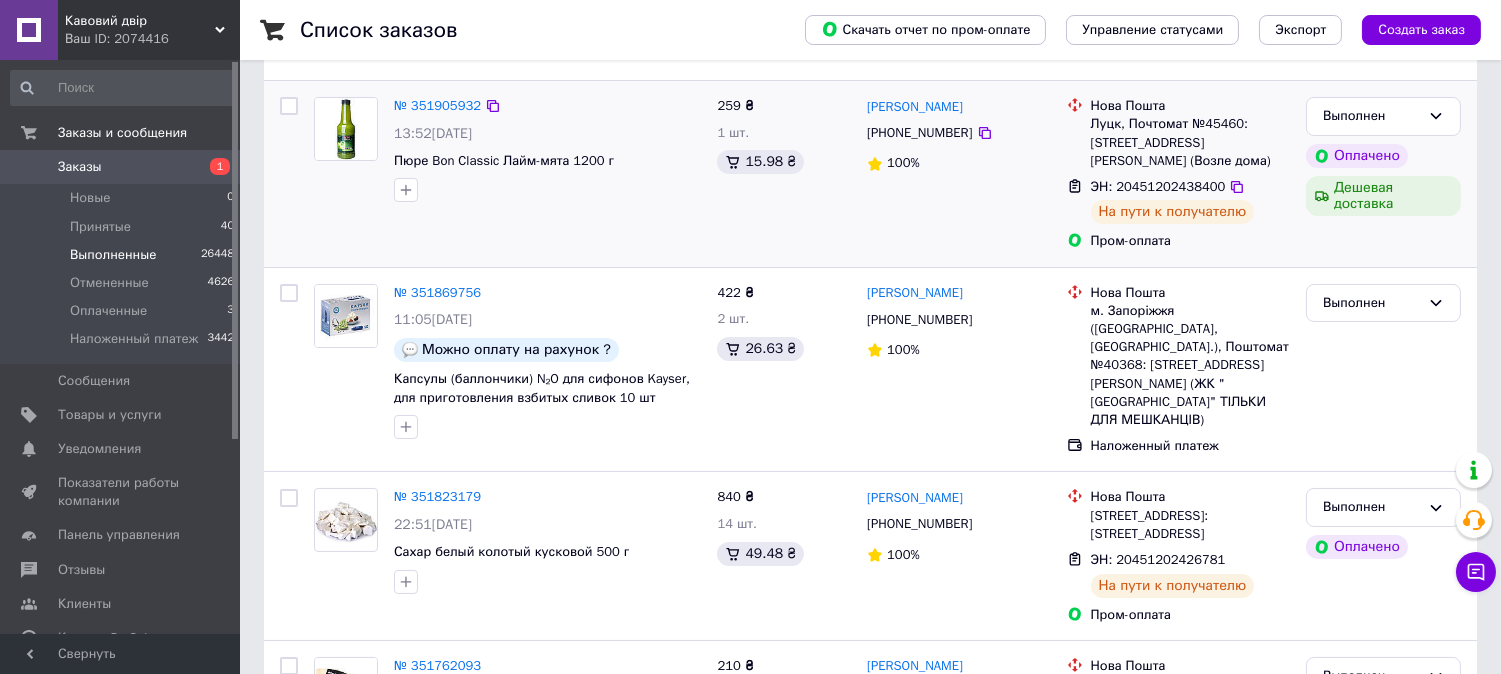 scroll, scrollTop: 222, scrollLeft: 0, axis: vertical 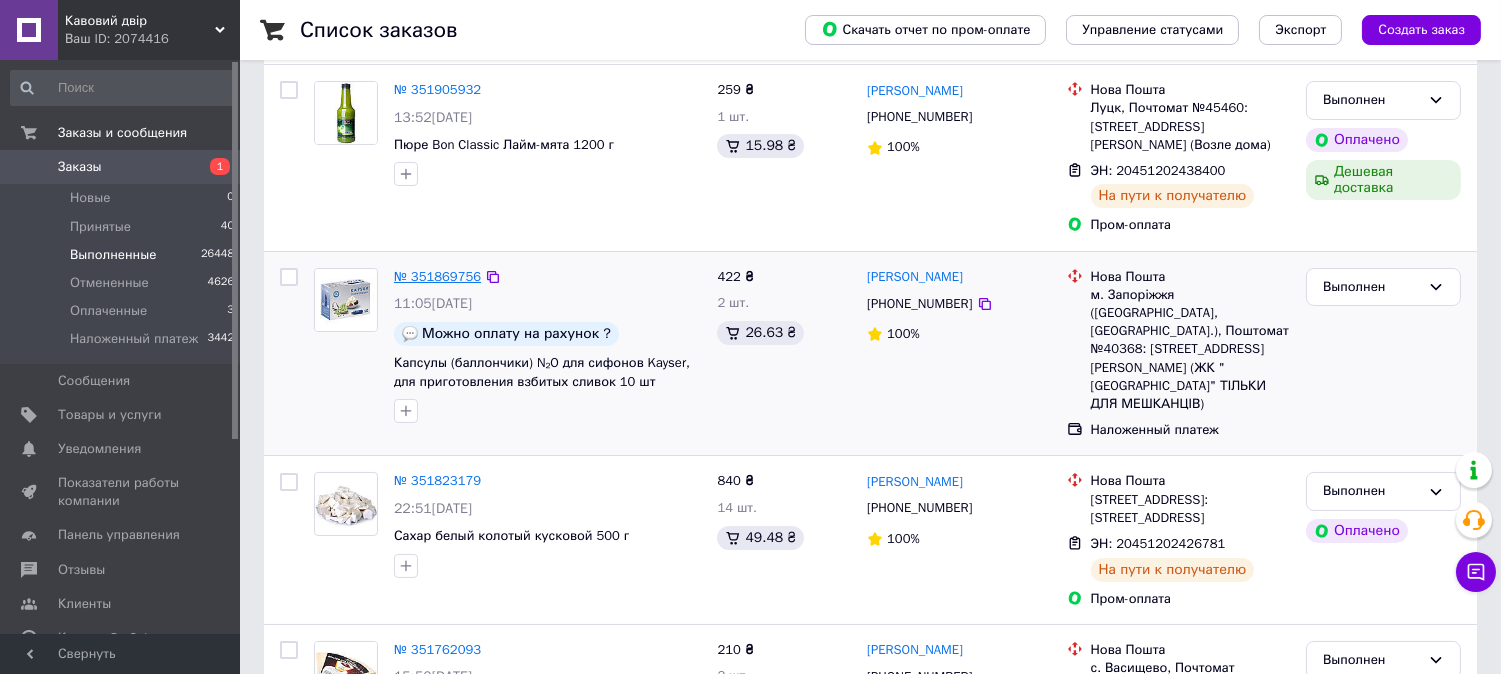 click on "№ 351869756" at bounding box center (437, 276) 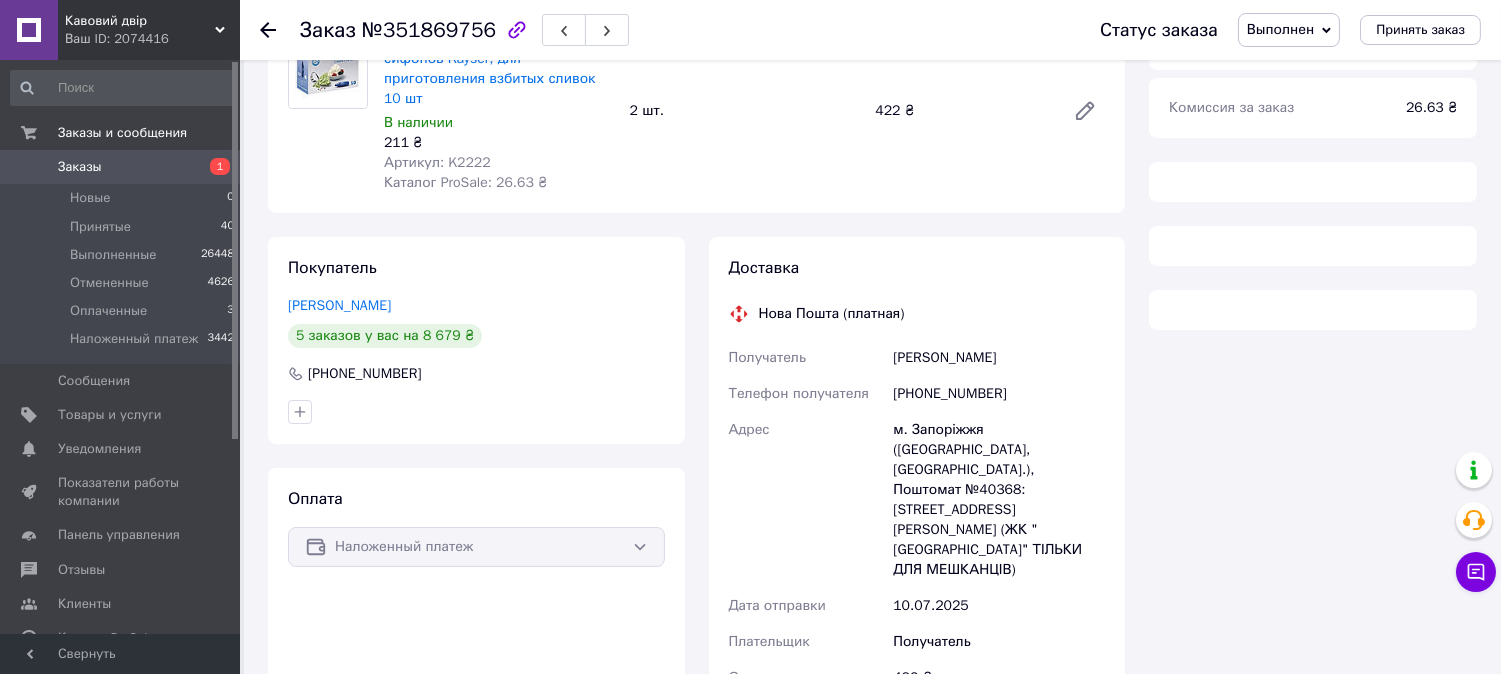 scroll, scrollTop: 222, scrollLeft: 0, axis: vertical 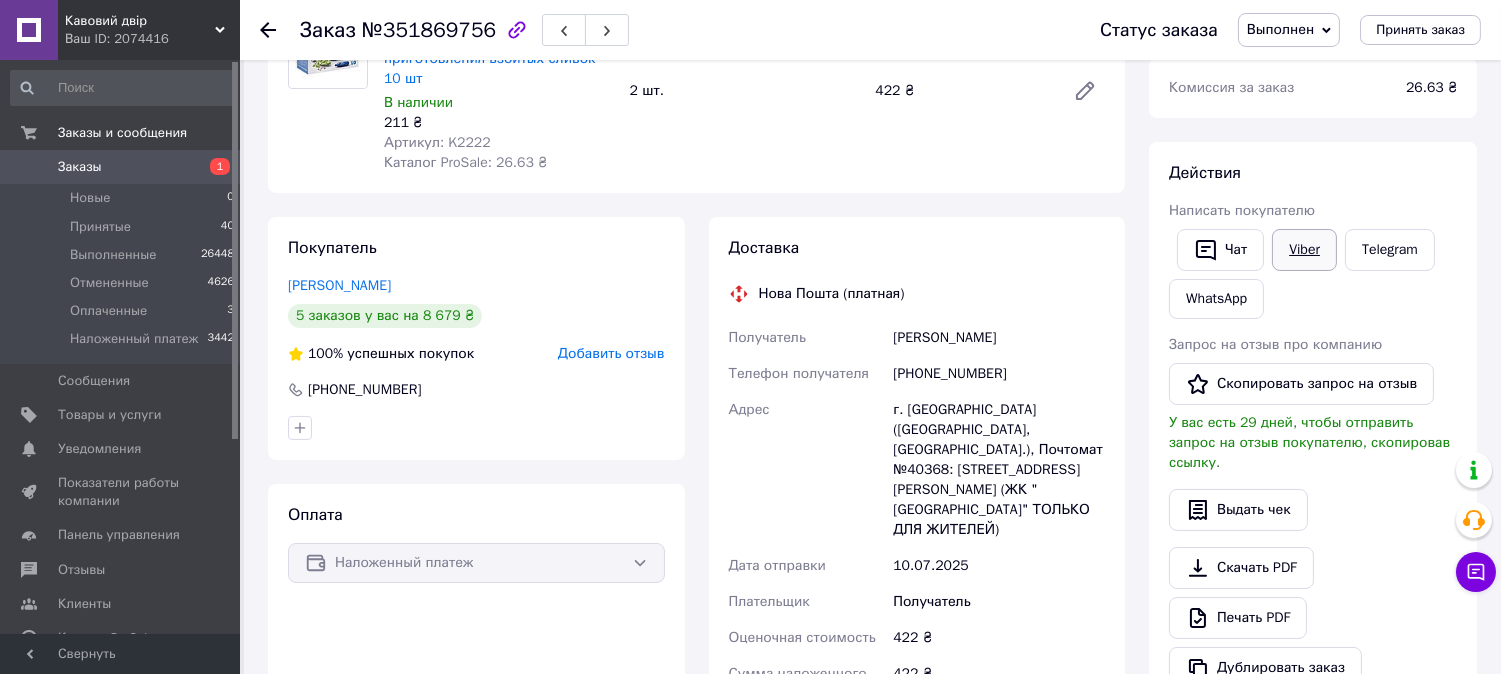 click on "Viber" at bounding box center [1304, 250] 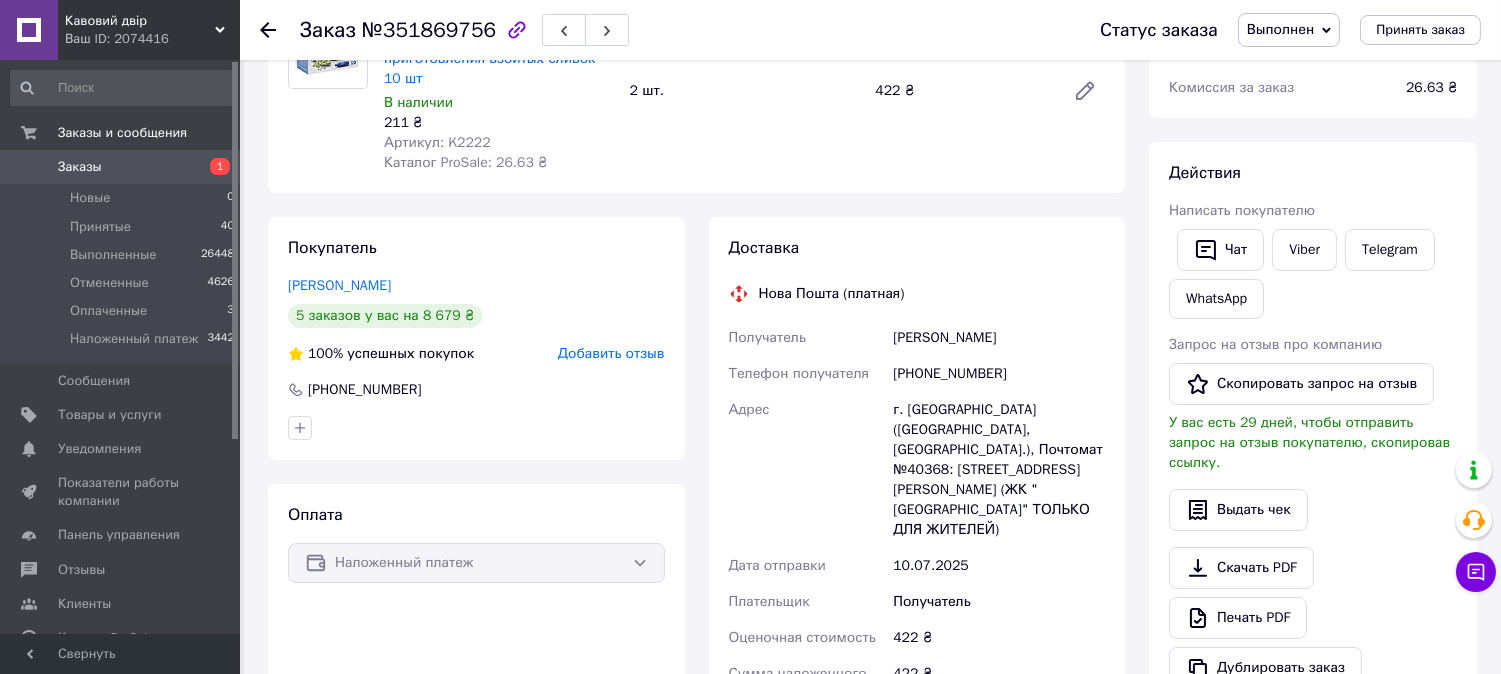 scroll, scrollTop: 0, scrollLeft: 0, axis: both 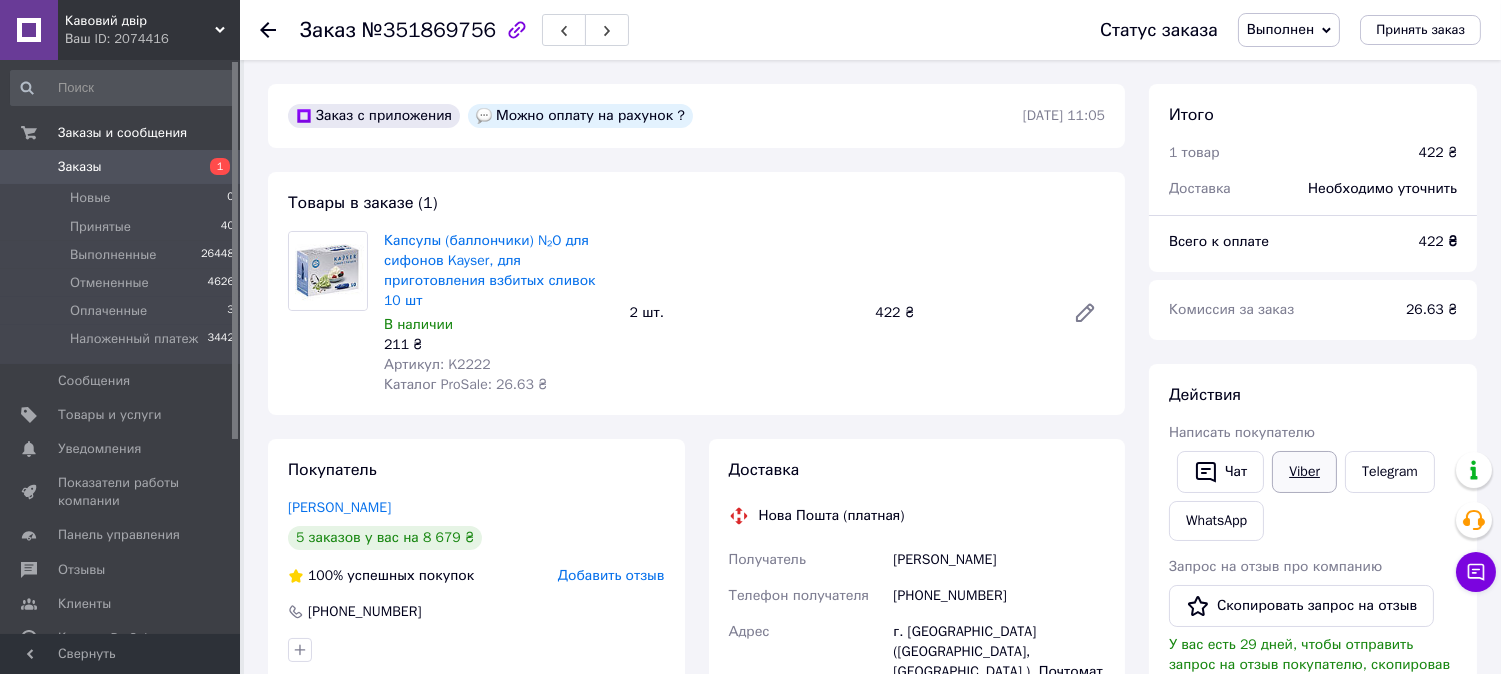 click on "Viber" at bounding box center [1304, 472] 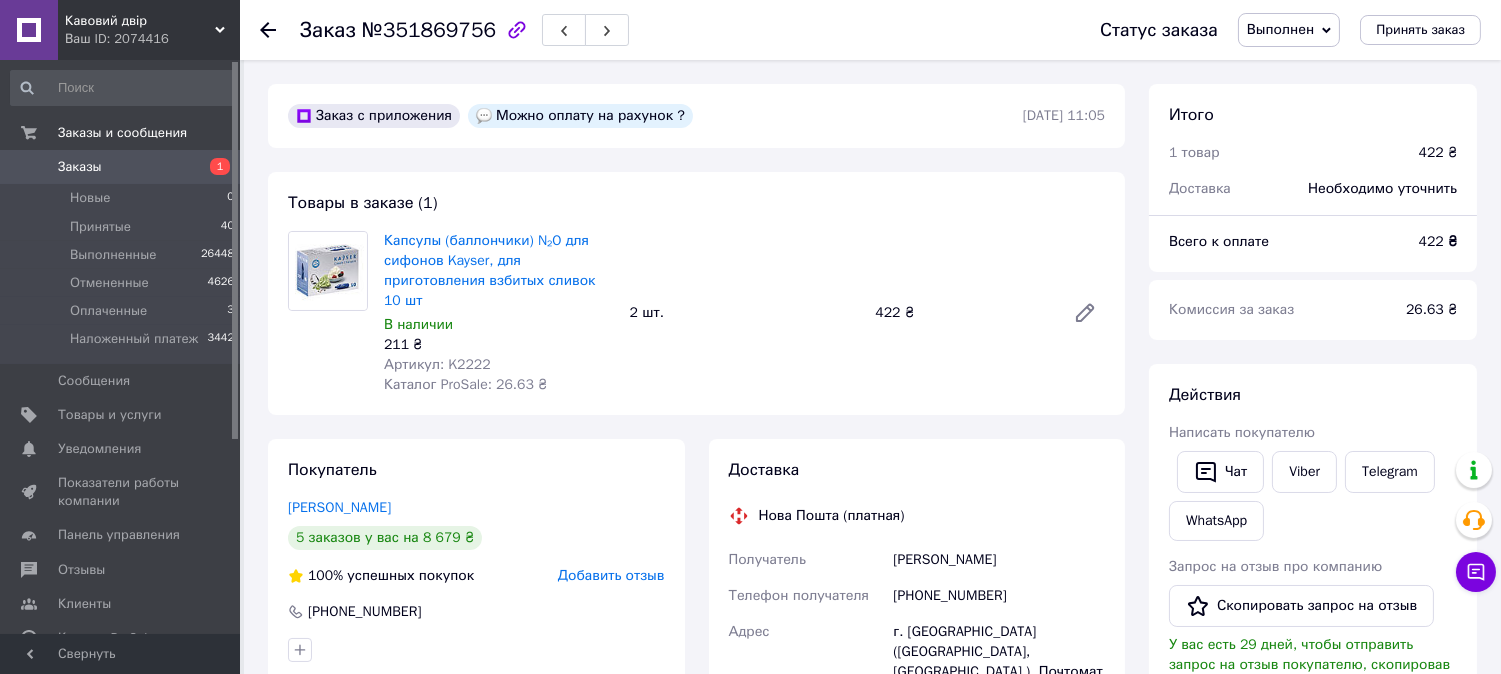 click 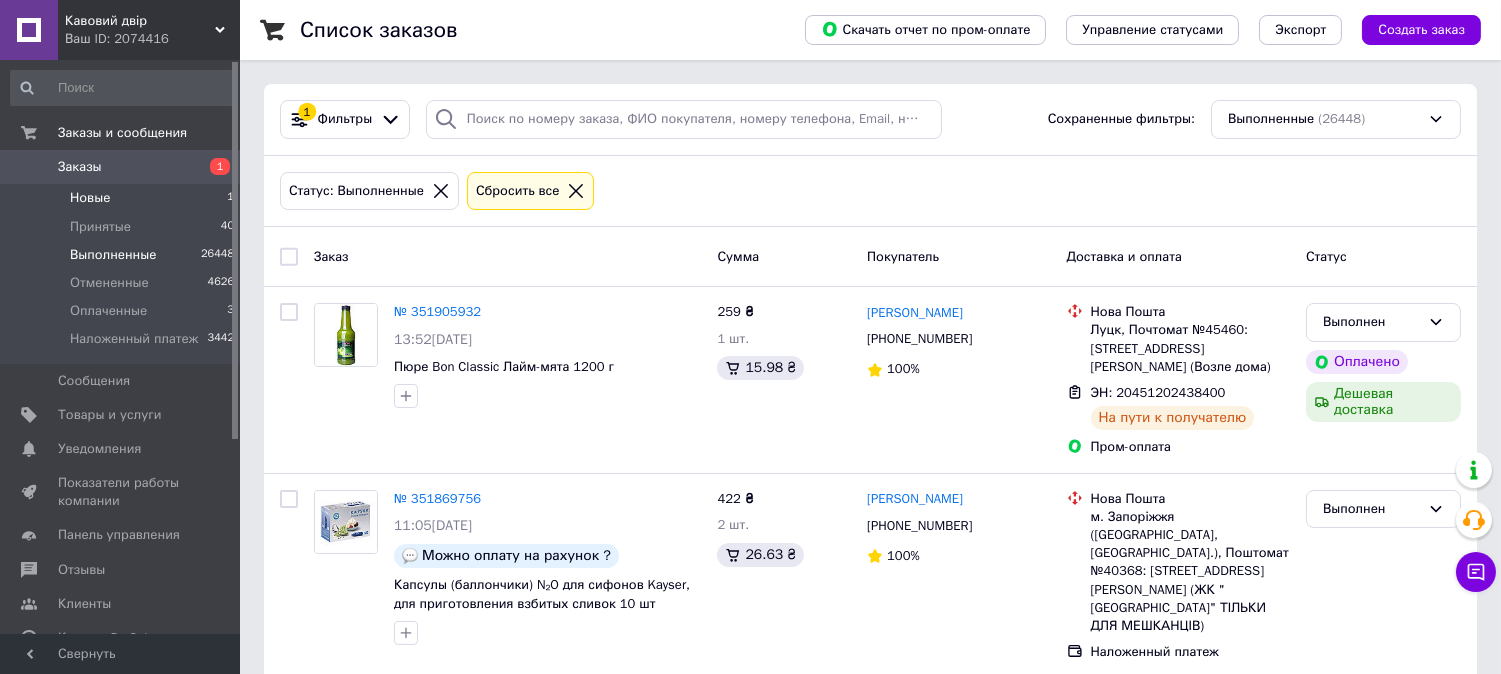 click on "Новые 1" at bounding box center (123, 198) 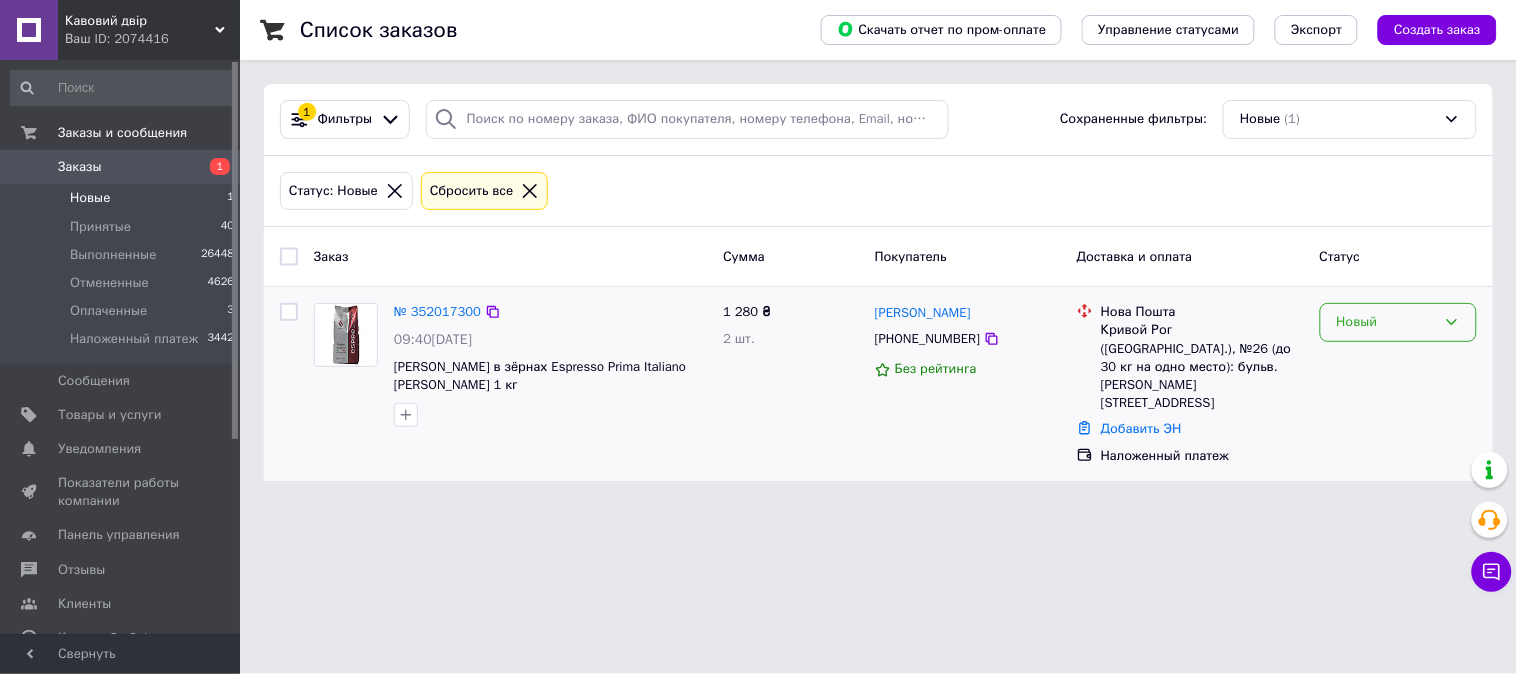click on "Новый" at bounding box center [1386, 322] 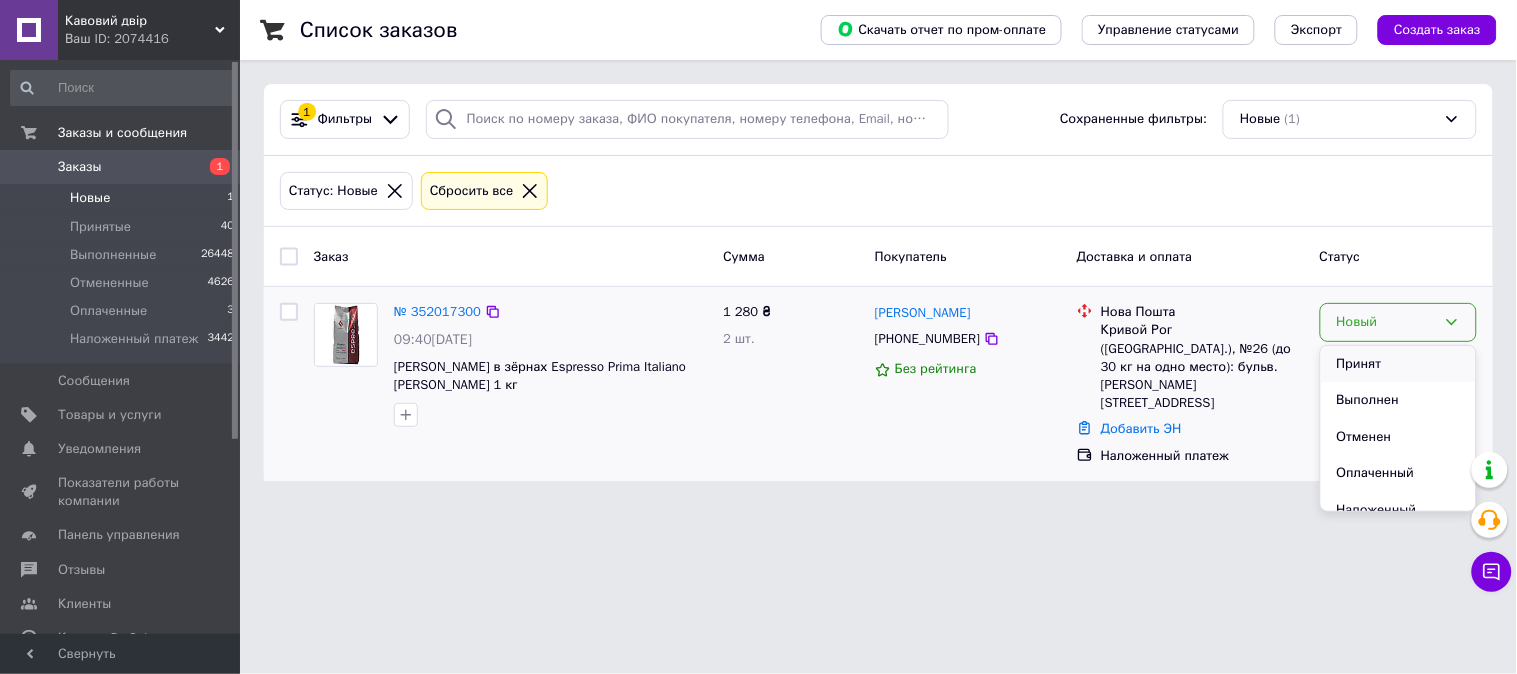 click on "Принят" at bounding box center (1398, 364) 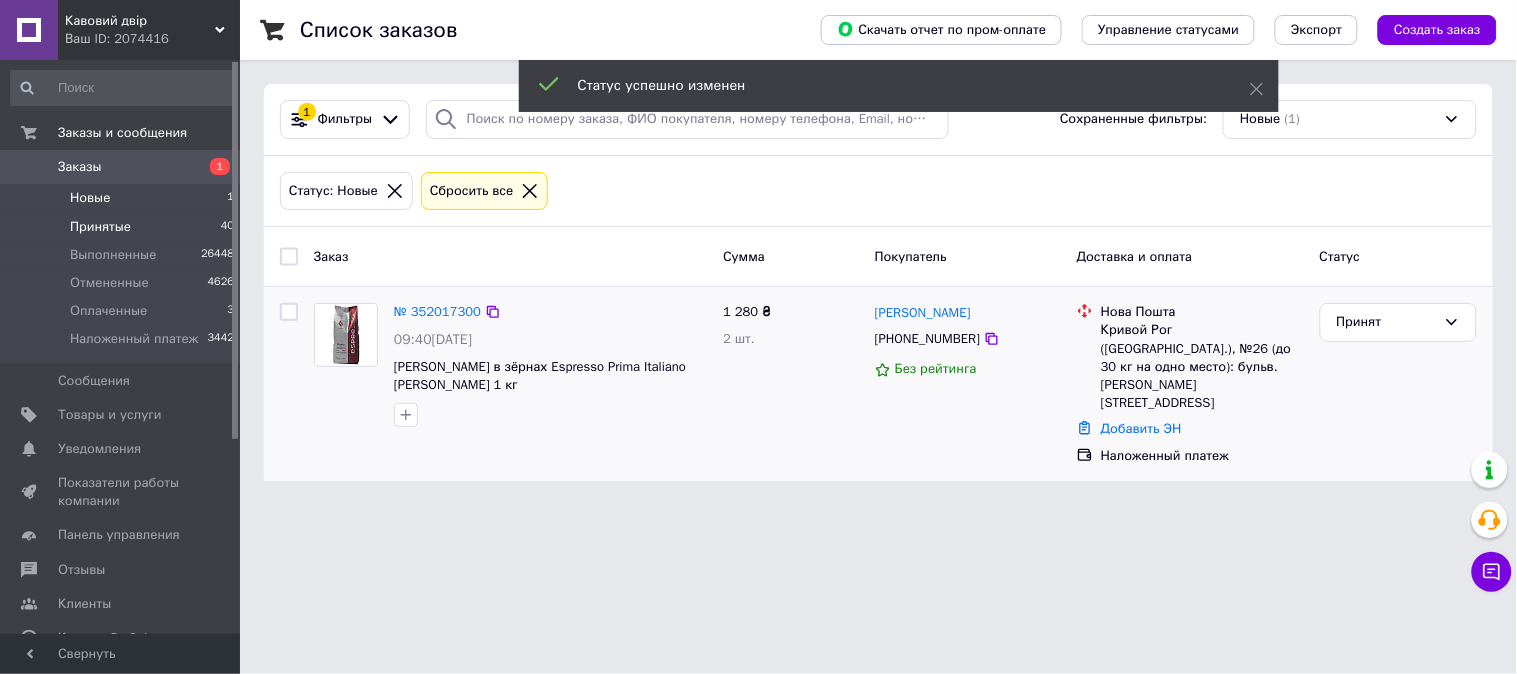 click on "Принятые 40" at bounding box center (123, 227) 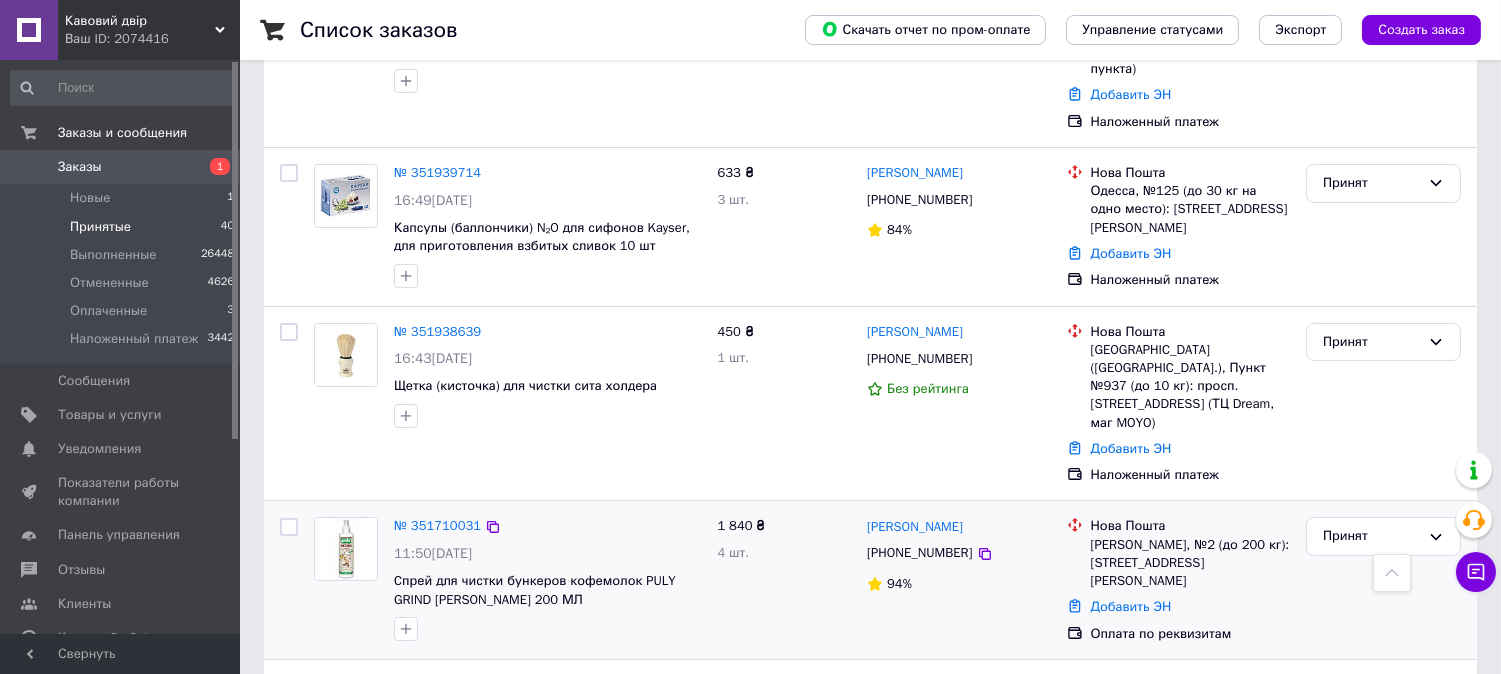 scroll, scrollTop: 333, scrollLeft: 0, axis: vertical 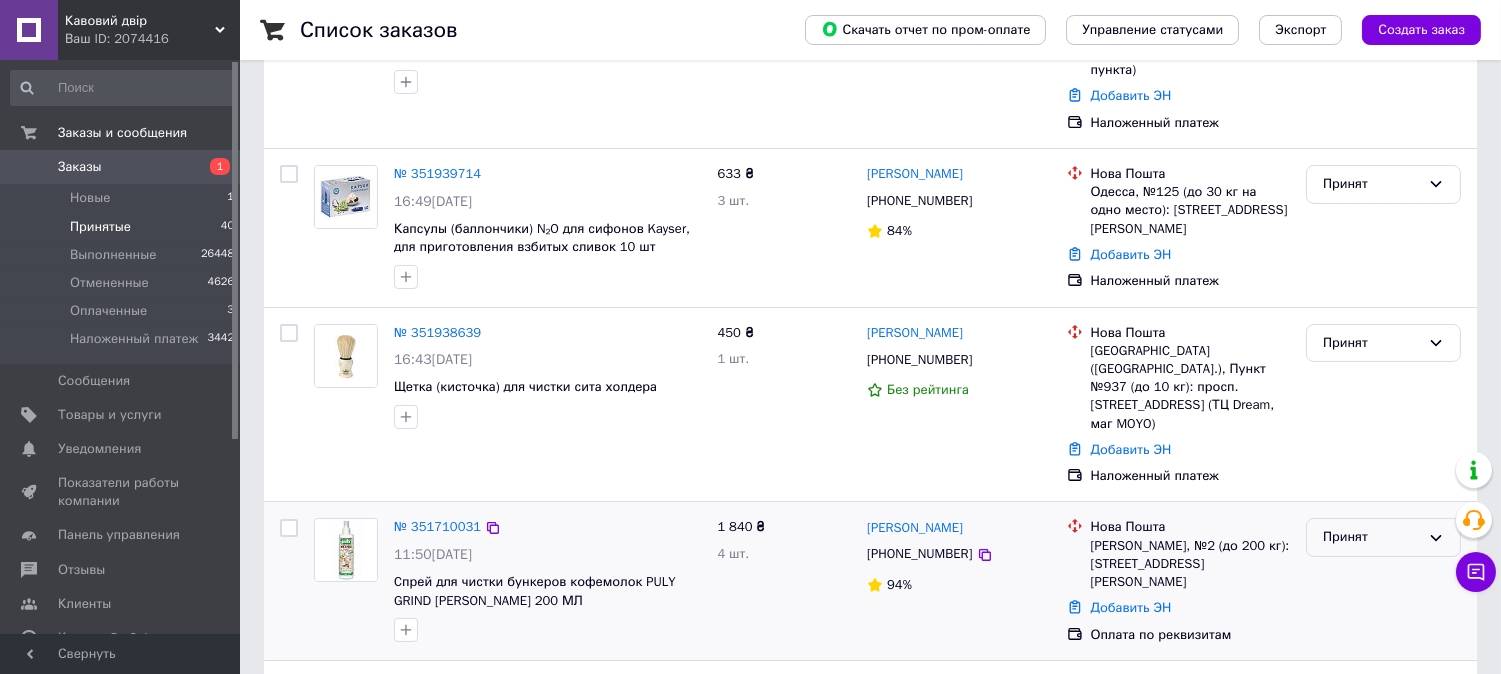 click on "Принят" at bounding box center (1371, 537) 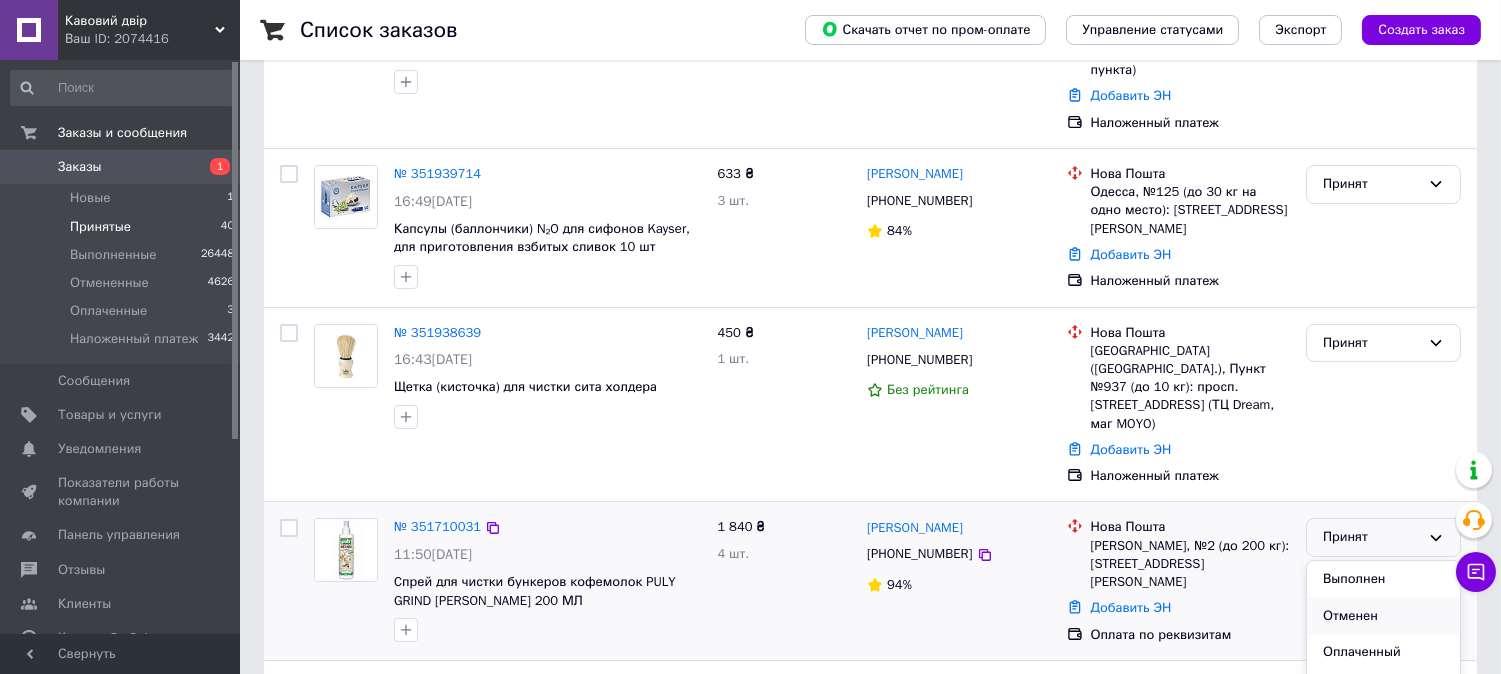 click on "Отменен" at bounding box center [1383, 616] 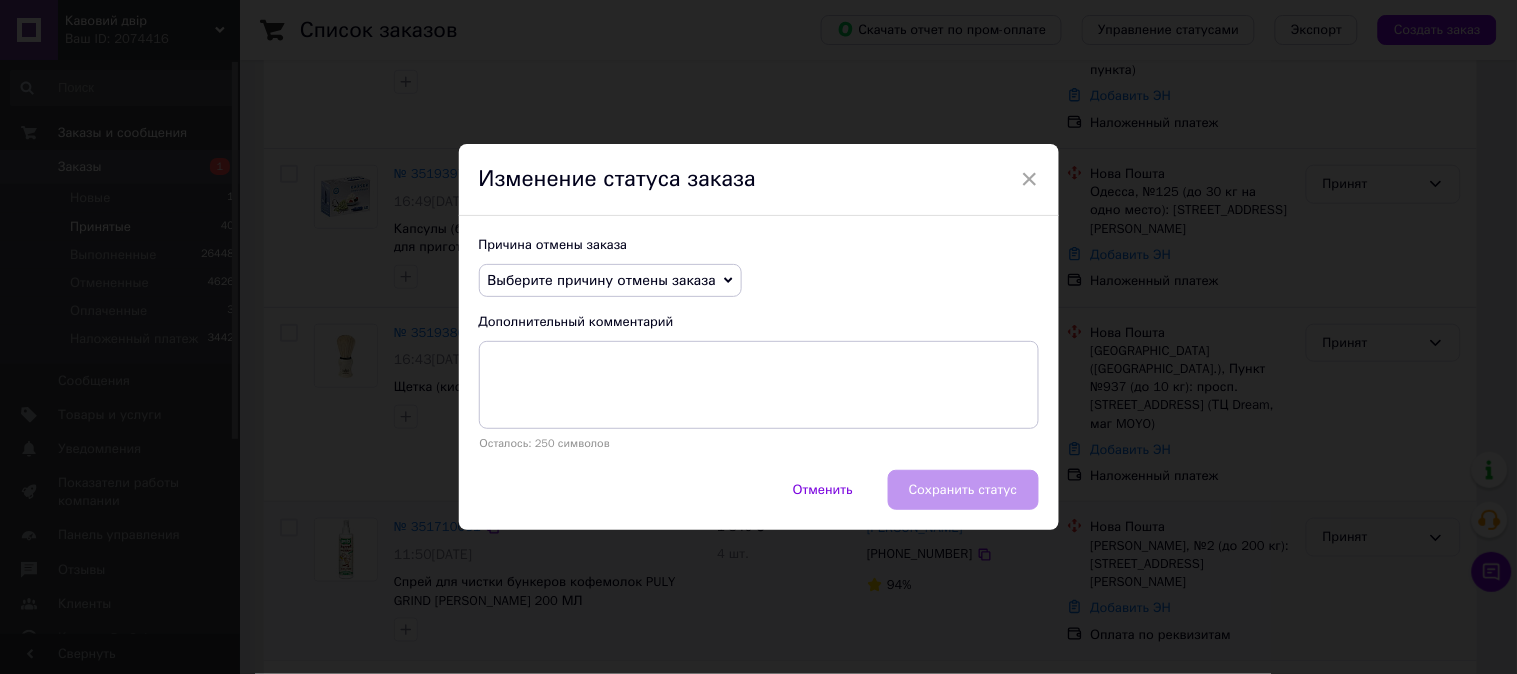 click 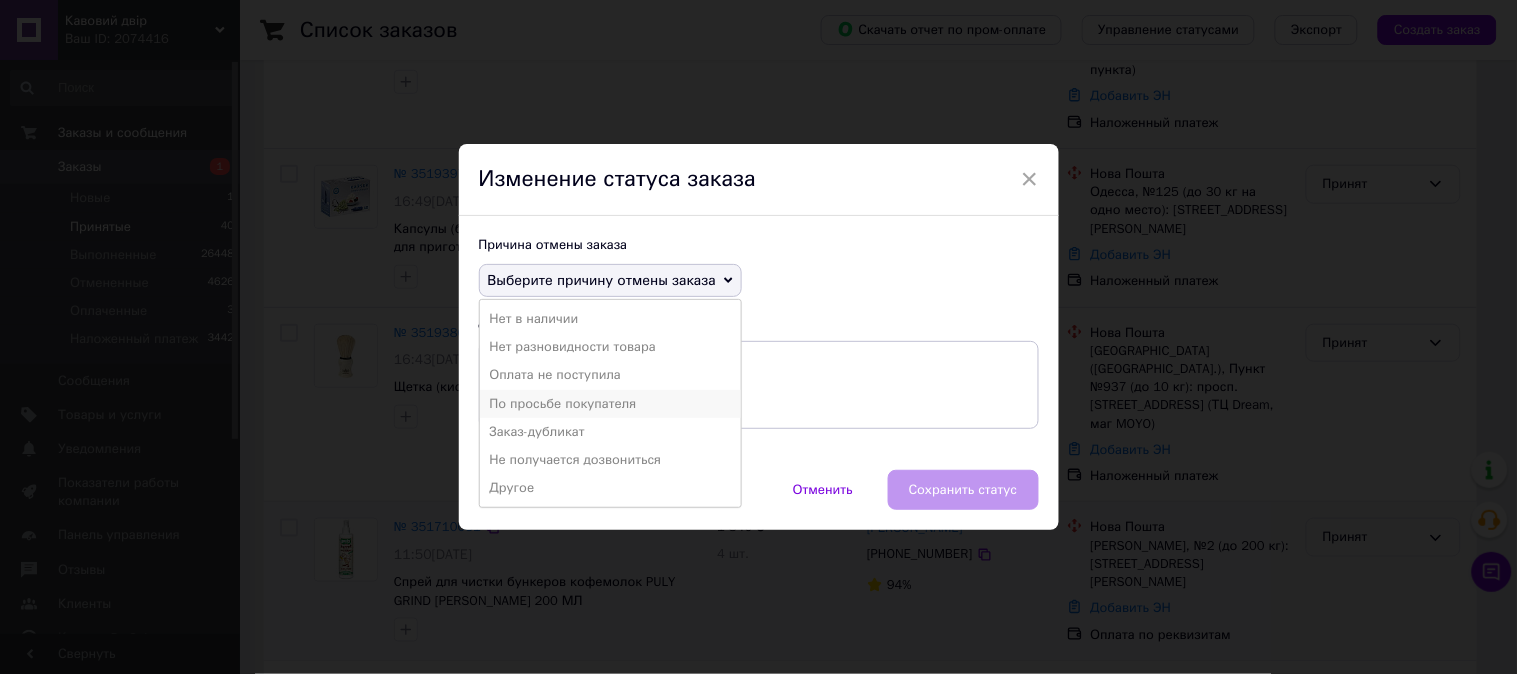 click on "По просьбе покупателя" at bounding box center (610, 404) 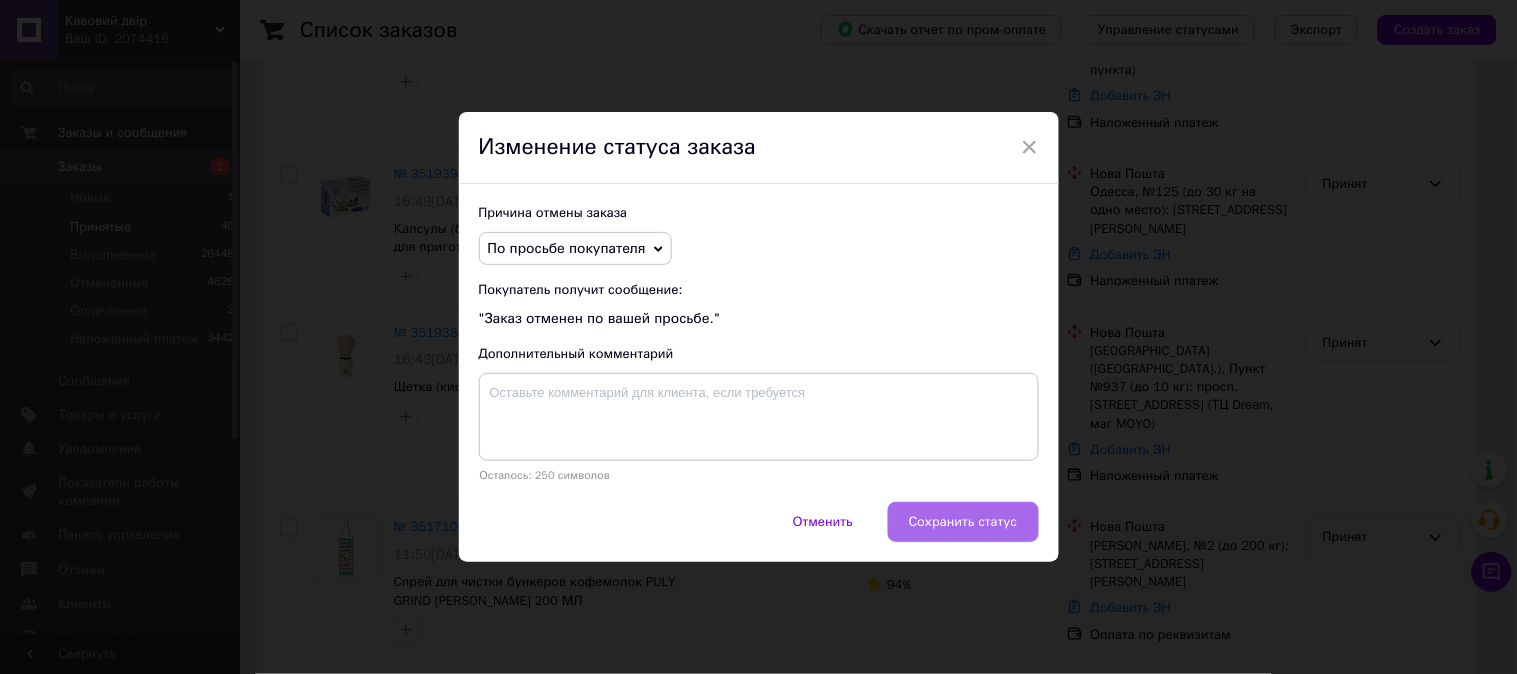 click on "Сохранить статус" at bounding box center (963, 522) 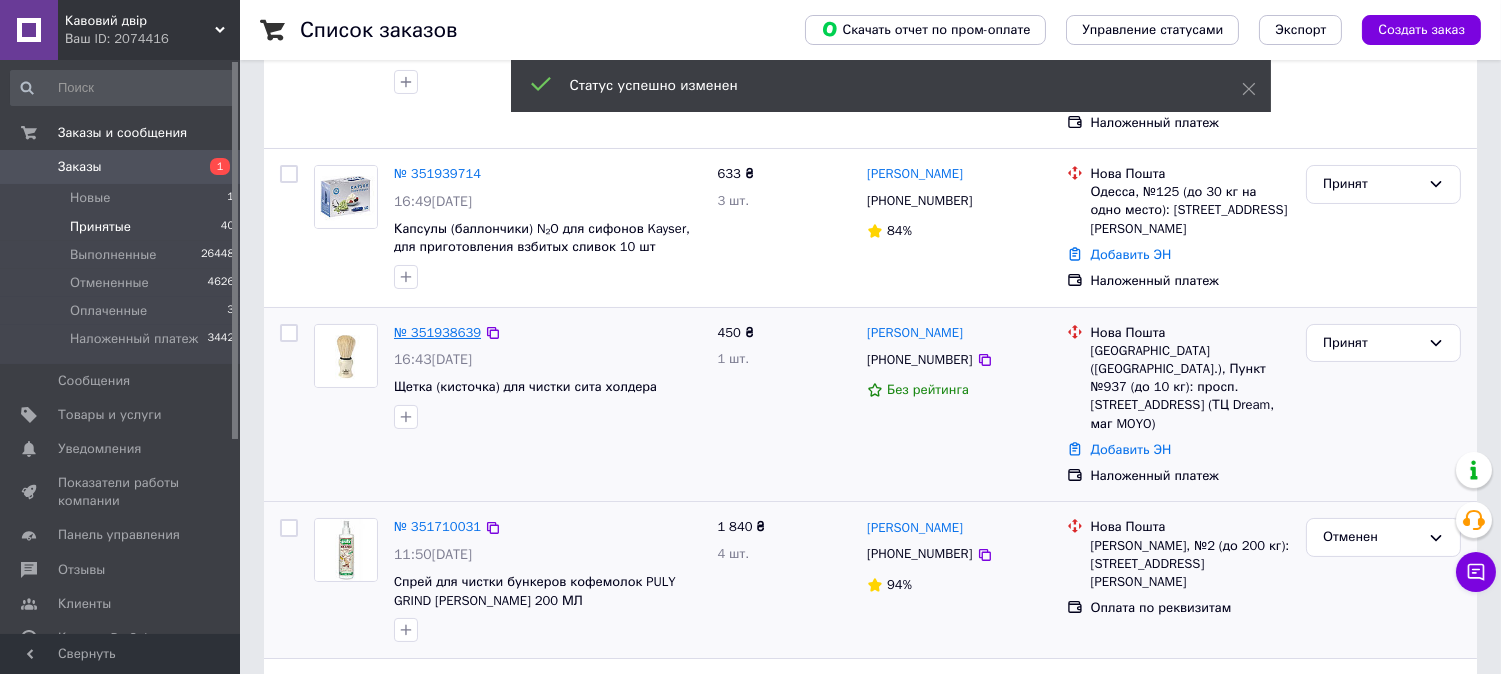click on "№ 351938639" at bounding box center (437, 332) 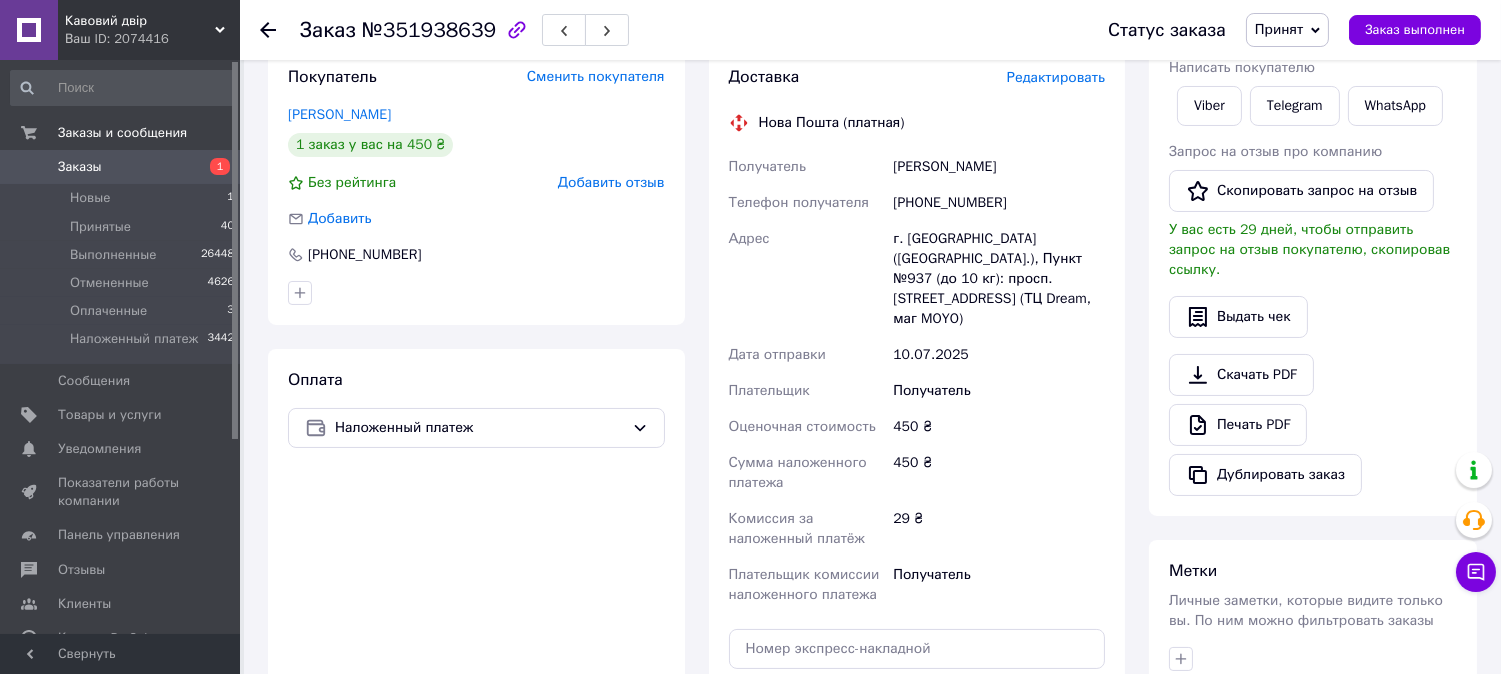 scroll, scrollTop: 111, scrollLeft: 0, axis: vertical 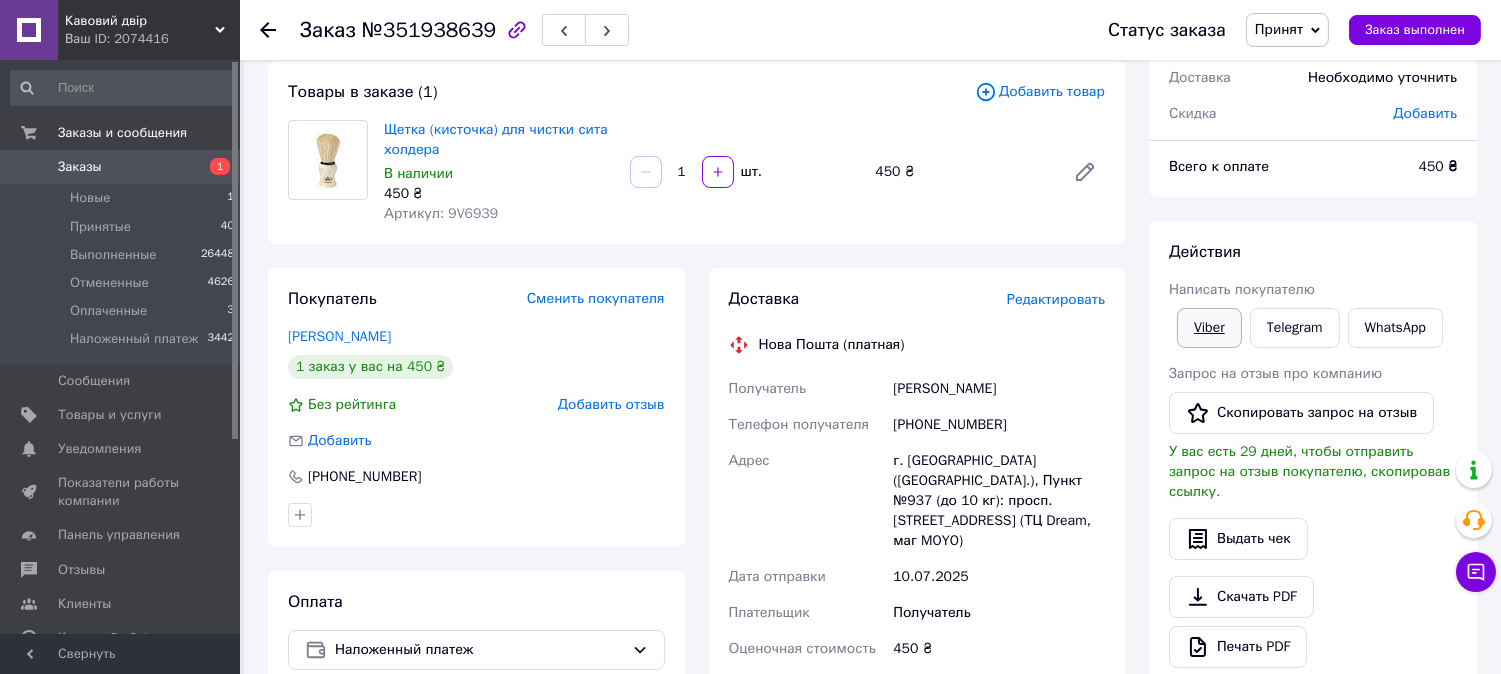 click on "Viber" at bounding box center [1209, 328] 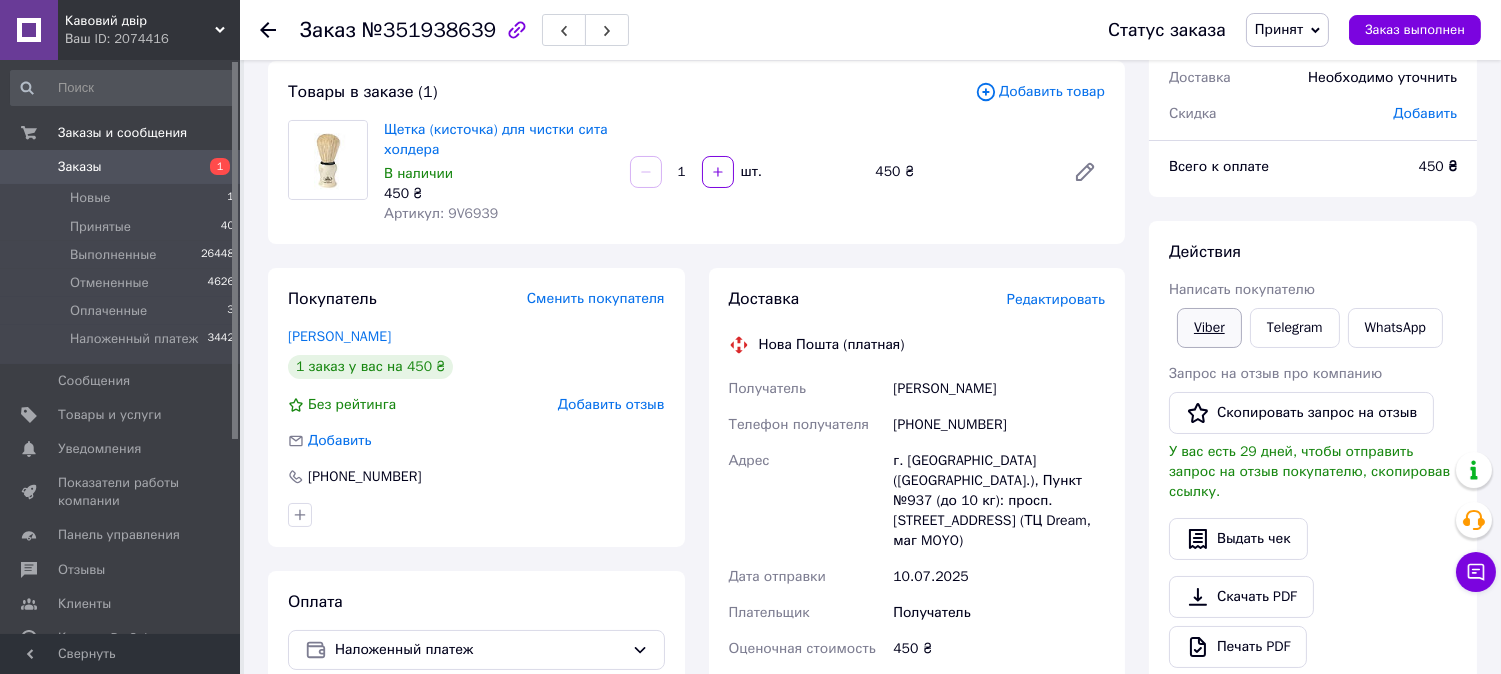 click on "Viber" at bounding box center [1209, 328] 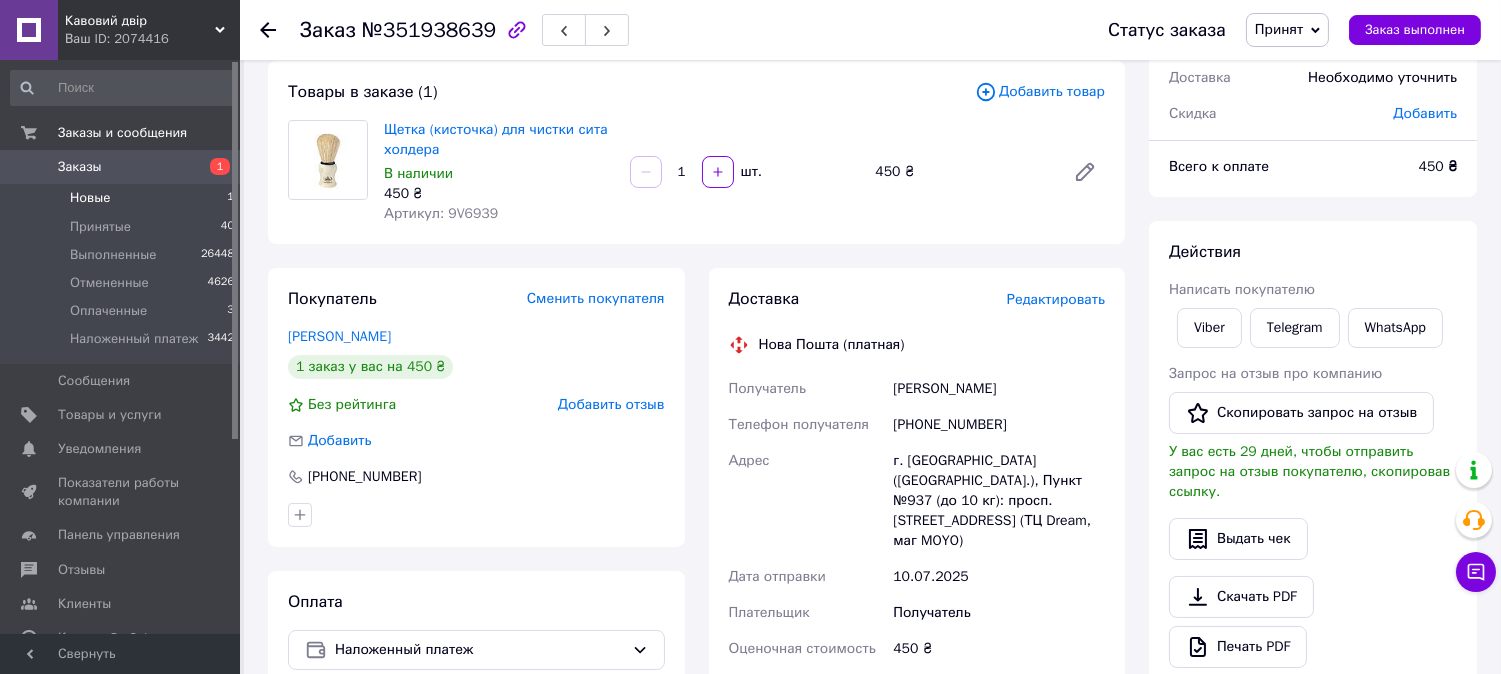 click on "Новые 1" at bounding box center [123, 198] 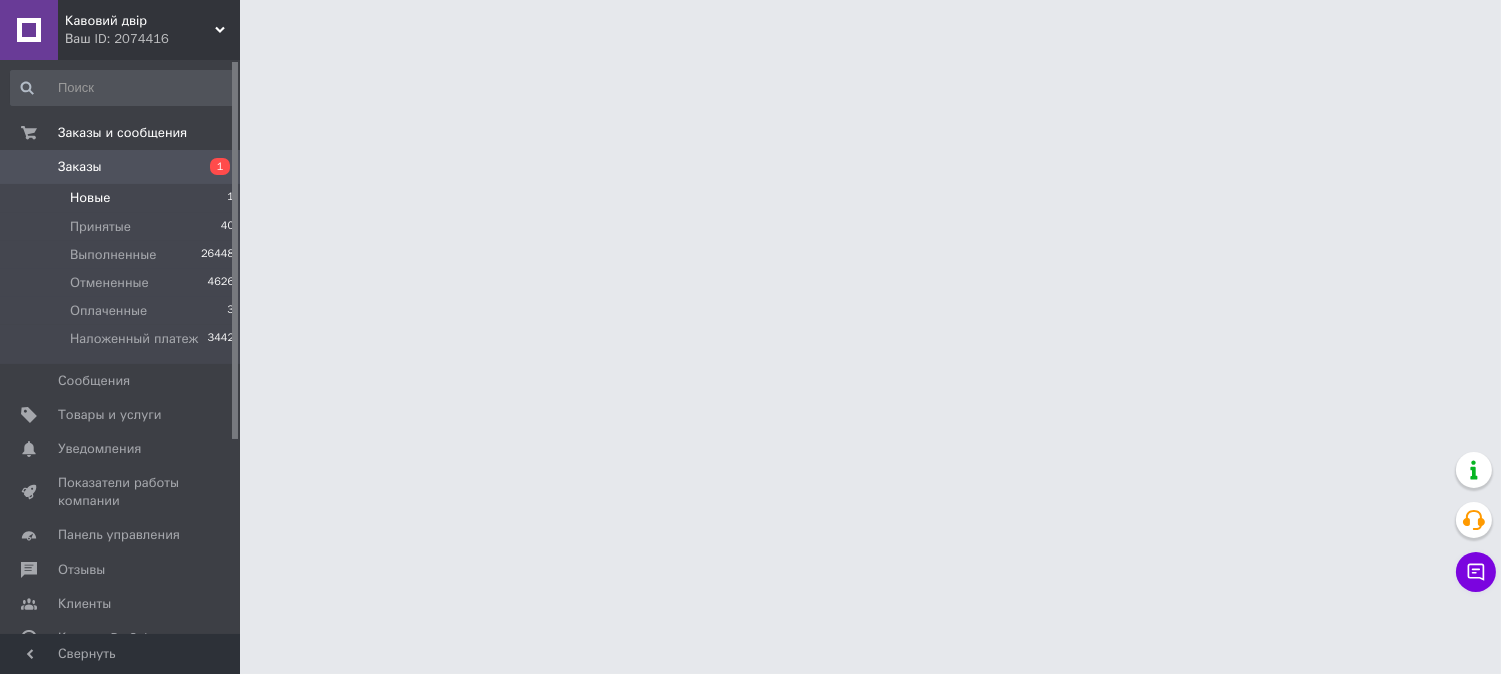 scroll, scrollTop: 0, scrollLeft: 0, axis: both 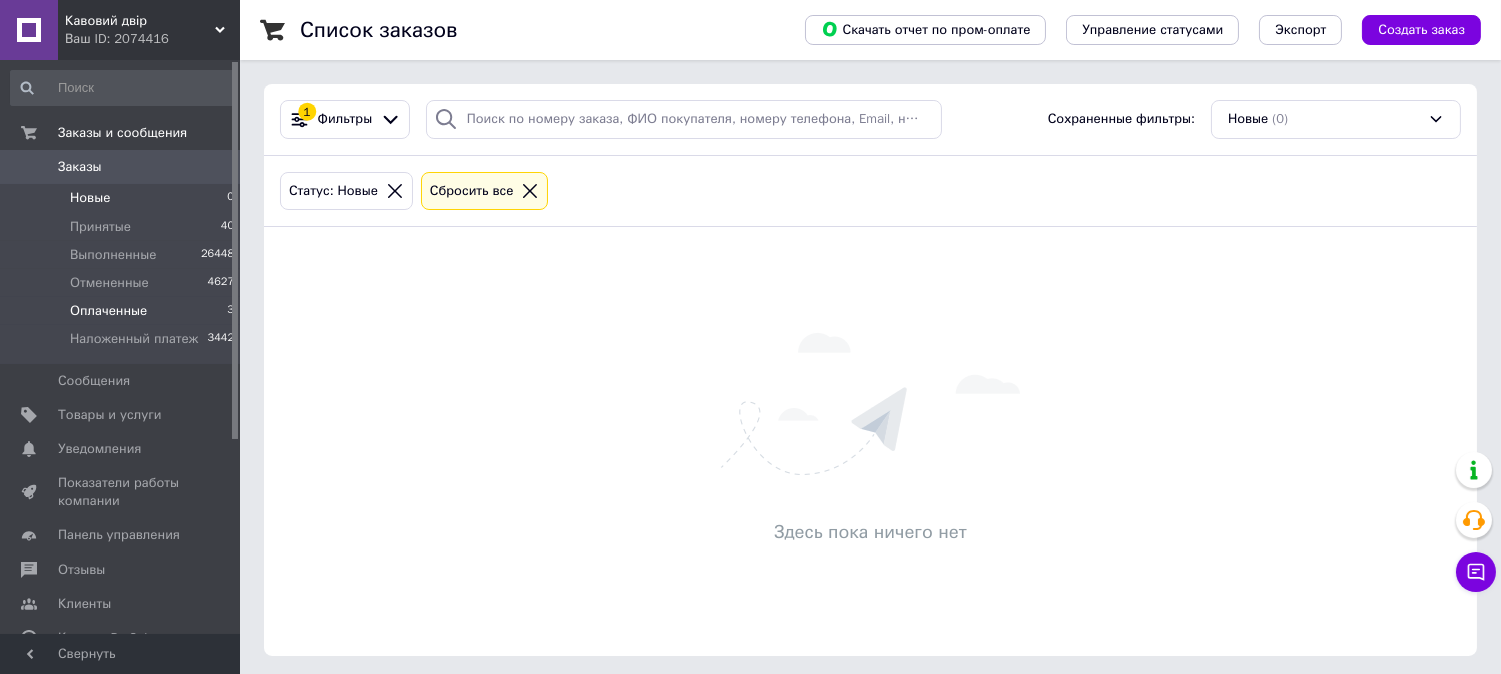click on "Оплаченные 3" at bounding box center [123, 311] 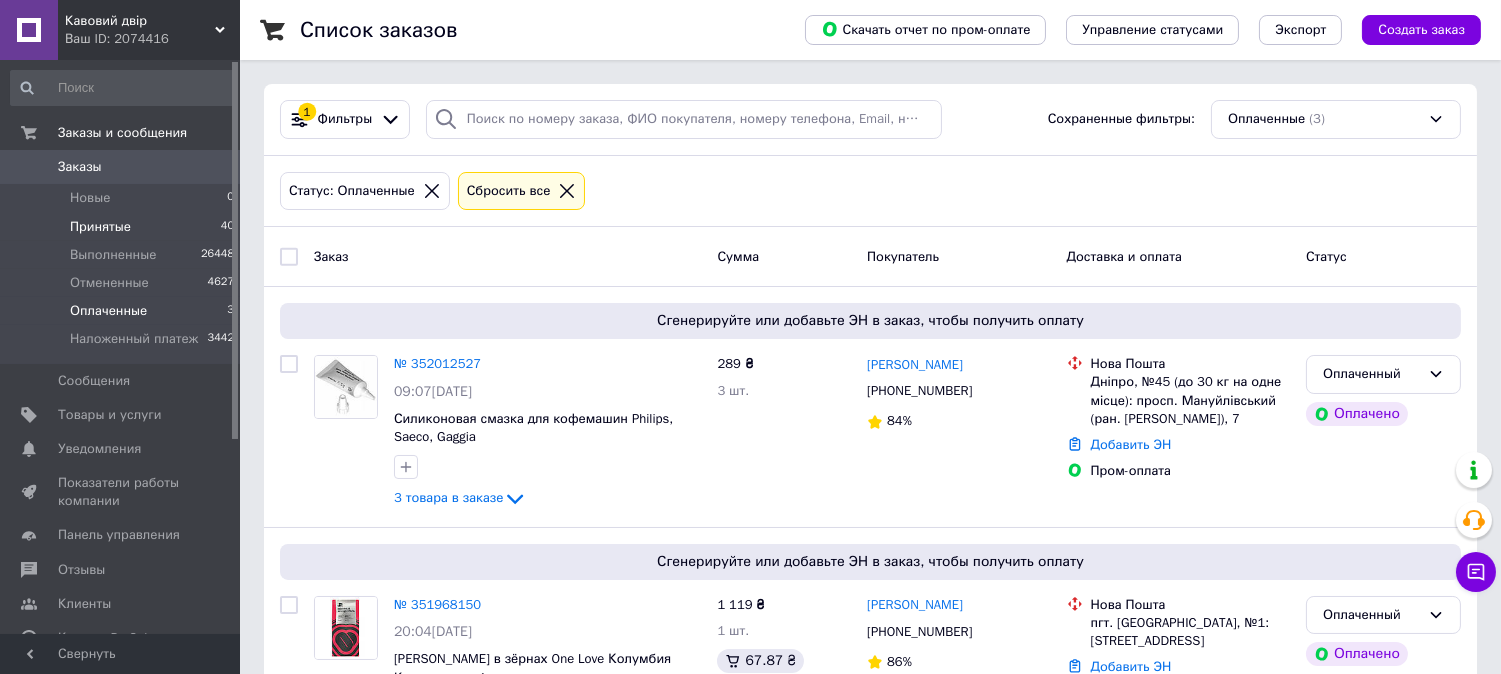 click on "Принятые 40" at bounding box center (123, 227) 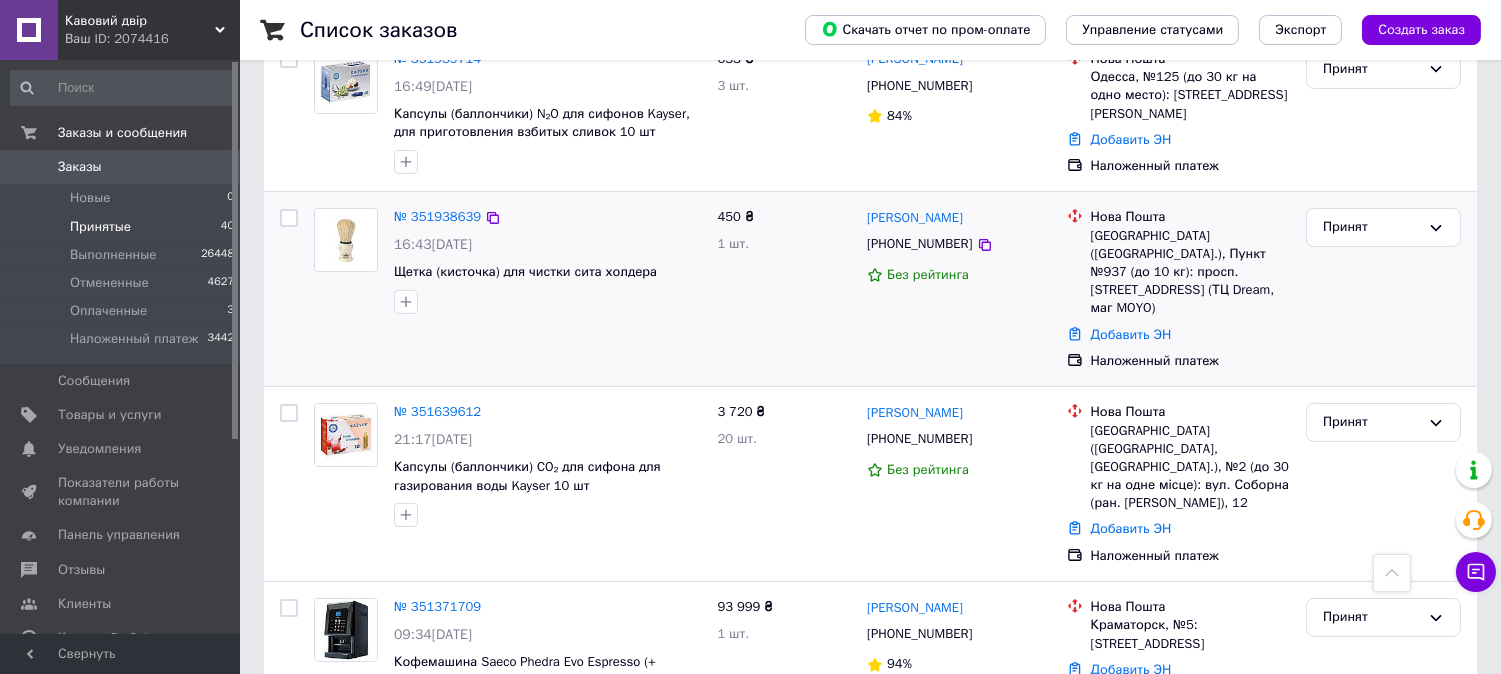 scroll, scrollTop: 666, scrollLeft: 0, axis: vertical 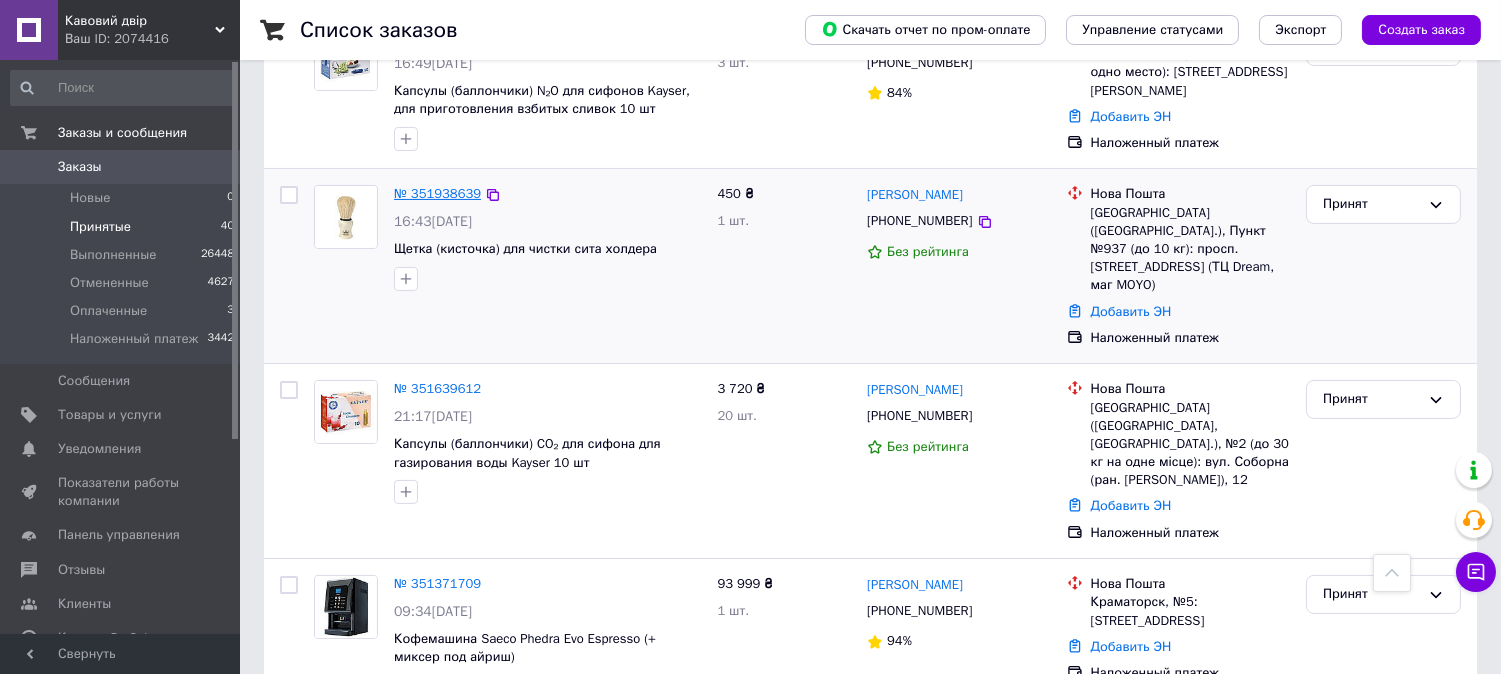 click on "№ 351938639" at bounding box center (437, 193) 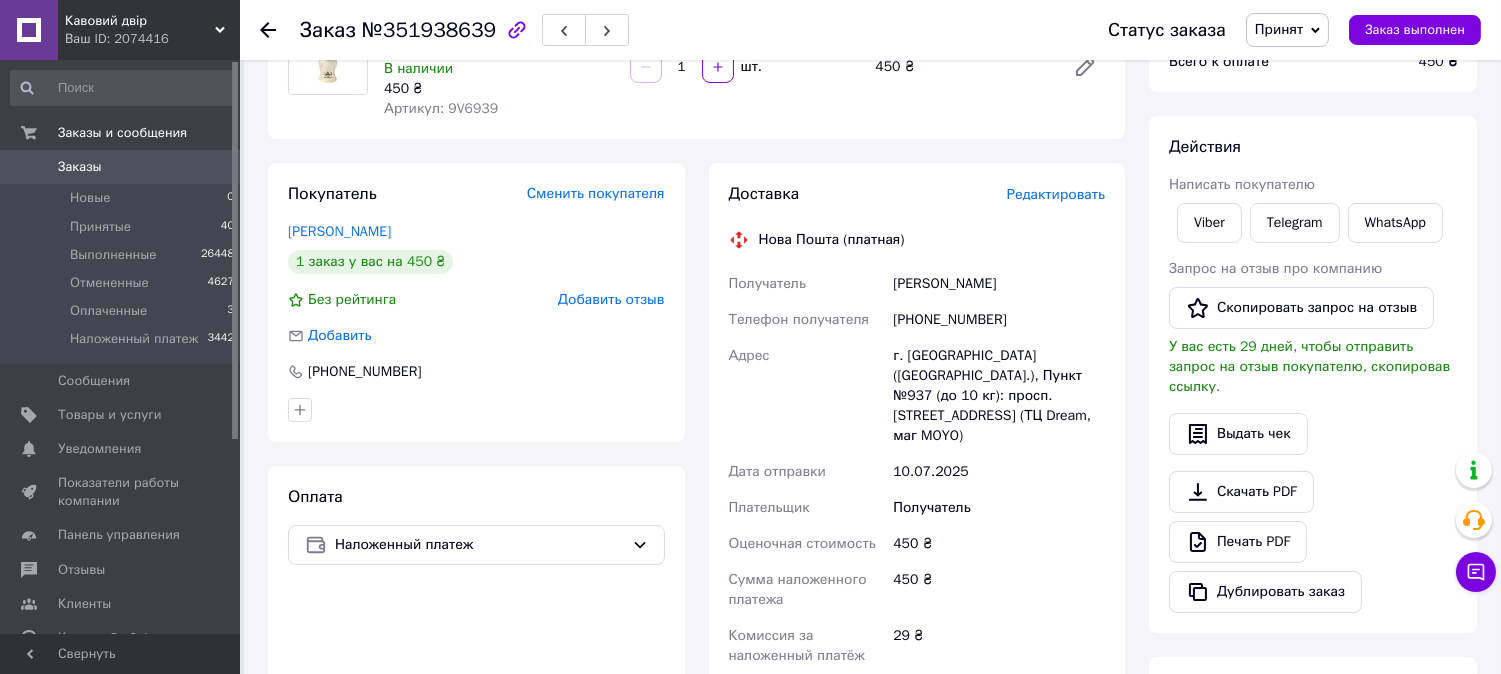 scroll, scrollTop: 222, scrollLeft: 0, axis: vertical 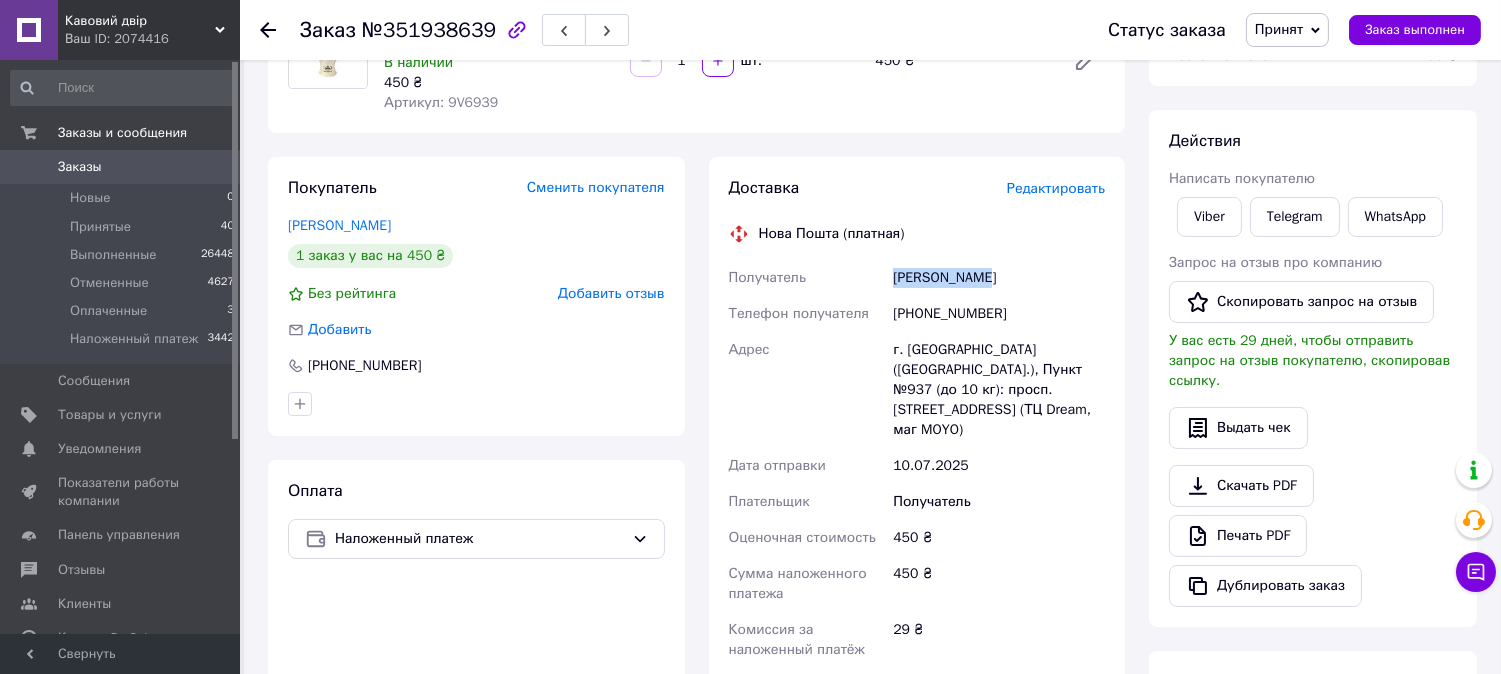 drag, startPoint x: 1007, startPoint y: 275, endPoint x: 850, endPoint y: 277, distance: 157.01274 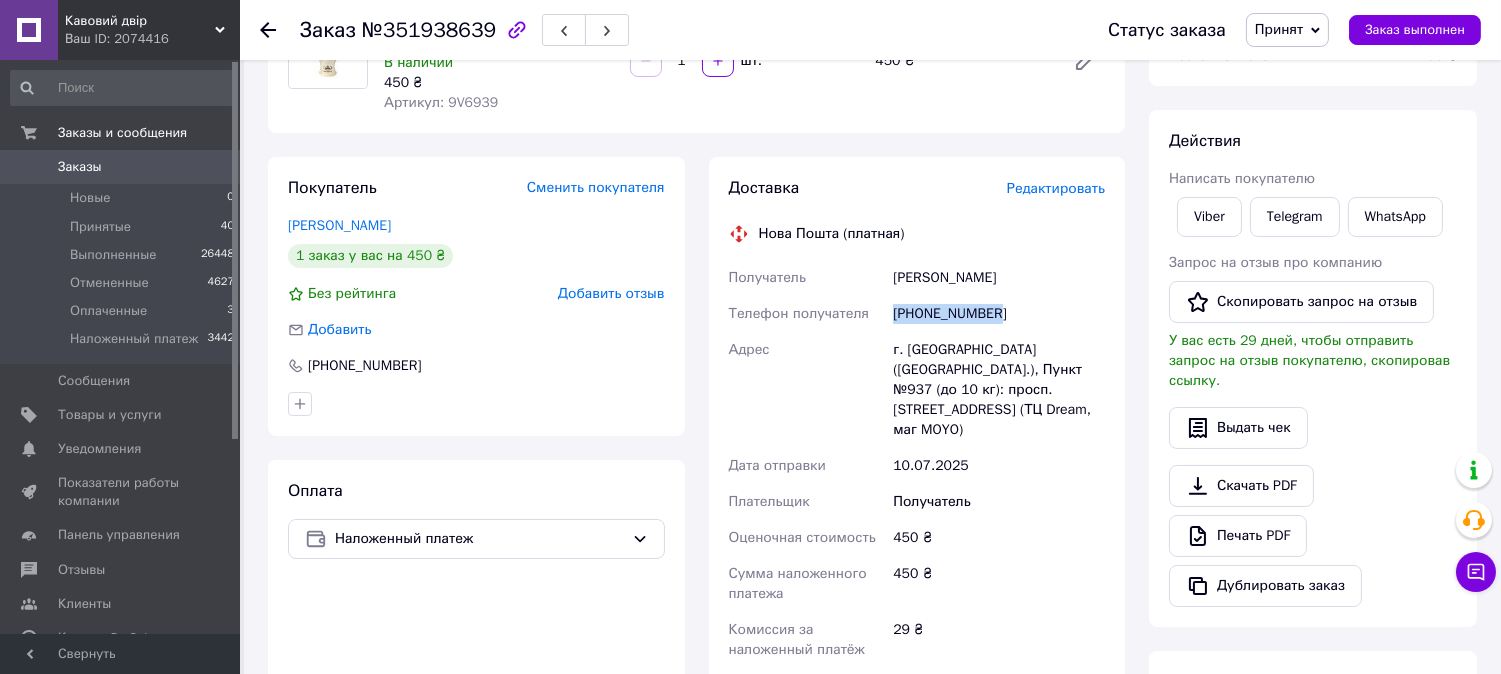 drag, startPoint x: 893, startPoint y: 314, endPoint x: 1013, endPoint y: 310, distance: 120.06665 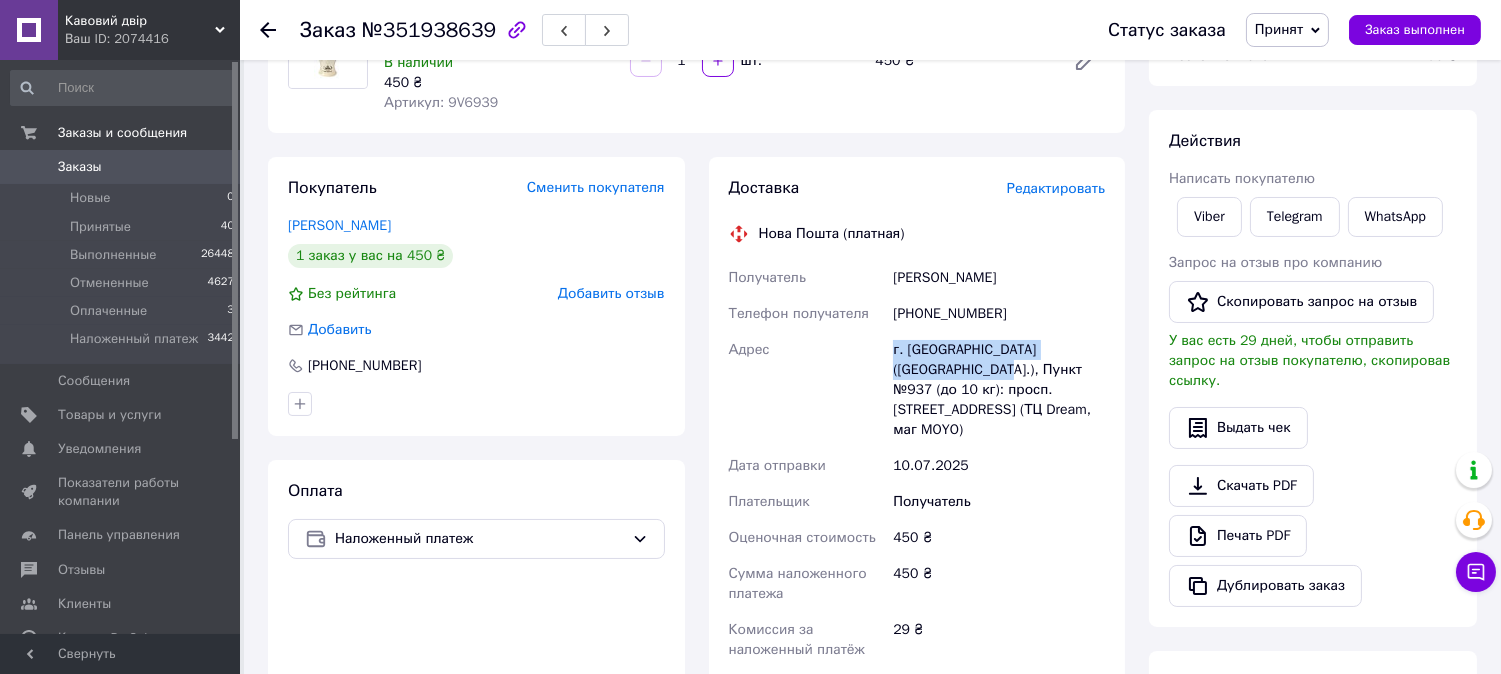 drag, startPoint x: 941, startPoint y: 372, endPoint x: 880, endPoint y: 365, distance: 61.400326 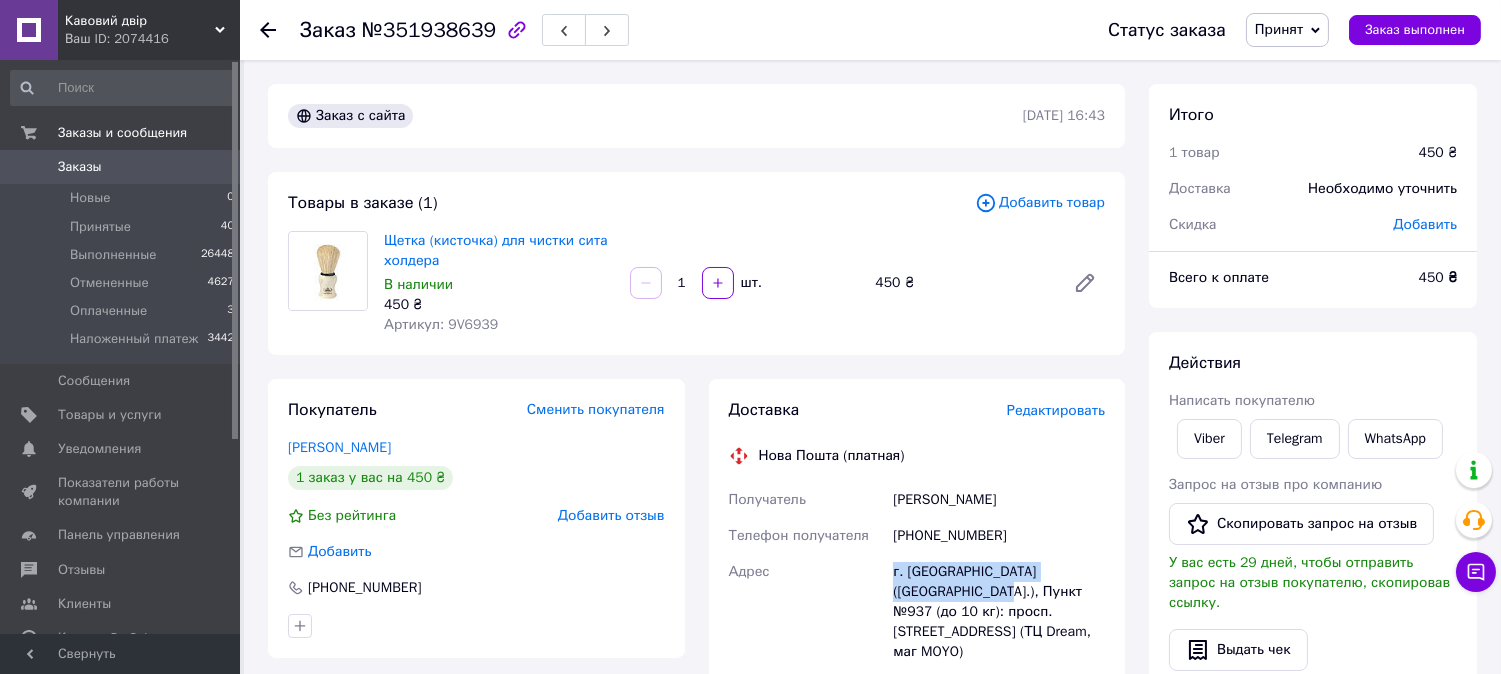 click on "Принят" at bounding box center [1287, 30] 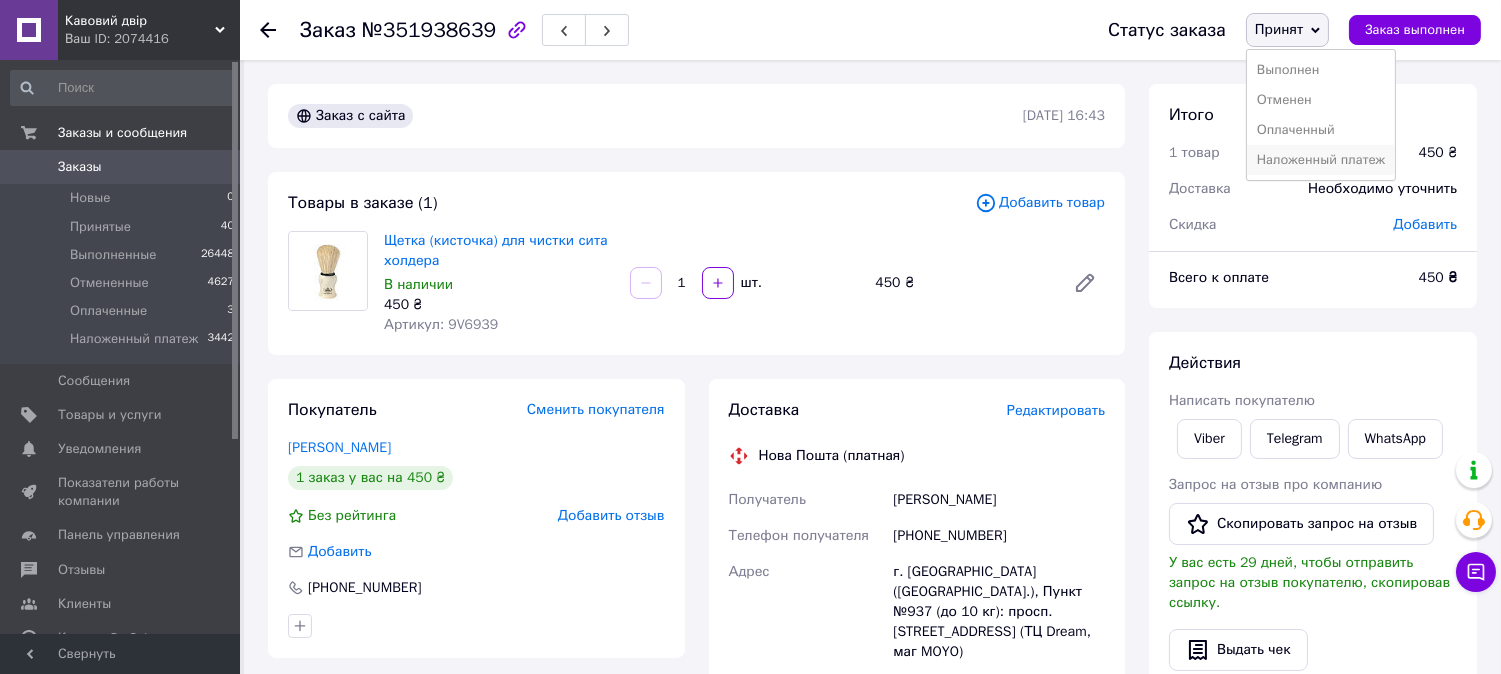 click on "Наложенный платеж" at bounding box center (1321, 160) 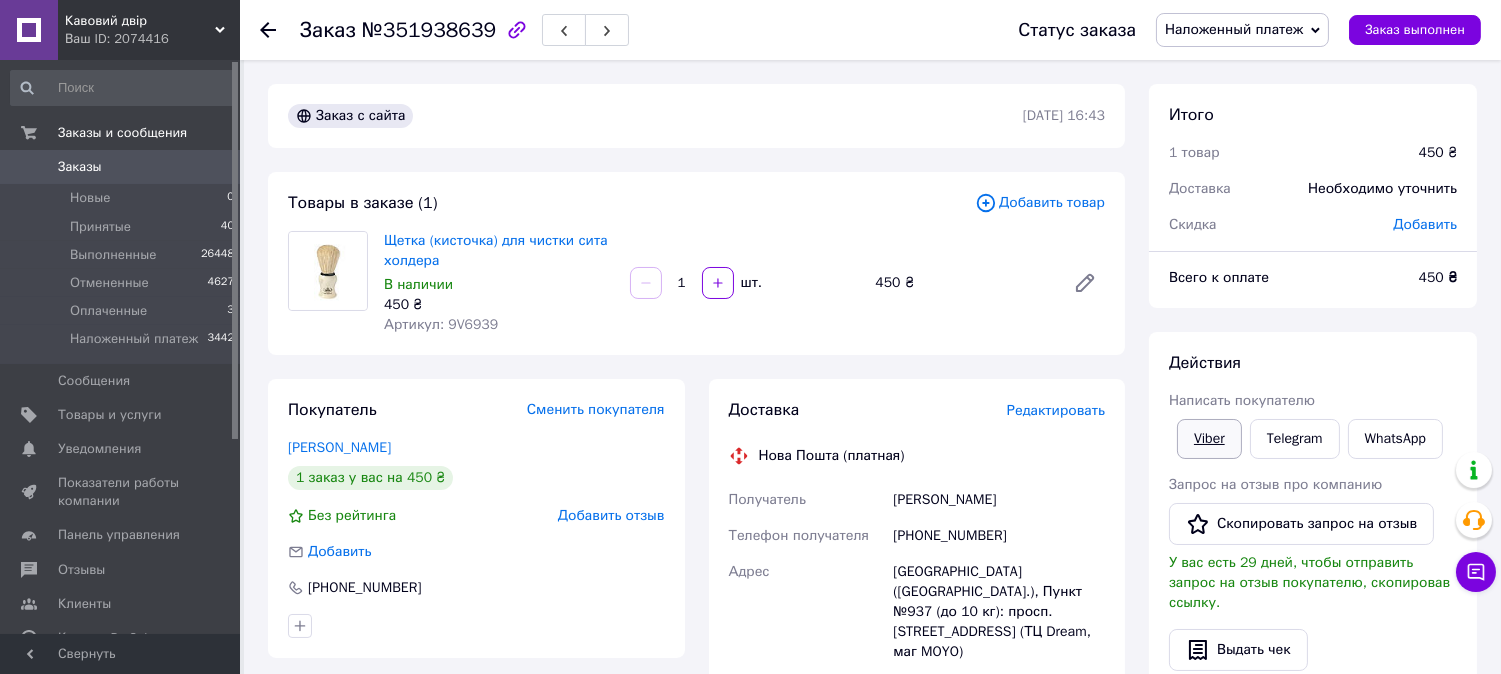 click on "Viber" at bounding box center [1209, 439] 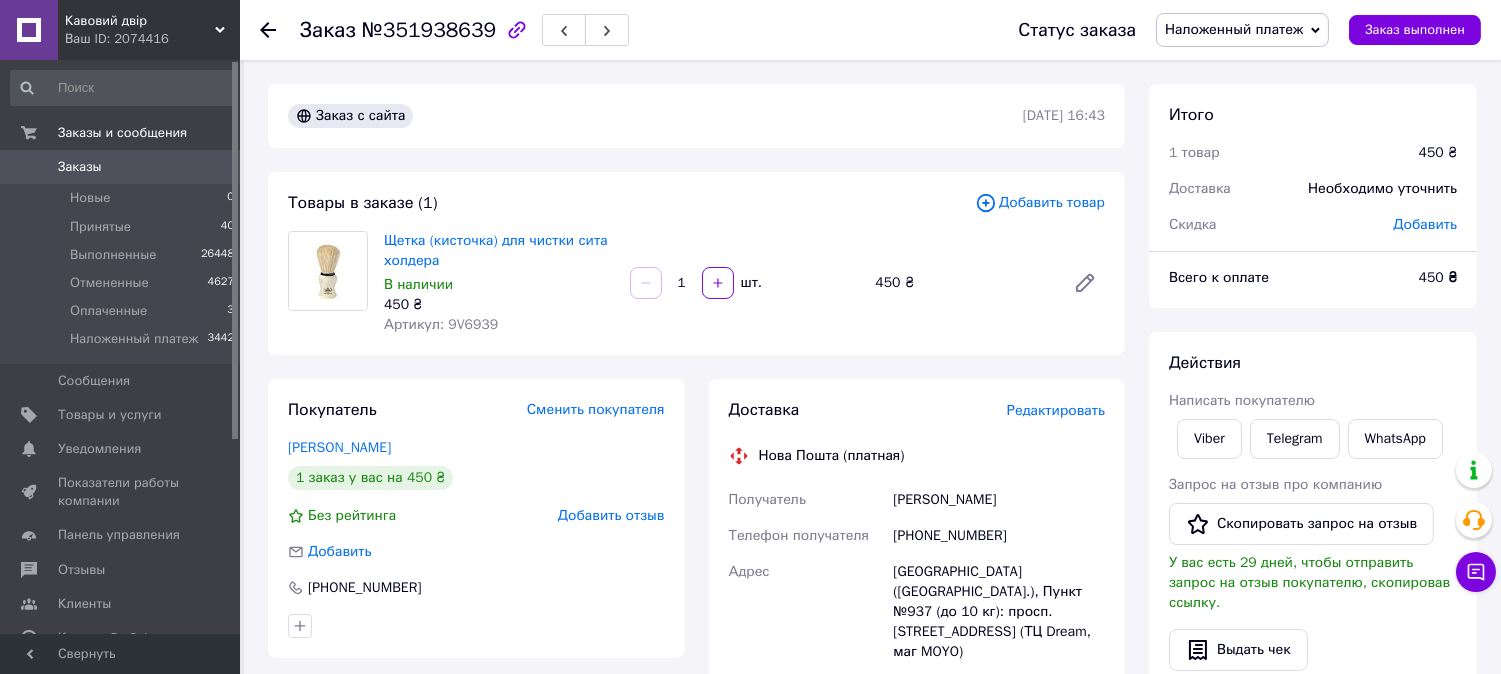 click 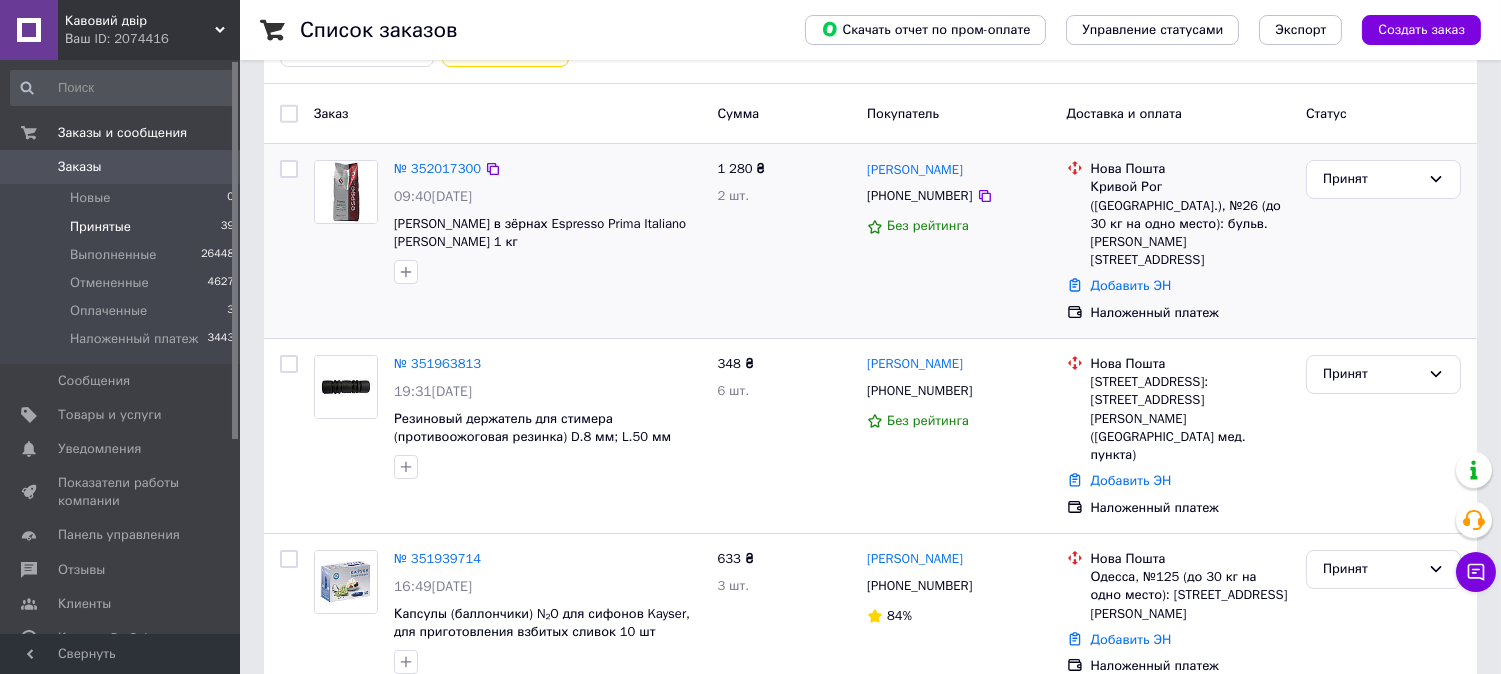 scroll, scrollTop: 333, scrollLeft: 0, axis: vertical 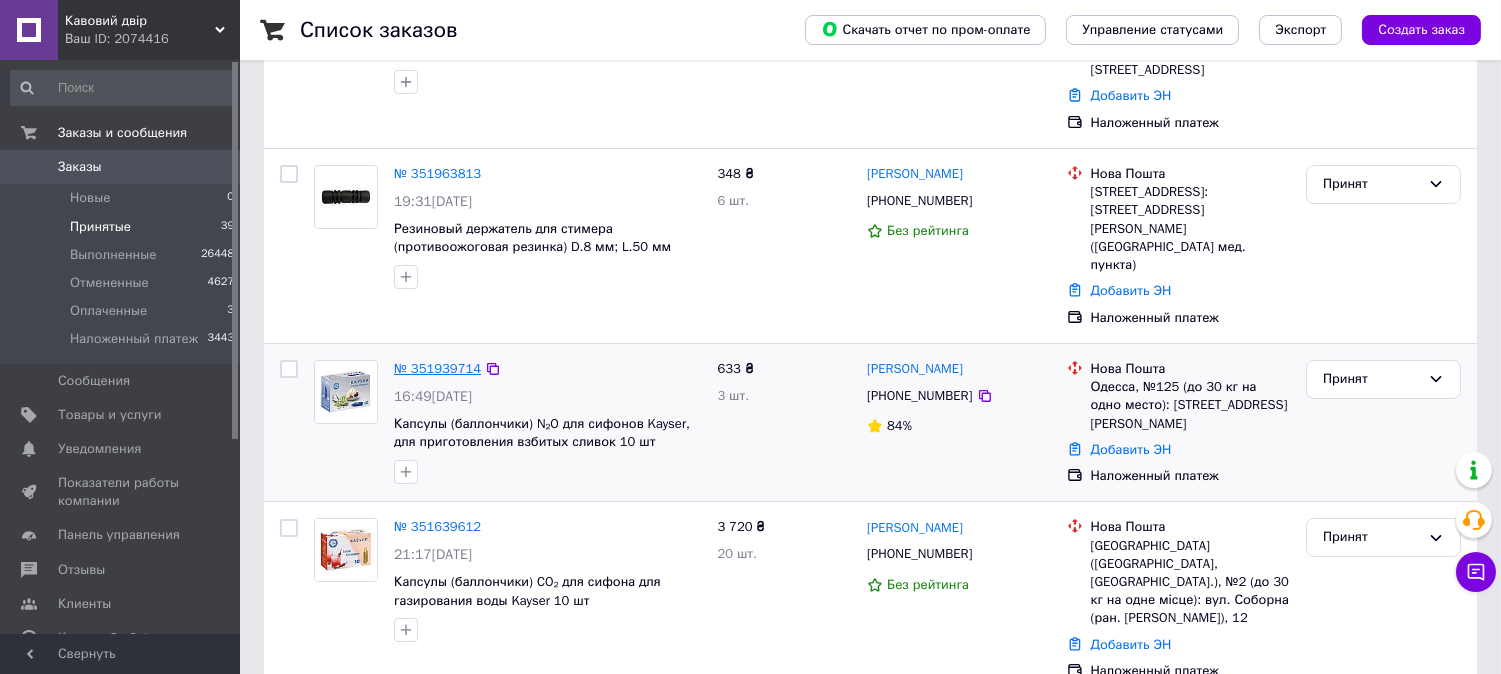 click on "№ 351939714" at bounding box center [437, 368] 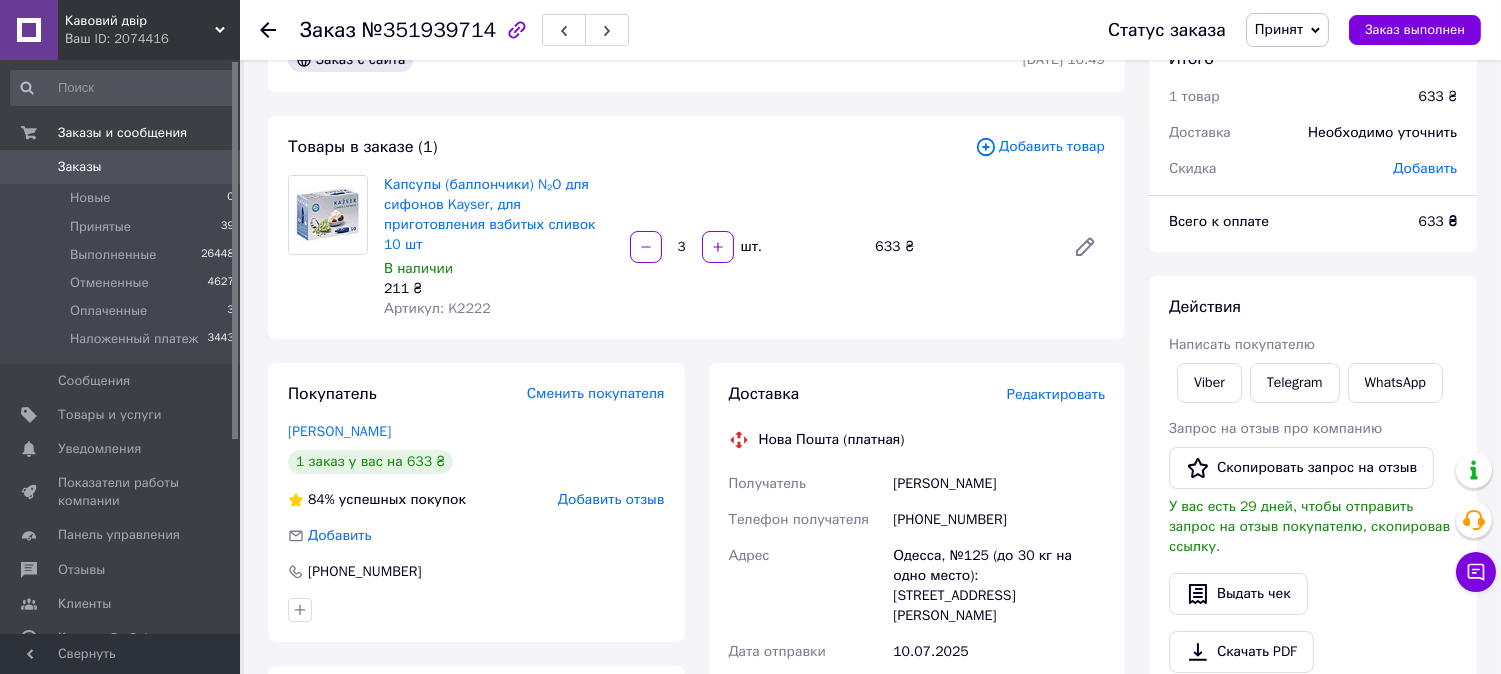 scroll, scrollTop: 111, scrollLeft: 0, axis: vertical 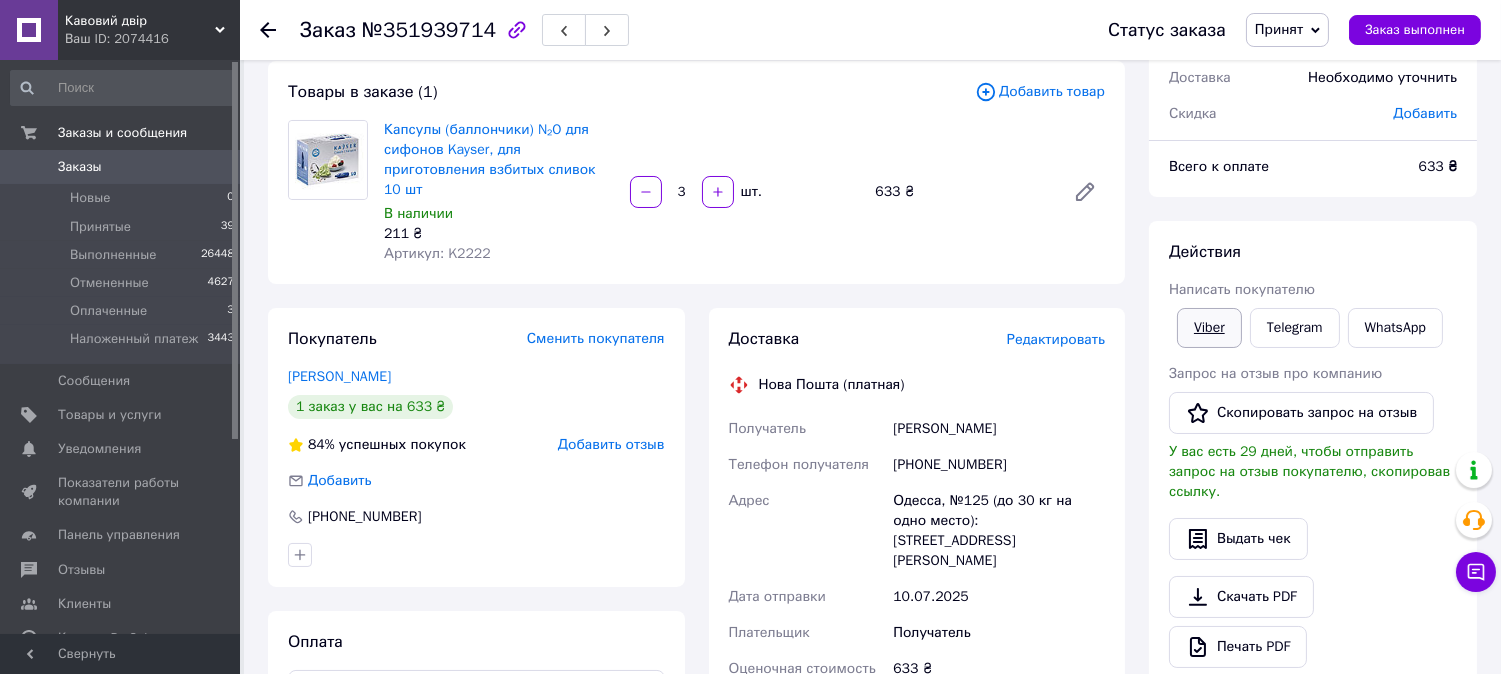 click on "Viber" at bounding box center (1209, 328) 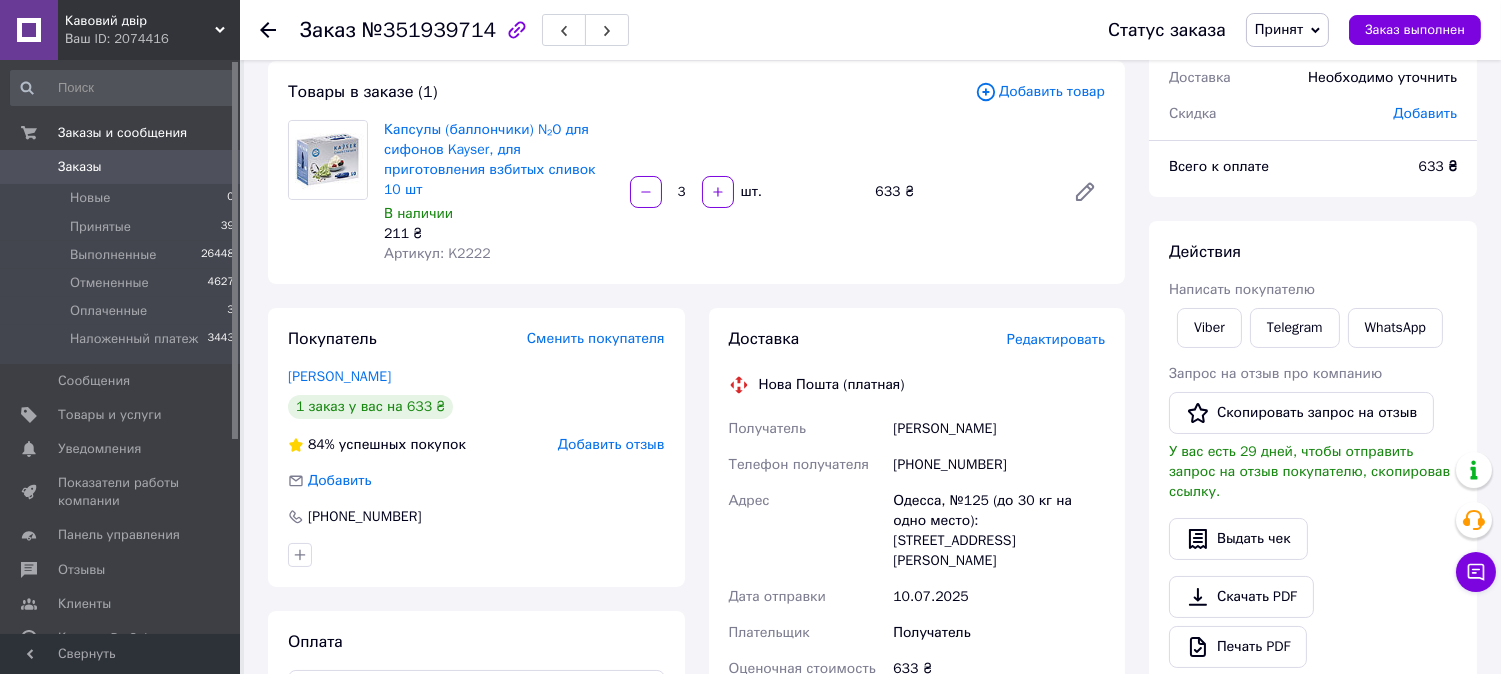 drag, startPoint x: 1001, startPoint y: 425, endPoint x: 878, endPoint y: 412, distance: 123.68508 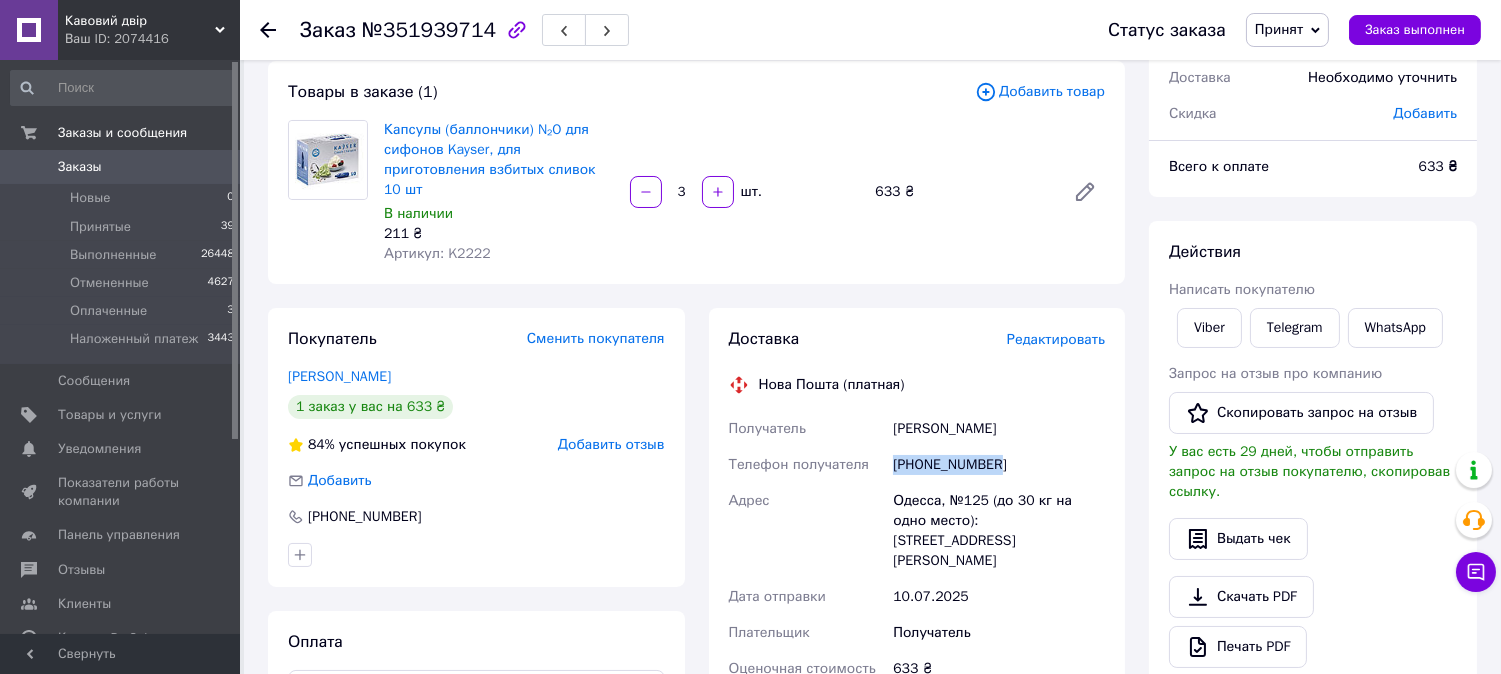 drag, startPoint x: 886, startPoint y: 458, endPoint x: 1016, endPoint y: 461, distance: 130.0346 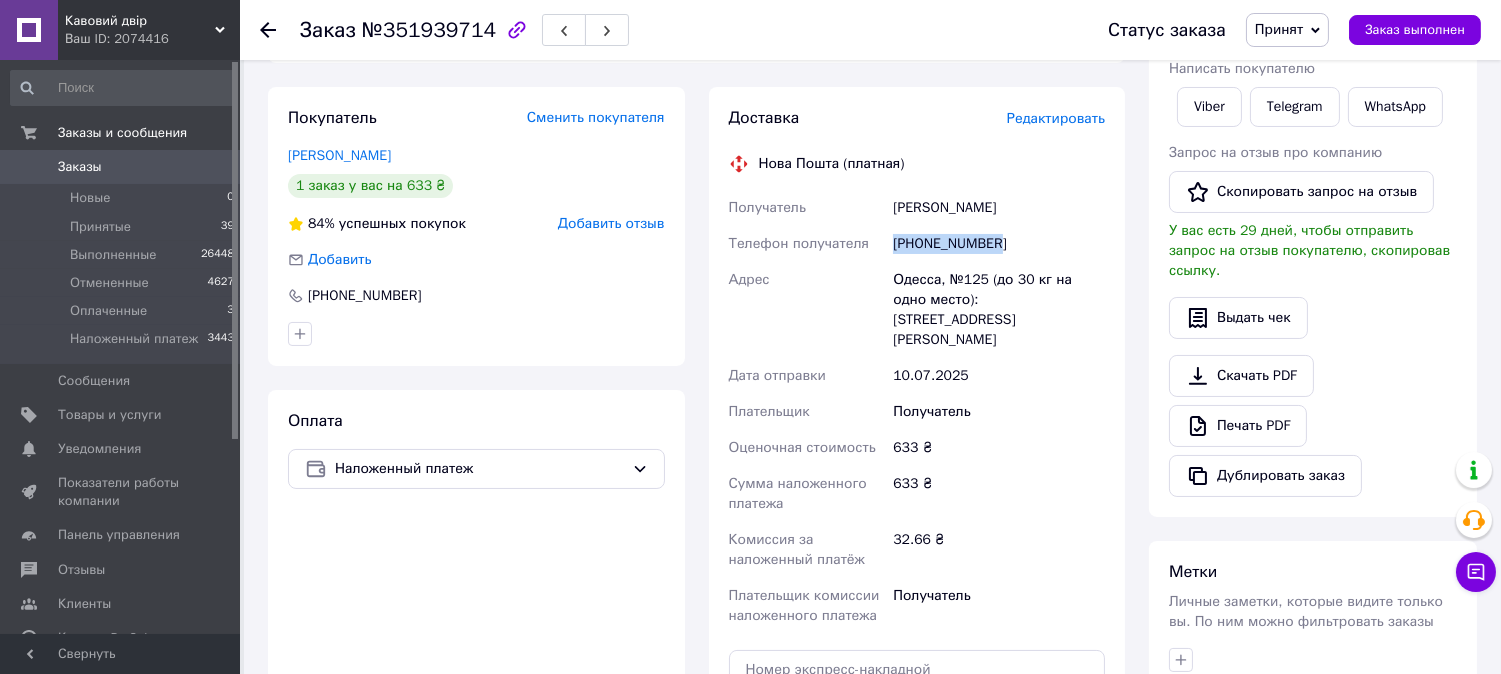 scroll, scrollTop: 333, scrollLeft: 0, axis: vertical 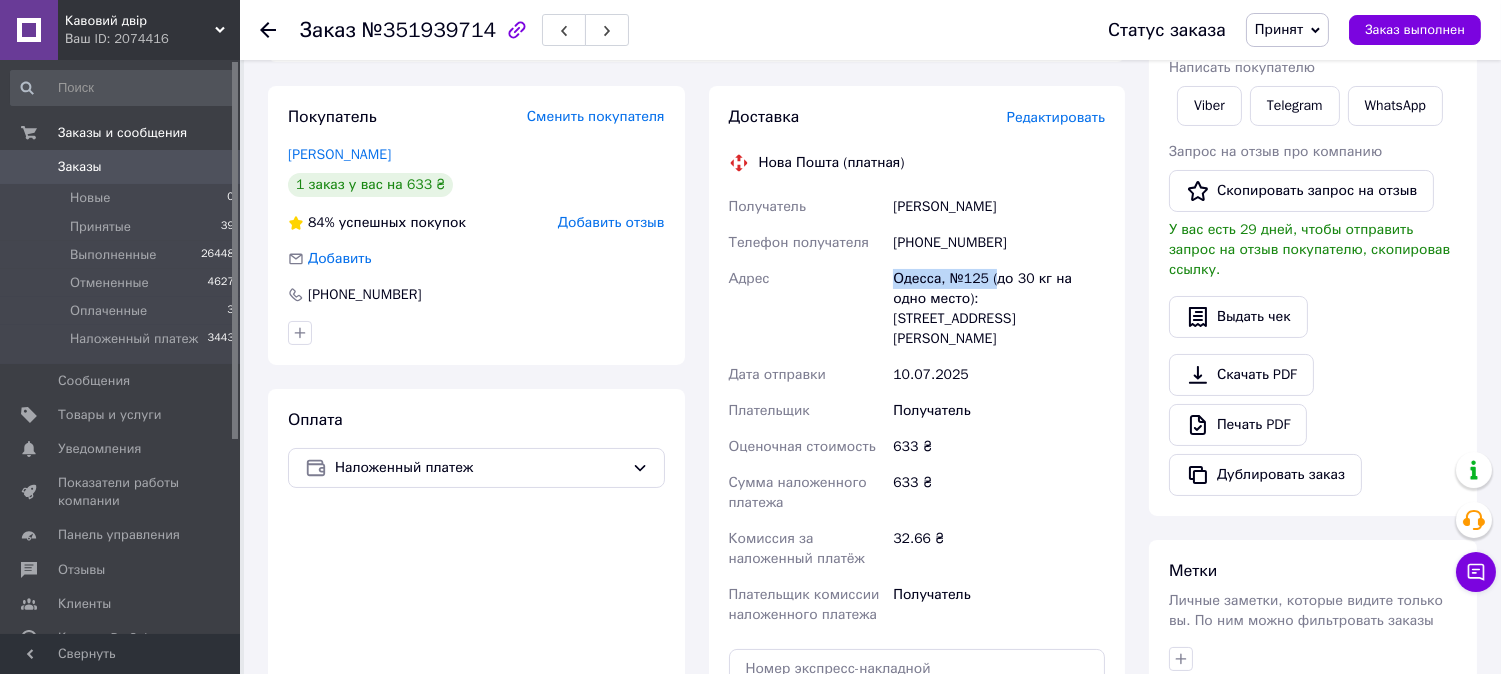 drag, startPoint x: 992, startPoint y: 271, endPoint x: 885, endPoint y: 271, distance: 107 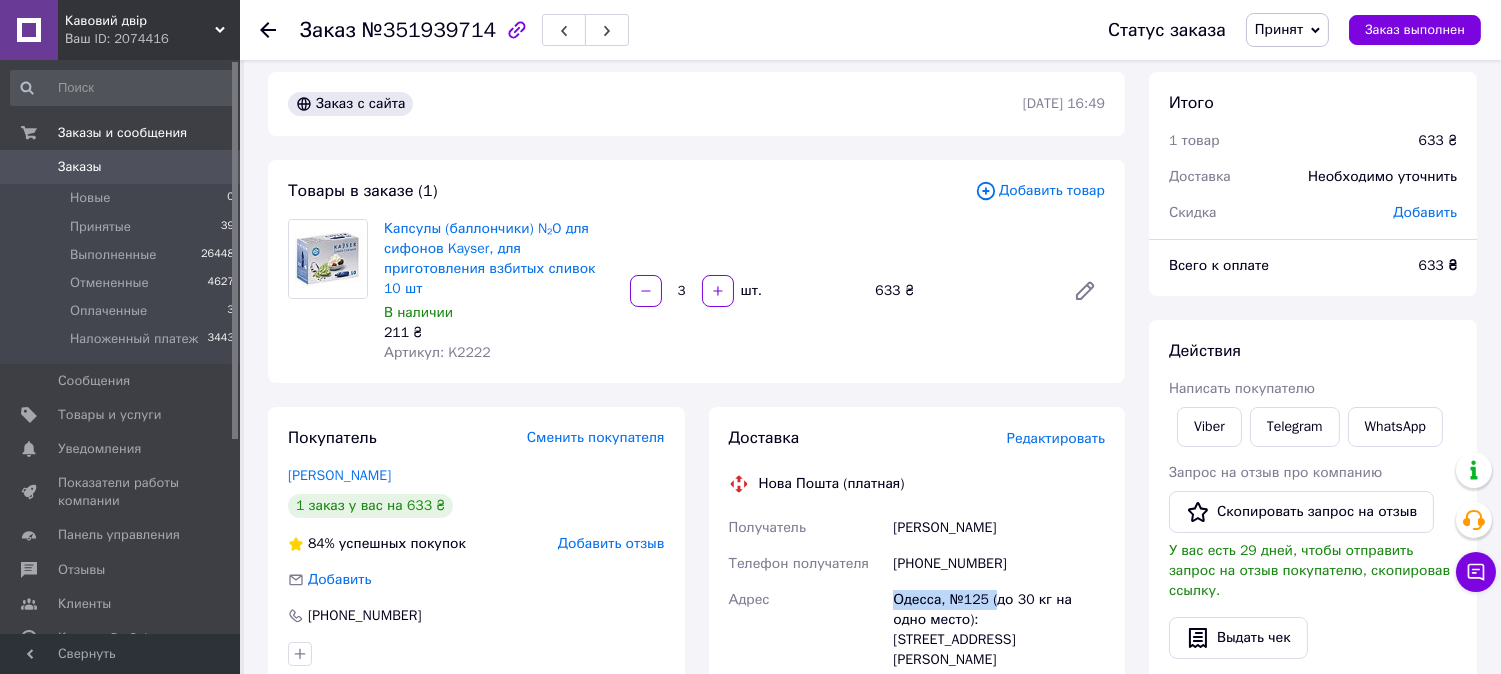 scroll, scrollTop: 0, scrollLeft: 0, axis: both 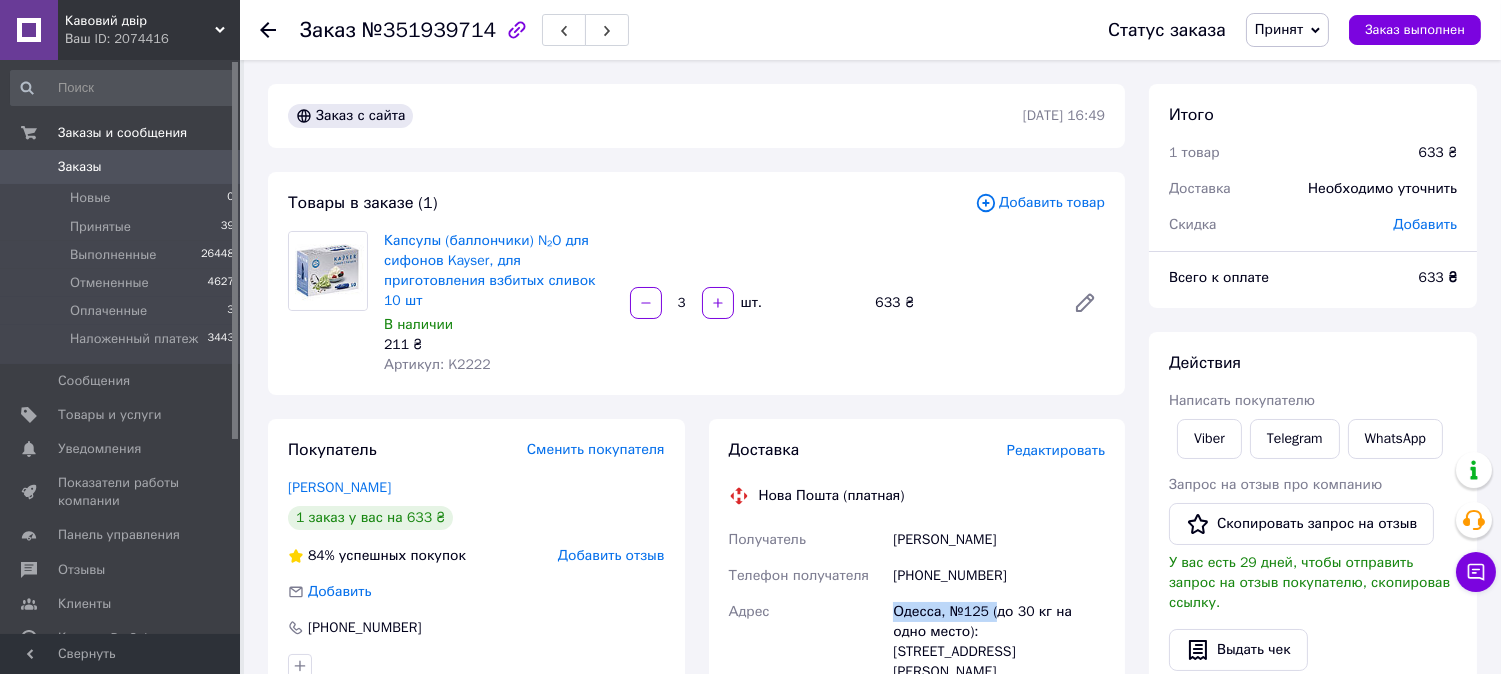 click on "Принят" at bounding box center (1279, 29) 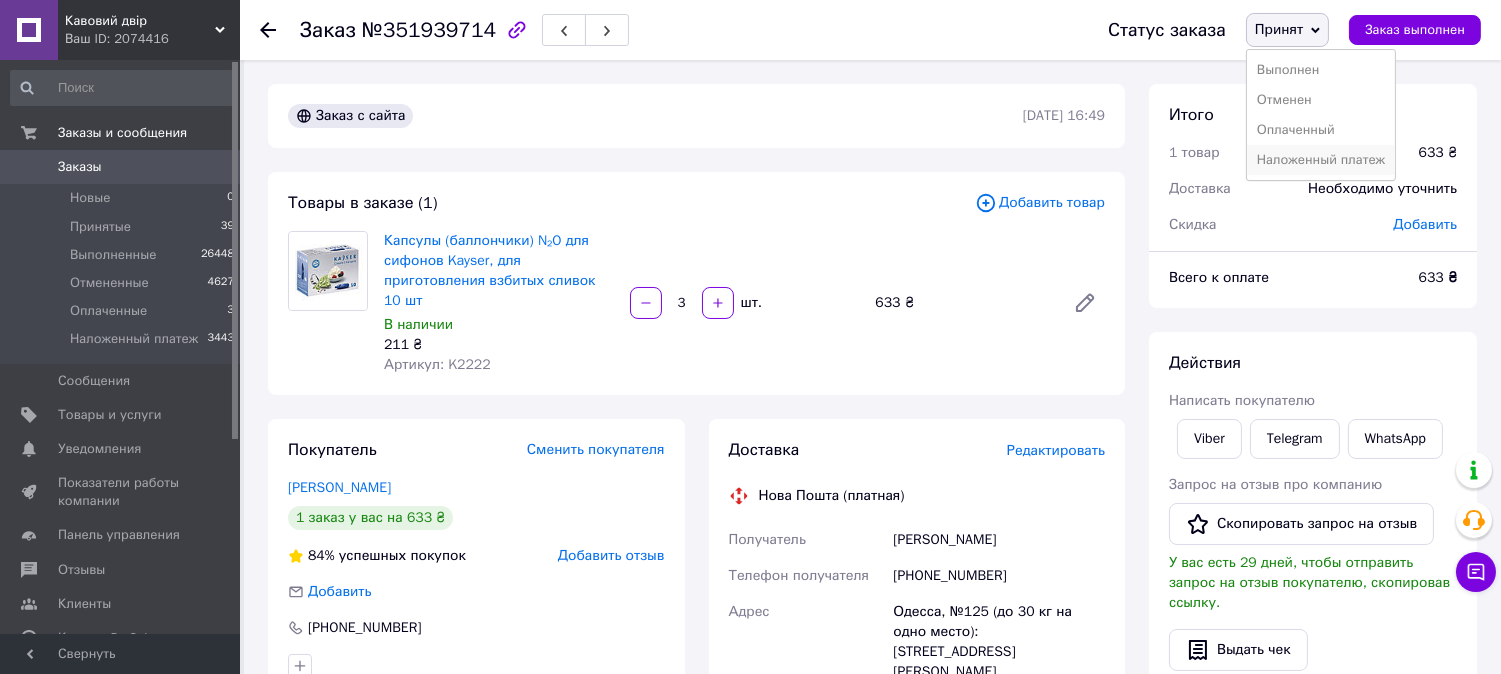 click on "Наложенный платеж" at bounding box center [1321, 160] 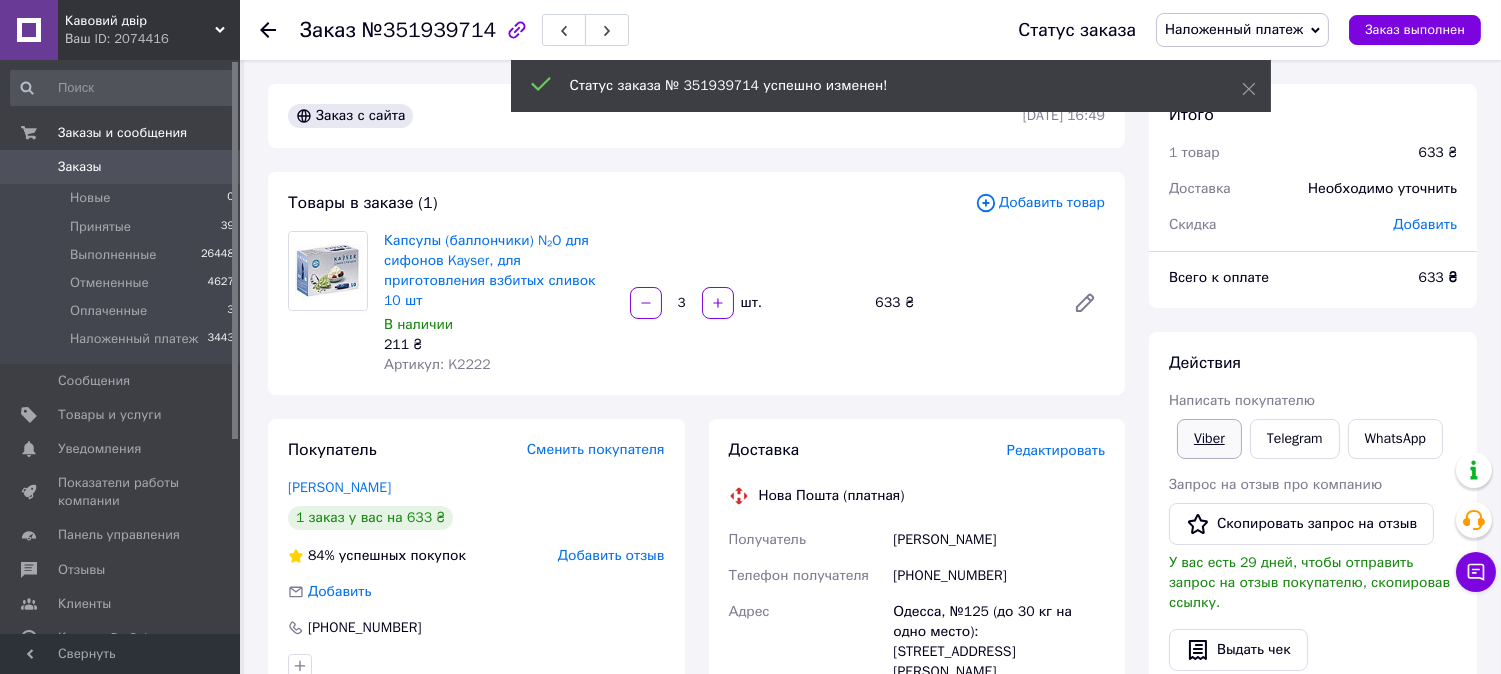 click on "Viber" at bounding box center [1209, 439] 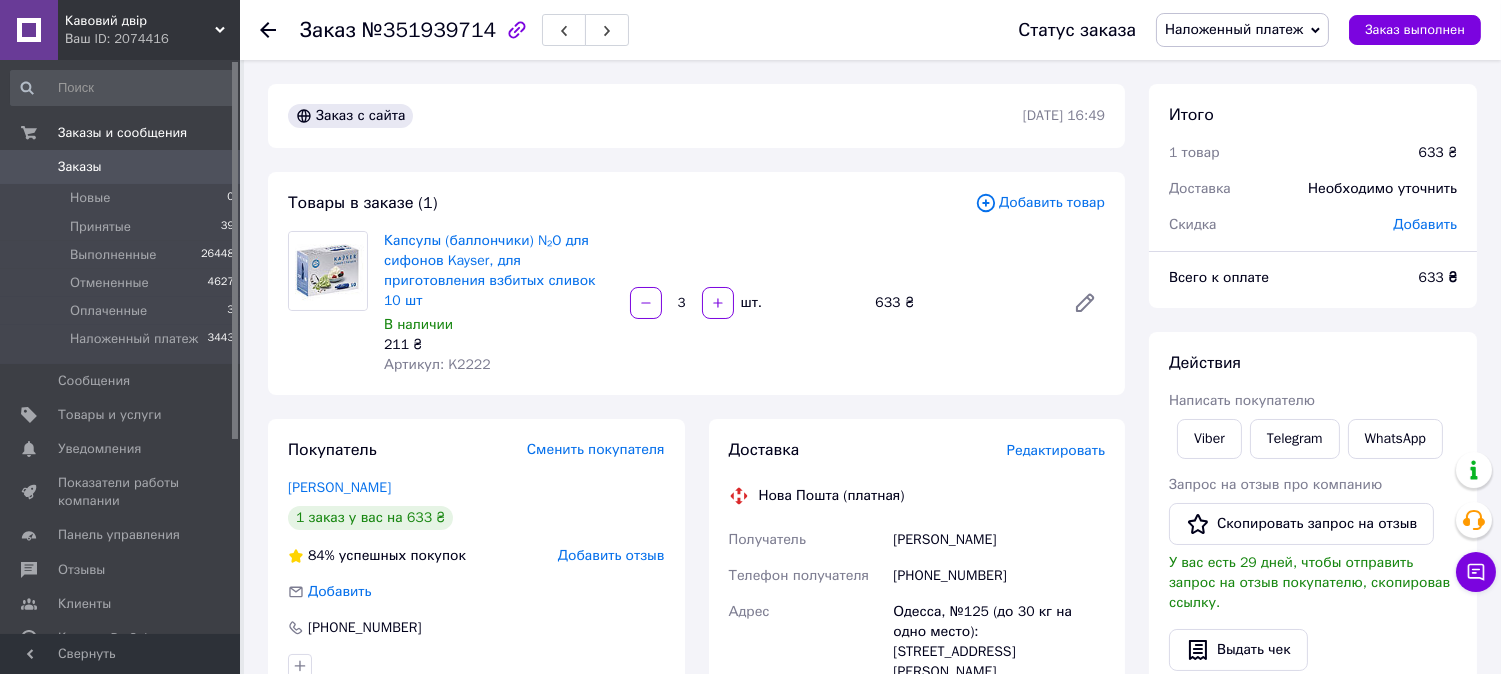 click 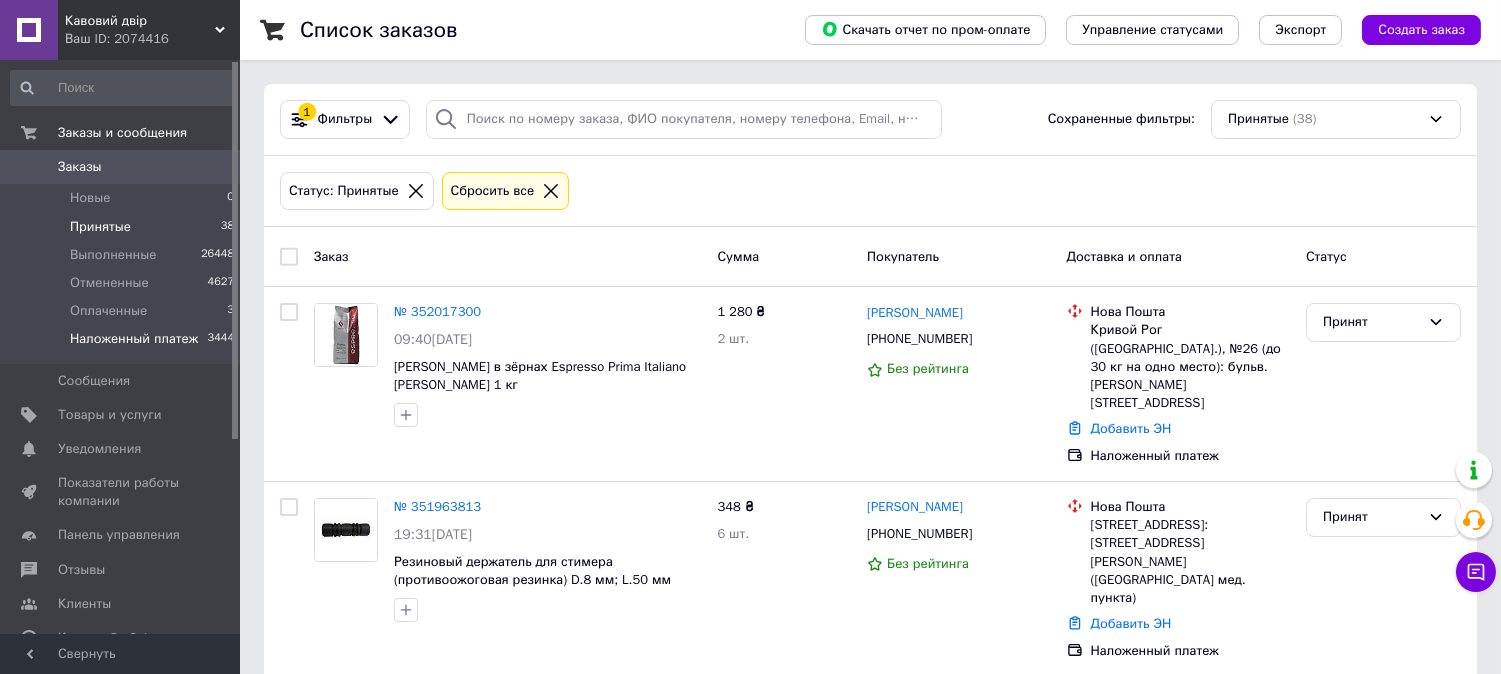 click on "Наложенный платеж" at bounding box center [134, 339] 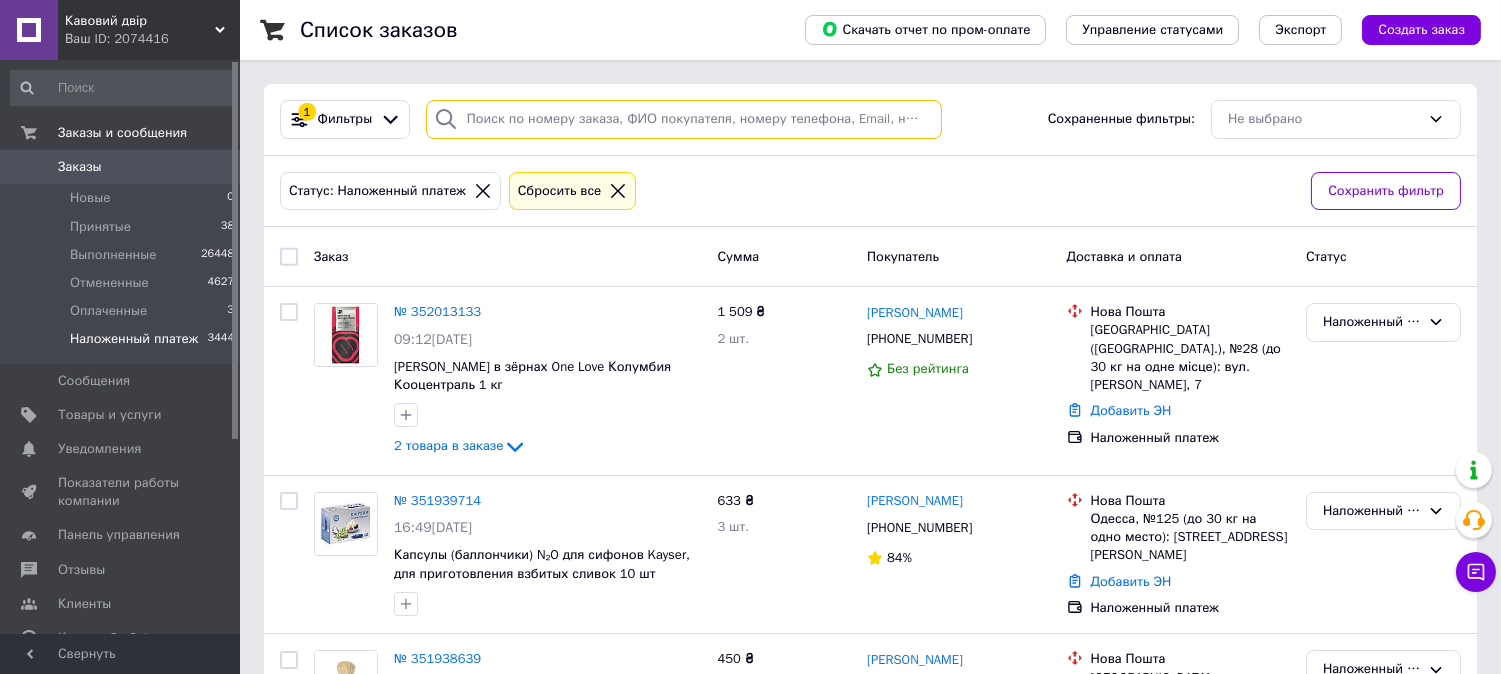 click at bounding box center (684, 119) 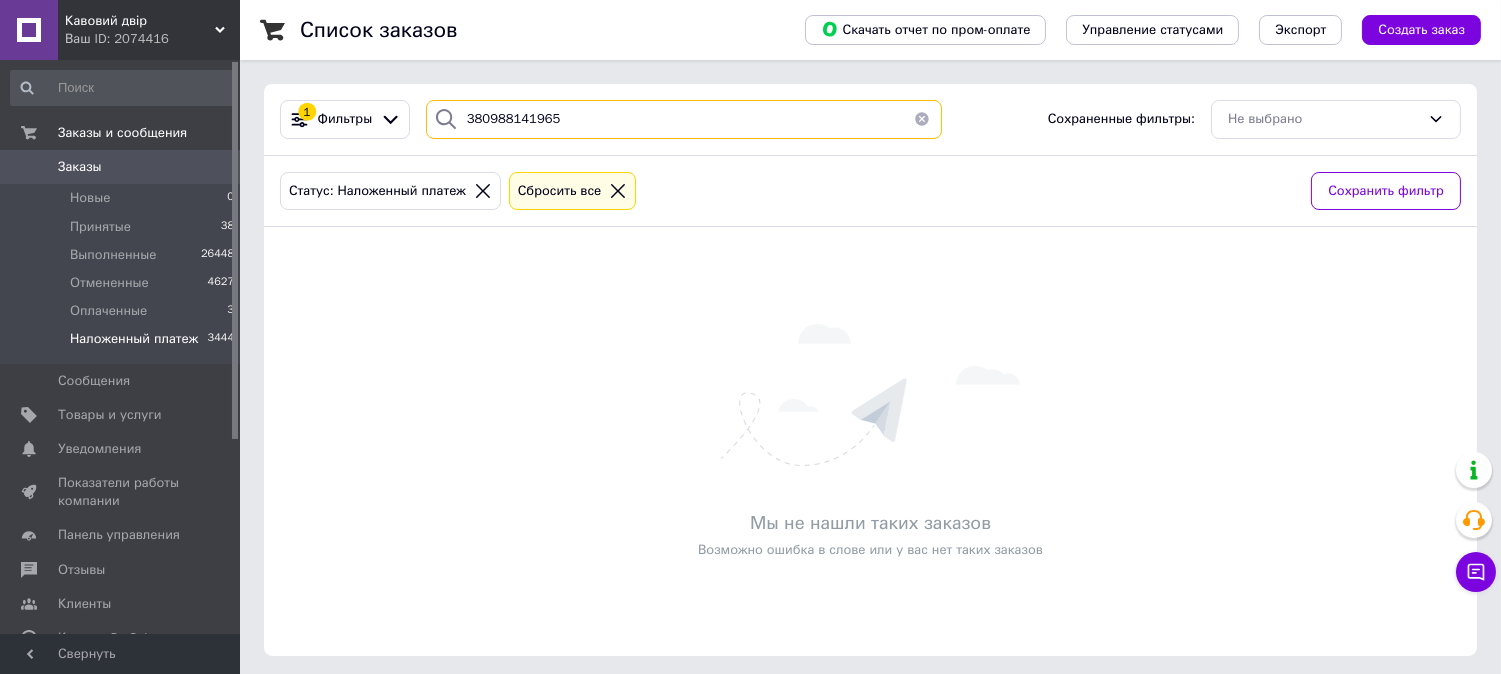 type on "380988141965" 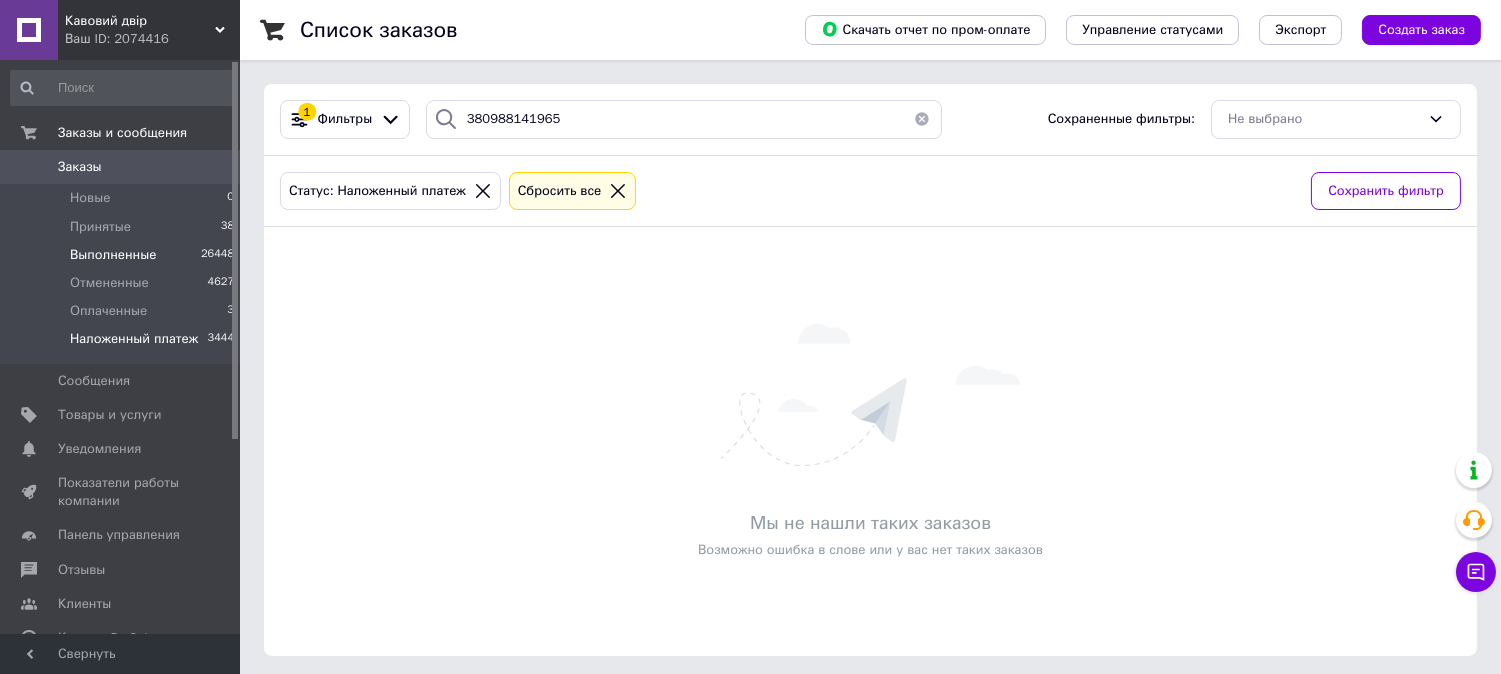 click on "Выполненные" at bounding box center (113, 255) 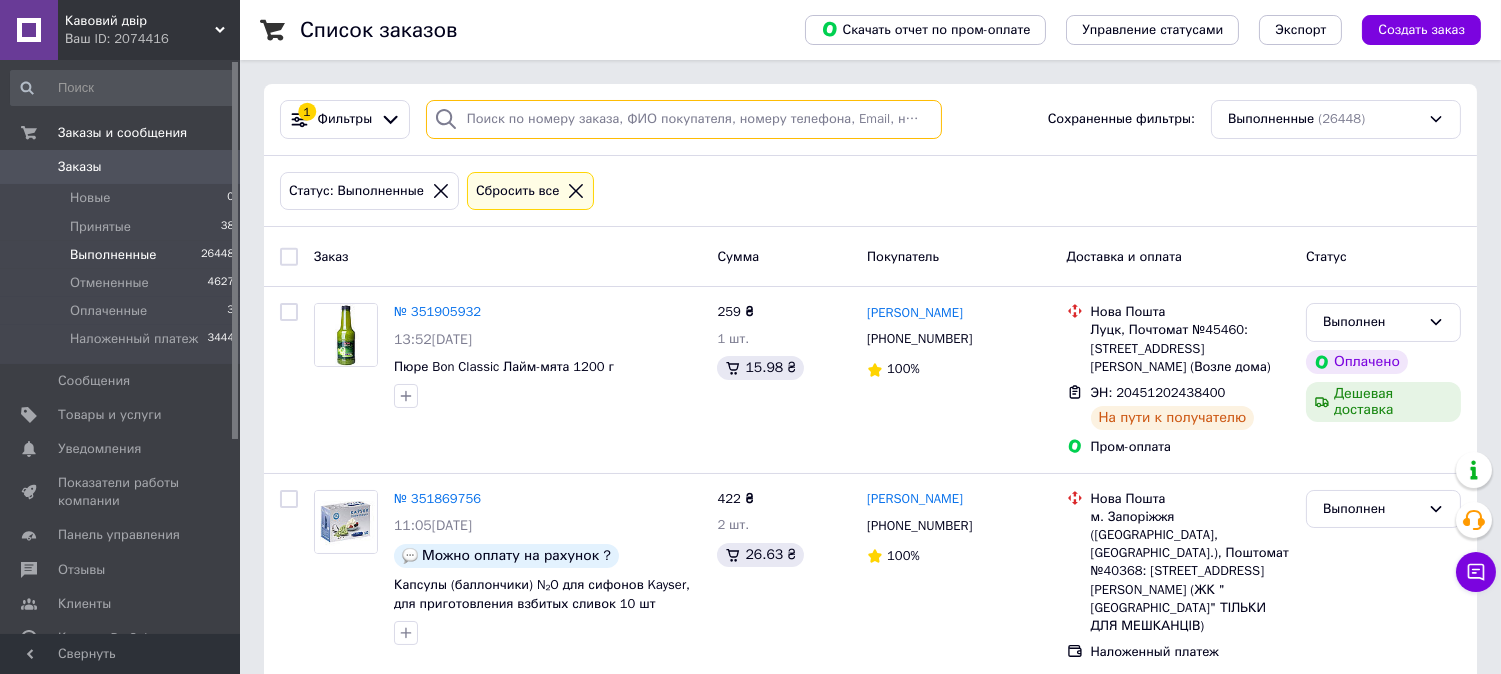 click at bounding box center (684, 119) 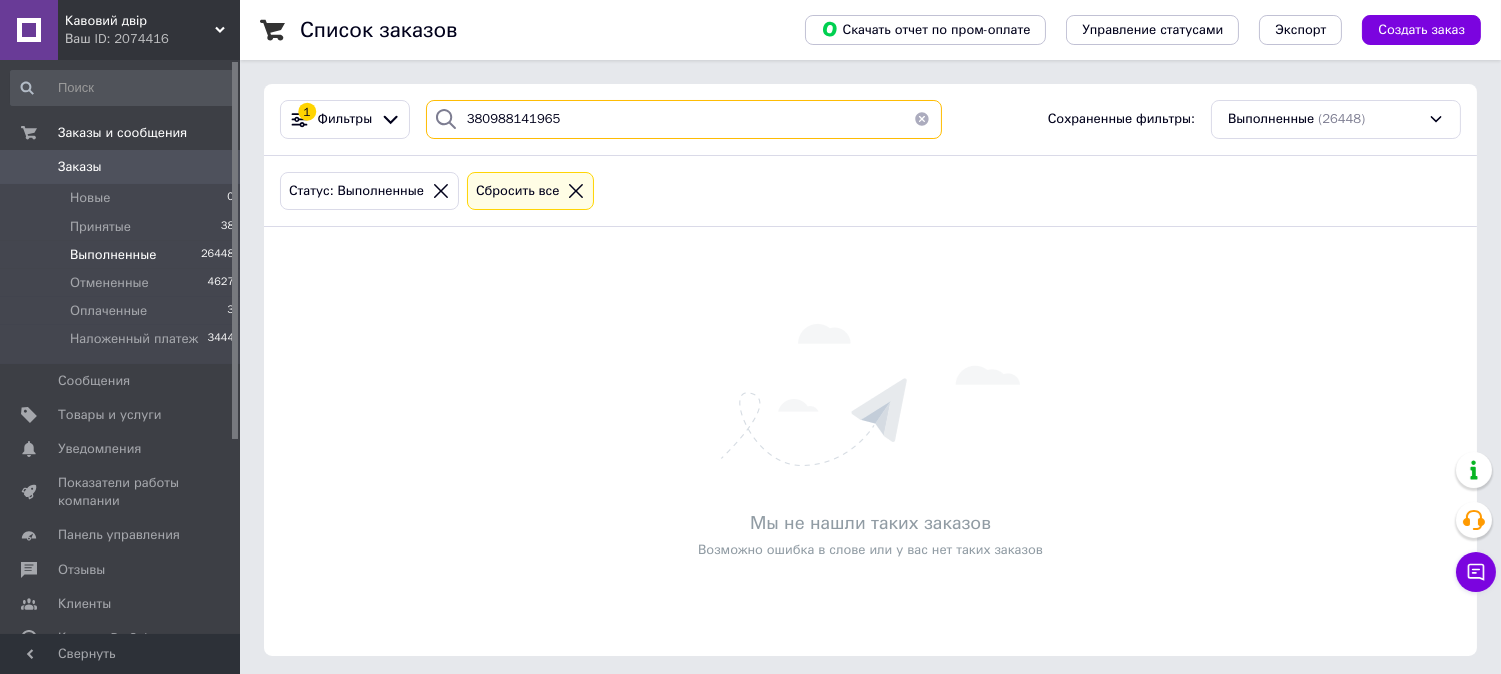type on "380988141965" 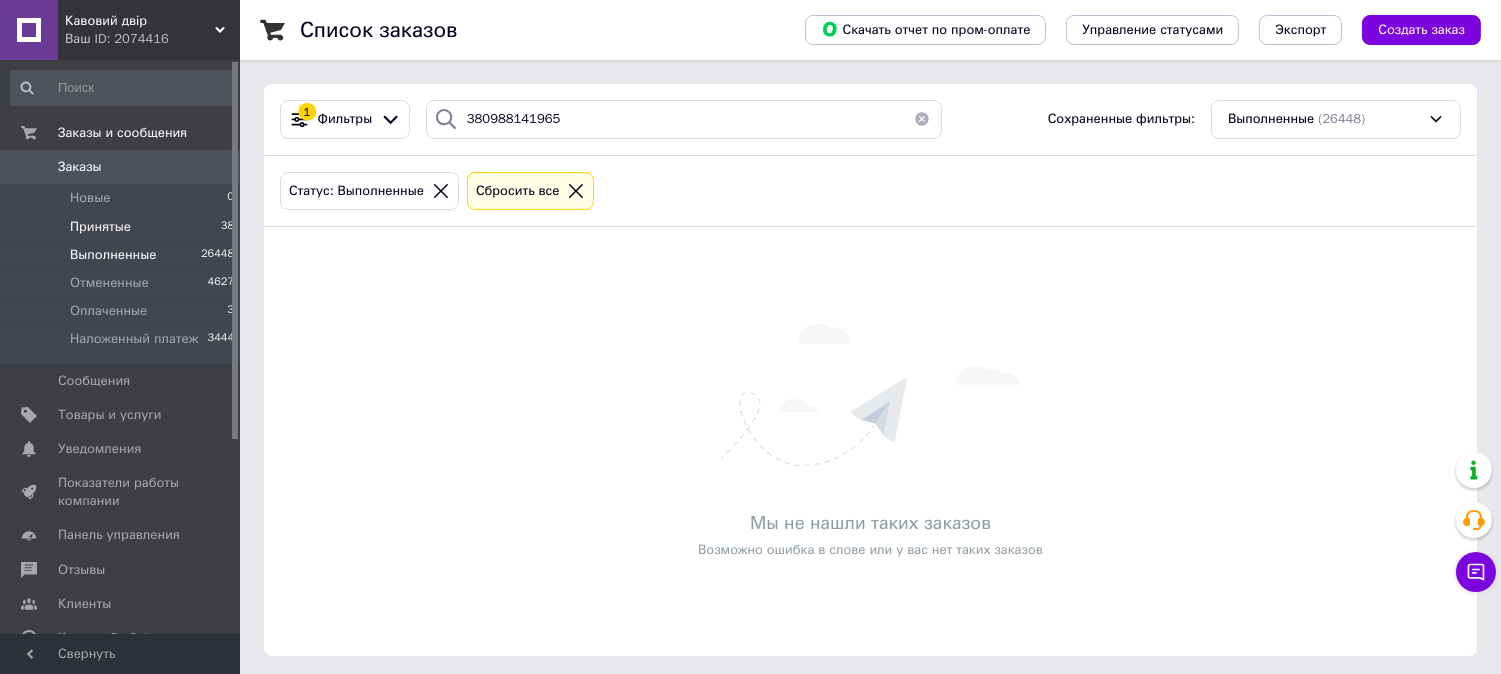 click on "Принятые 38" at bounding box center [123, 227] 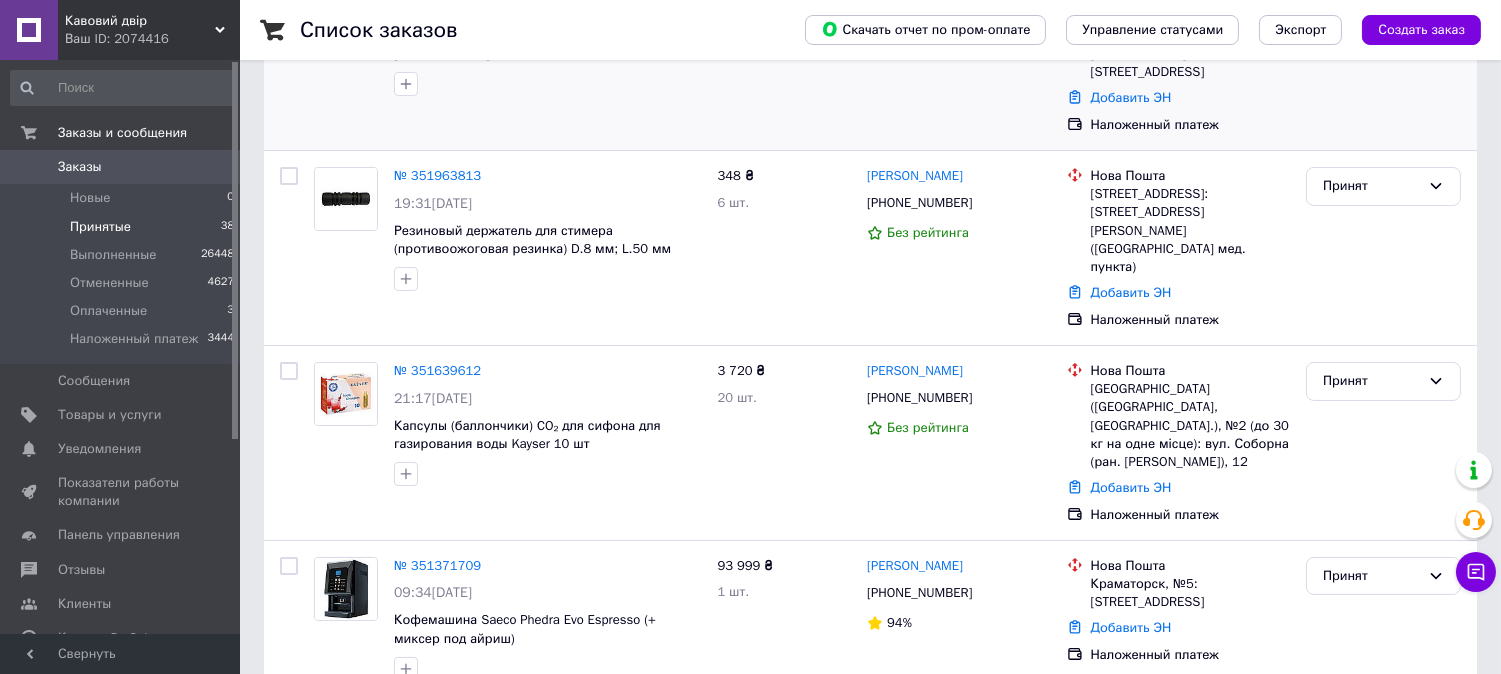 scroll, scrollTop: 333, scrollLeft: 0, axis: vertical 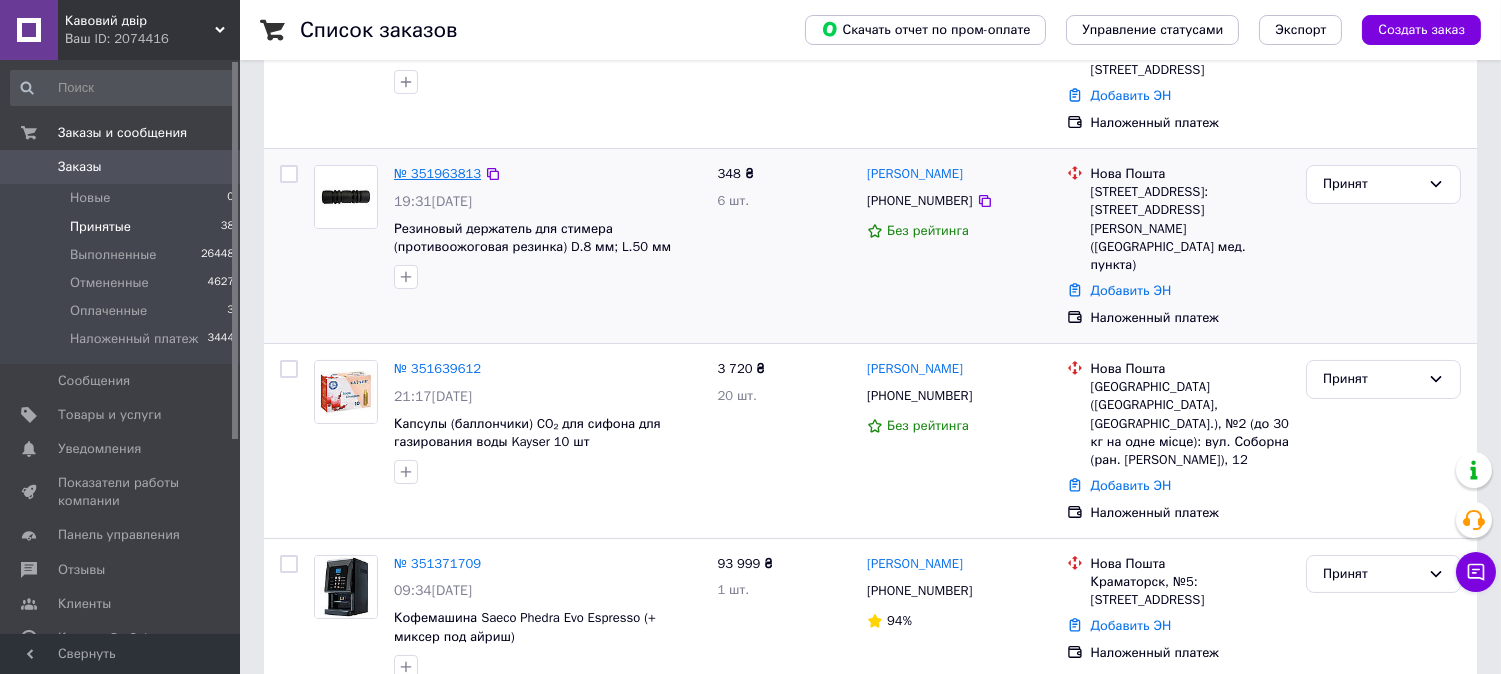 click on "№ 351963813" at bounding box center (437, 173) 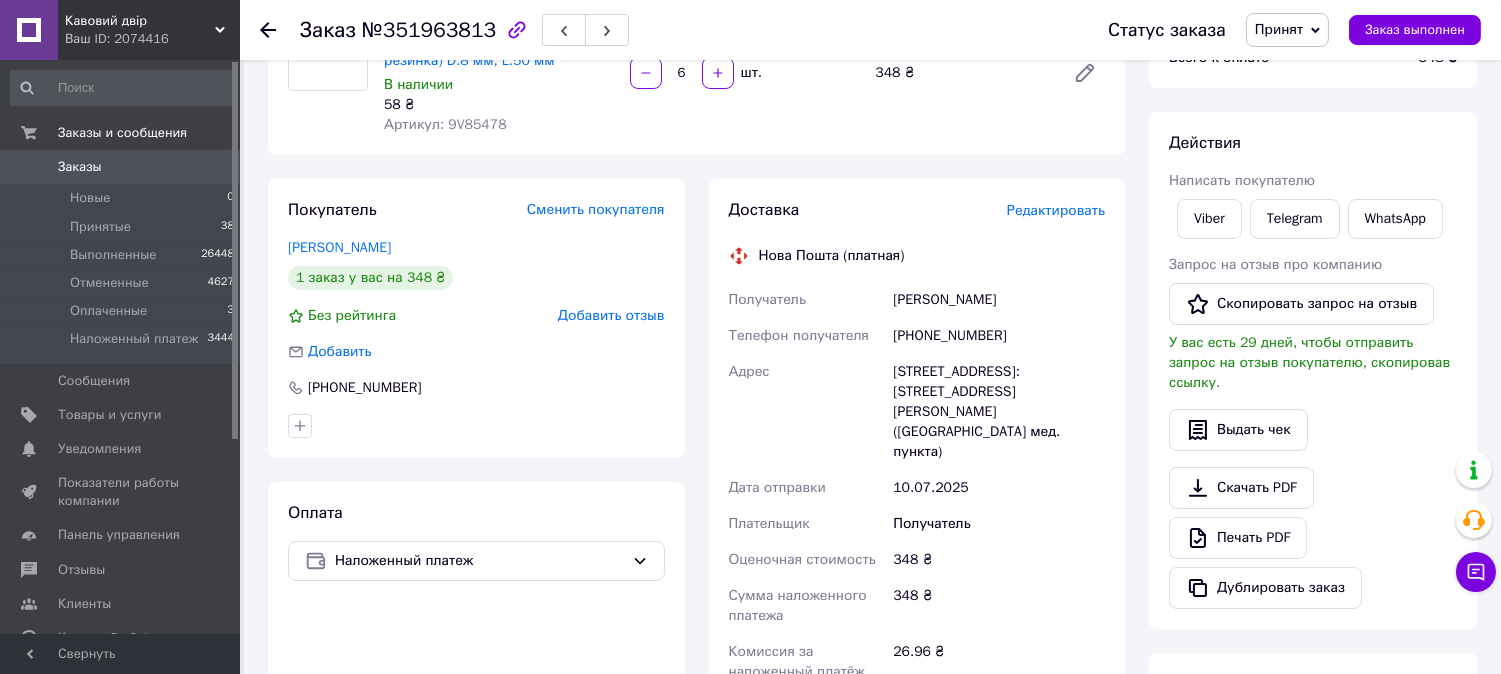 scroll, scrollTop: 222, scrollLeft: 0, axis: vertical 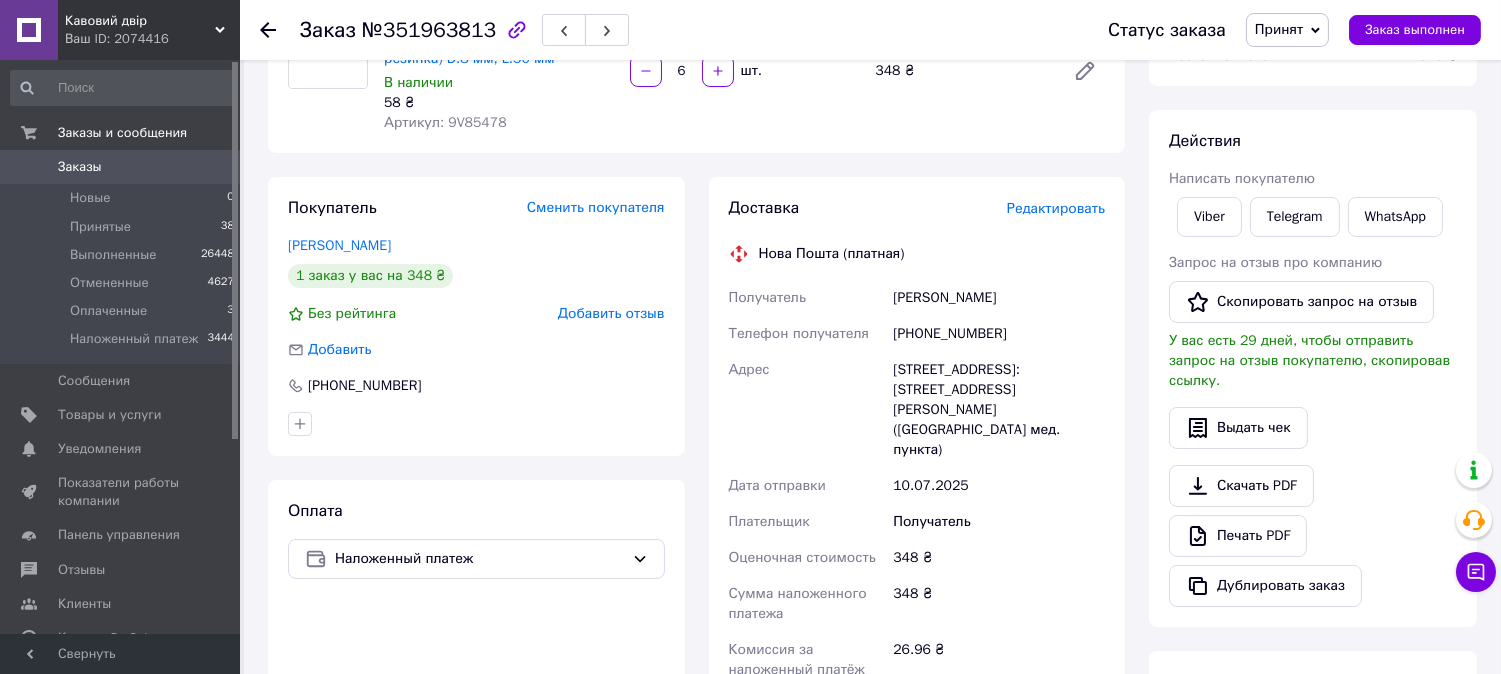 drag, startPoint x: 1017, startPoint y: 303, endPoint x: 836, endPoint y: 311, distance: 181.17671 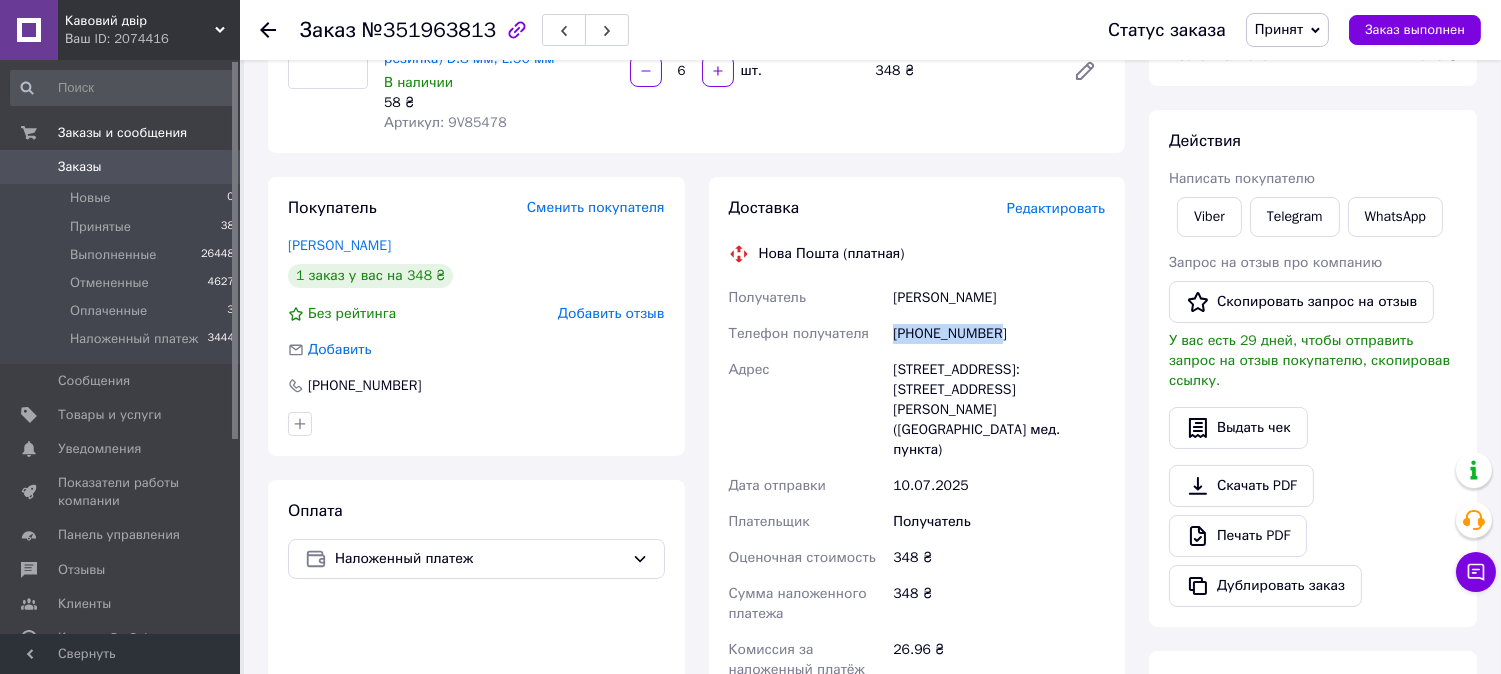 drag, startPoint x: 898, startPoint y: 320, endPoint x: 1031, endPoint y: 331, distance: 133.45412 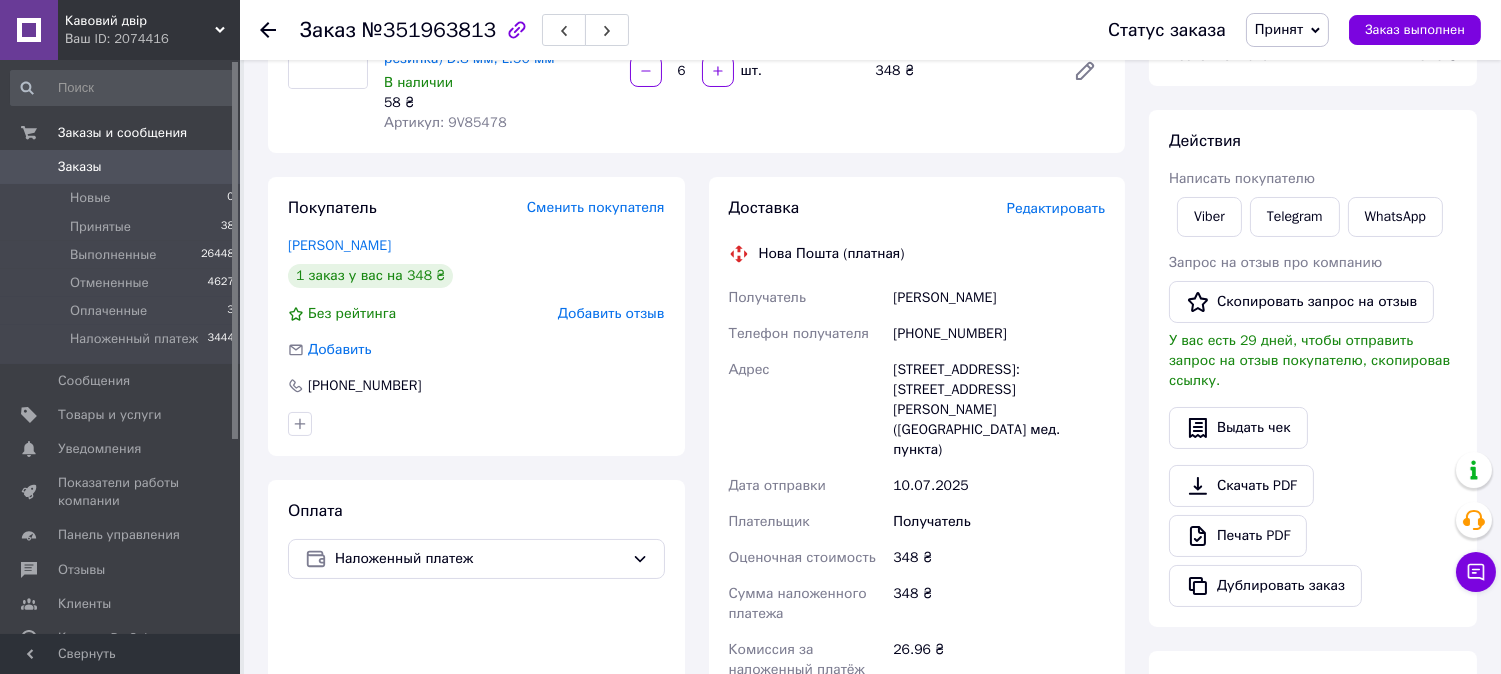 click on "г. Киев (Киевская обл.), Почтомат №5734: ул. Гарета Джонса, 8 (Unit City Возле мед. пункта)" at bounding box center [999, 410] 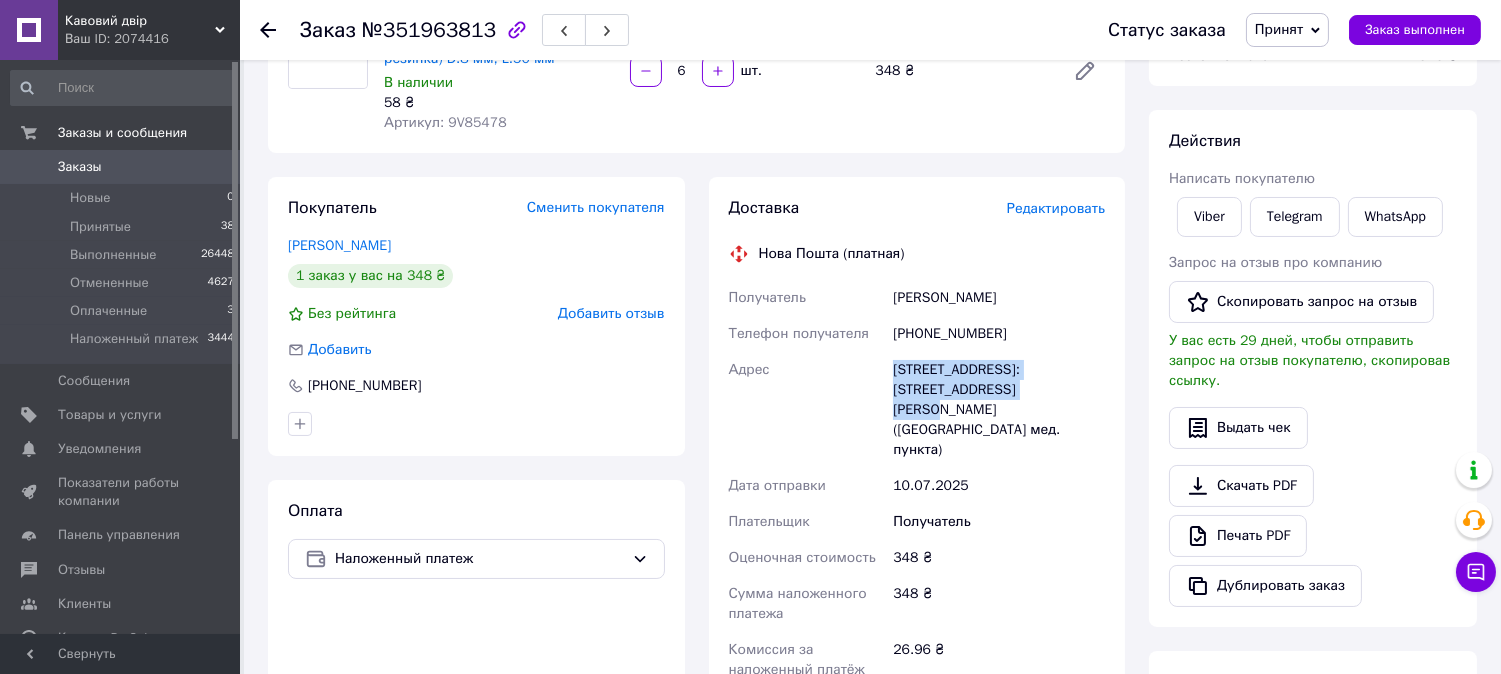 drag, startPoint x: 1010, startPoint y: 382, endPoint x: 883, endPoint y: 385, distance: 127.03543 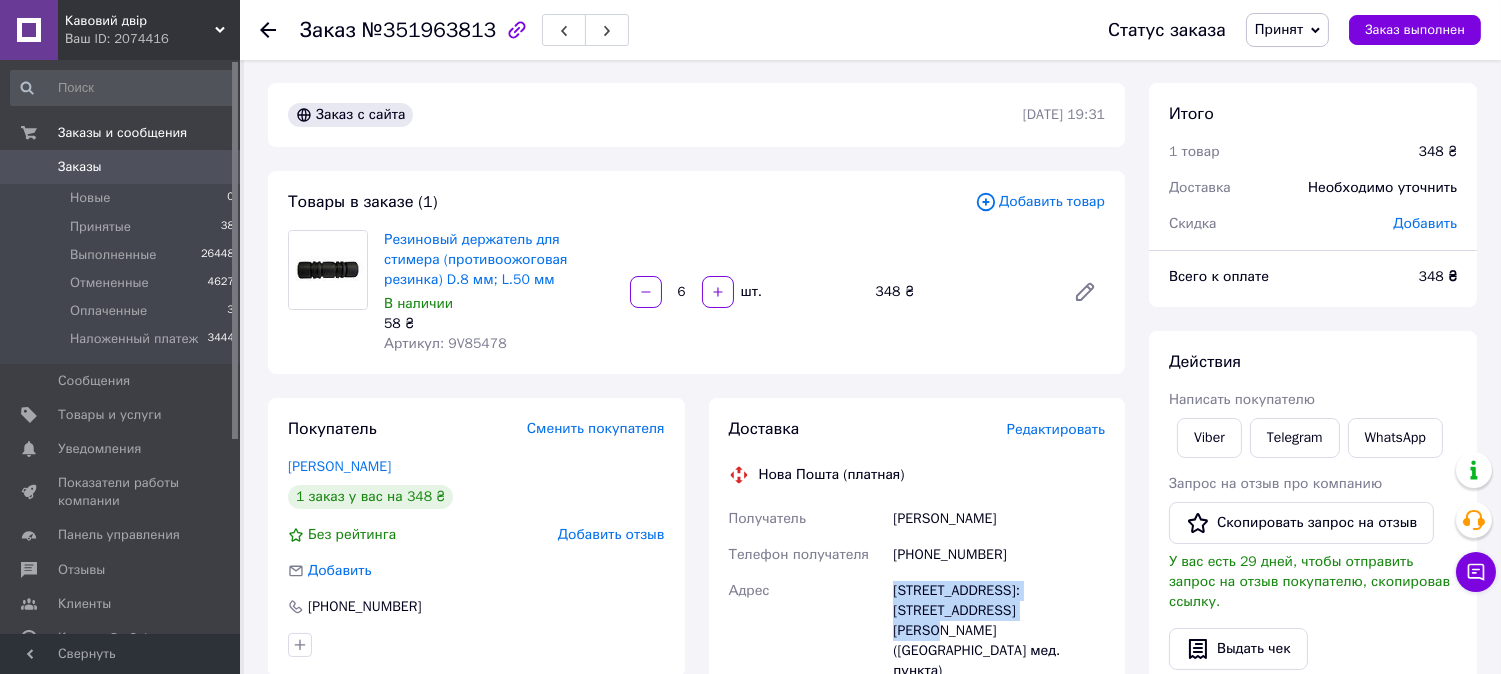 scroll, scrollTop: 0, scrollLeft: 0, axis: both 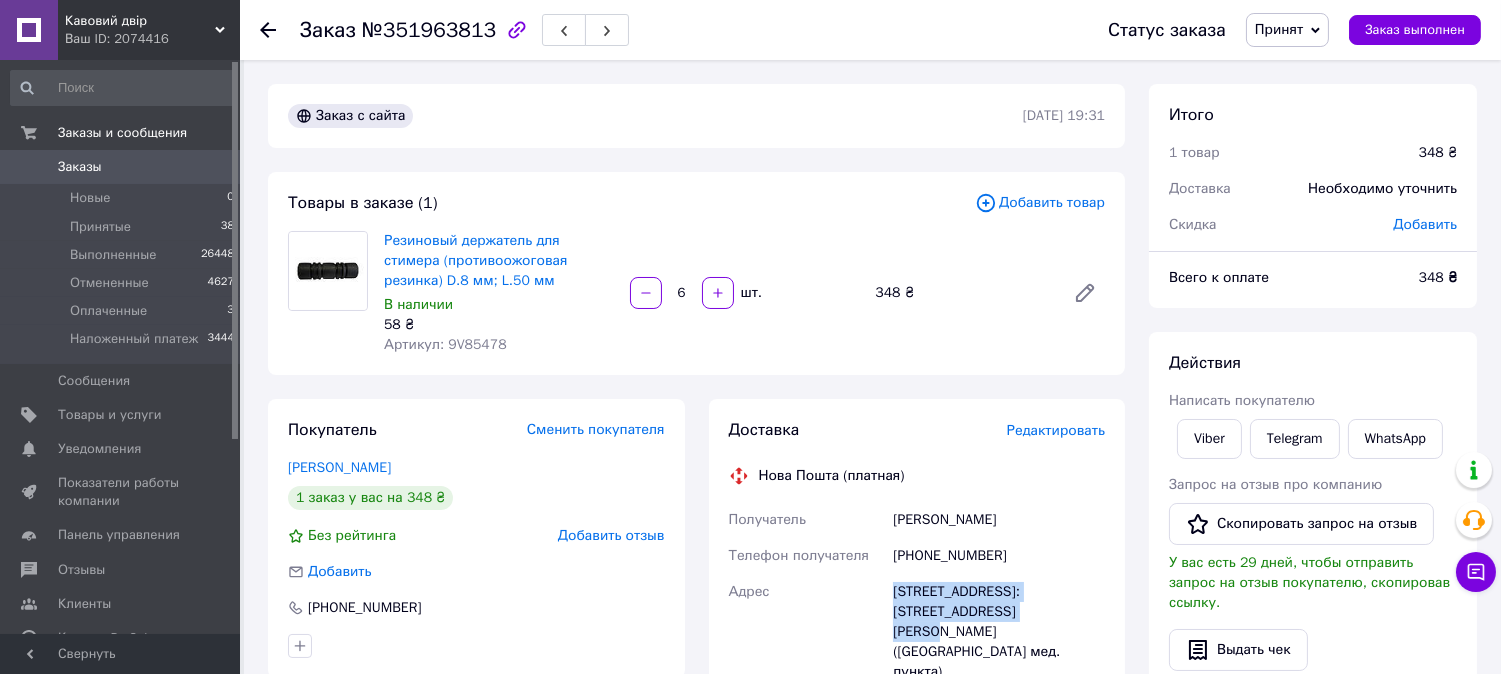 click on "Принят" at bounding box center [1279, 29] 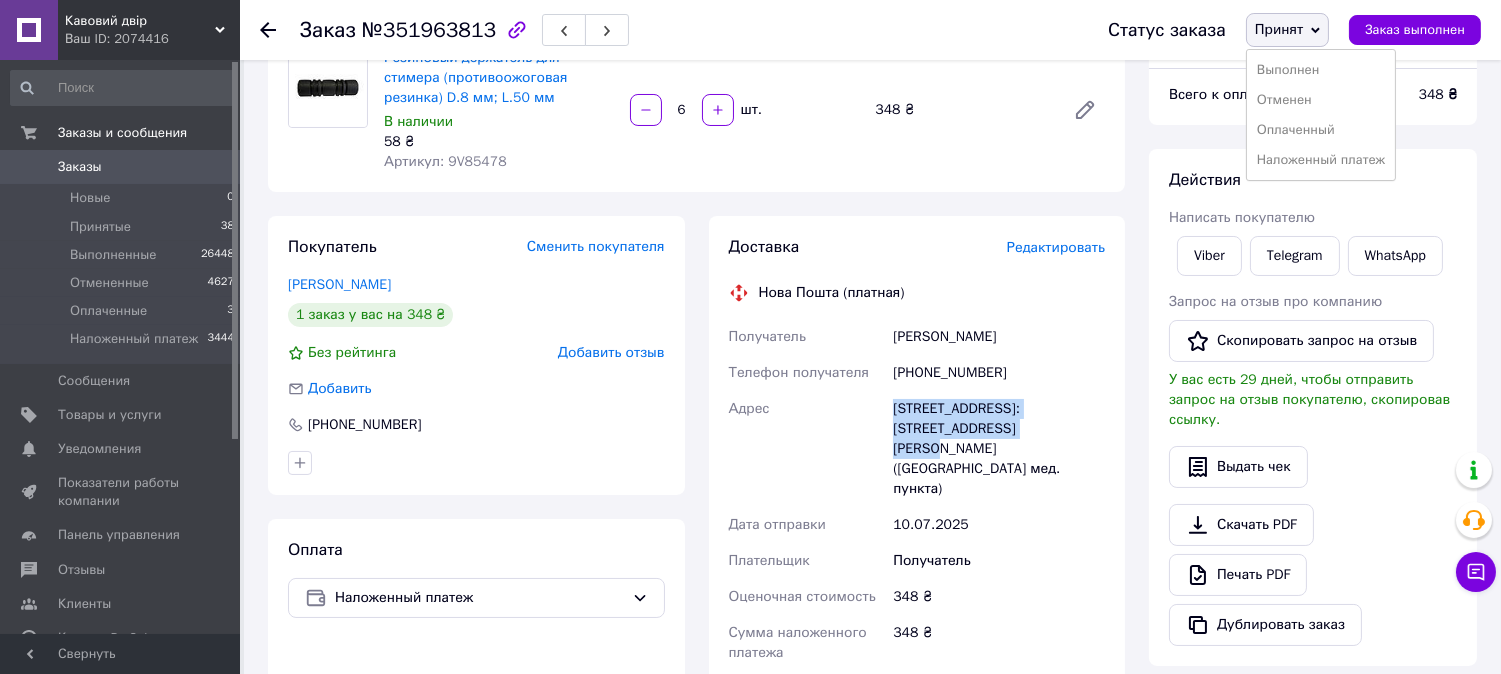 scroll, scrollTop: 222, scrollLeft: 0, axis: vertical 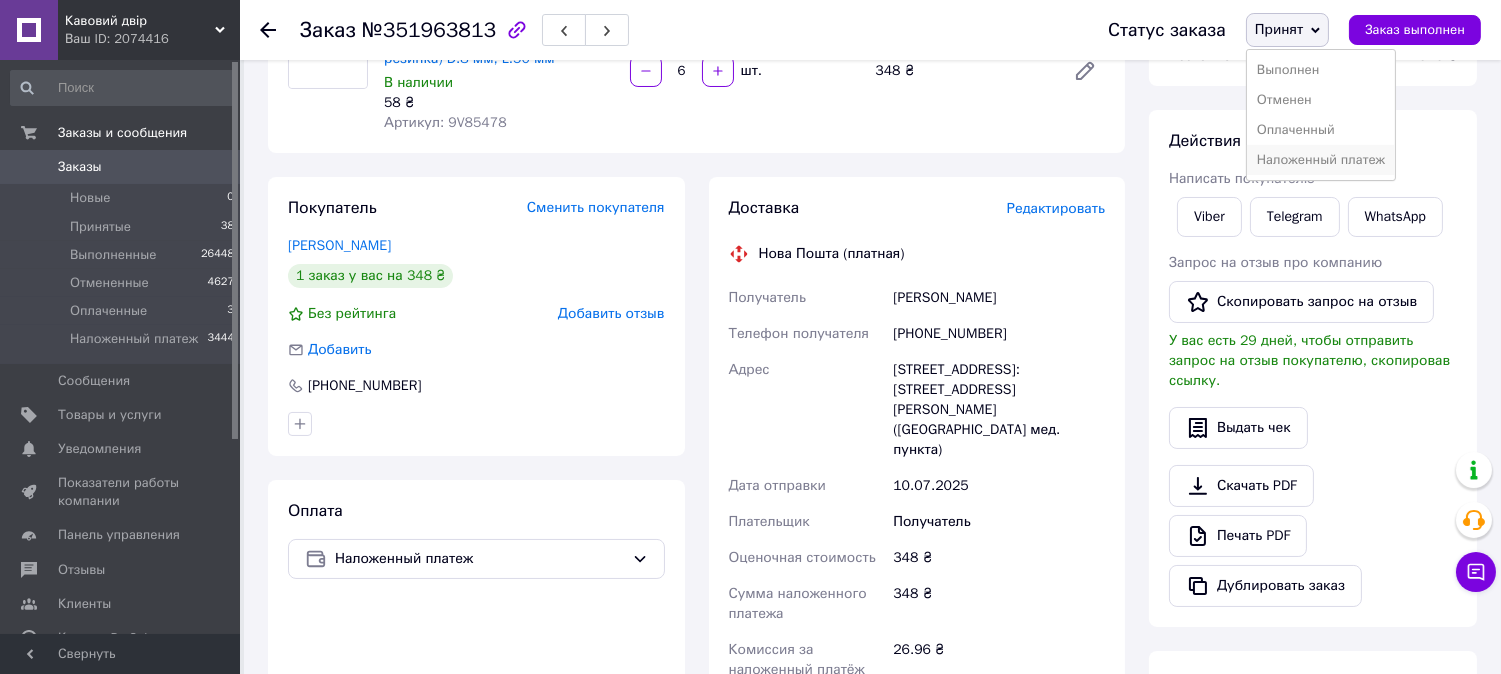 click on "Наложенный платеж" at bounding box center [1321, 160] 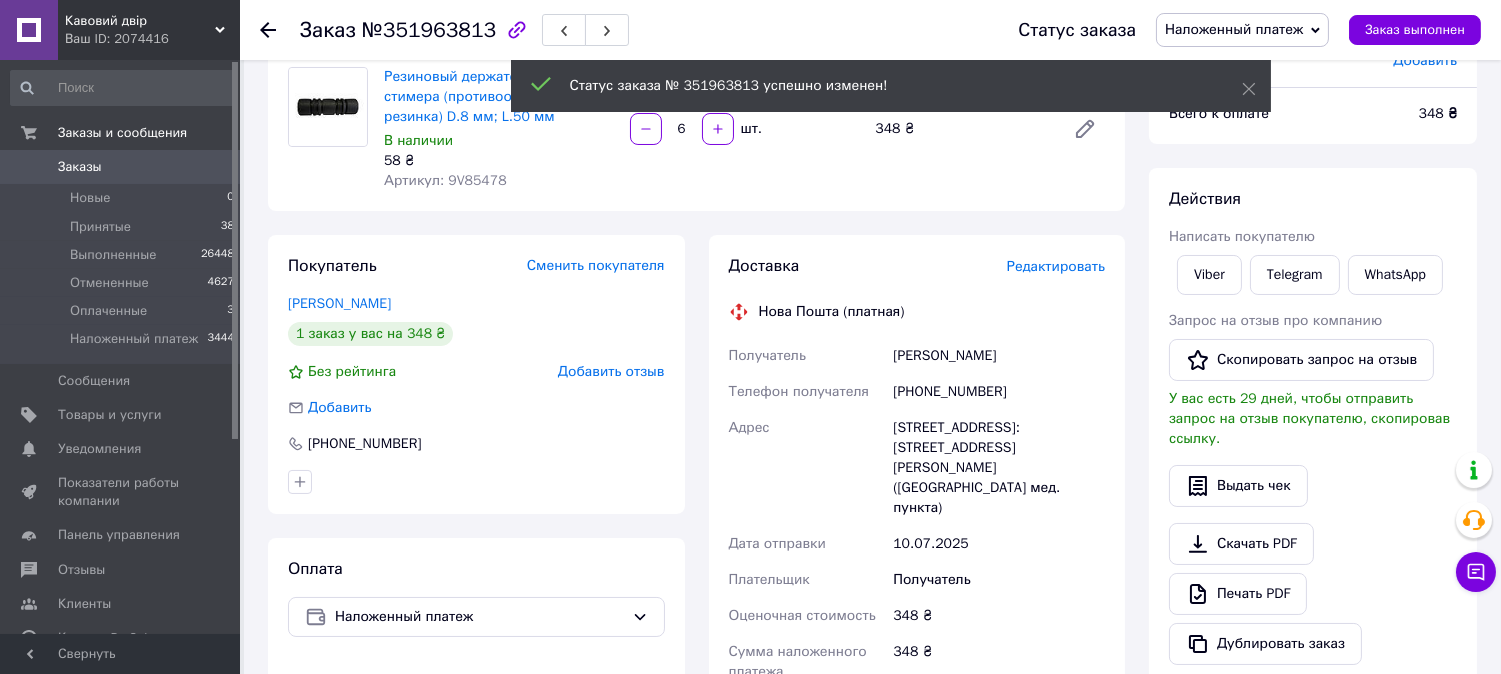 scroll, scrollTop: 111, scrollLeft: 0, axis: vertical 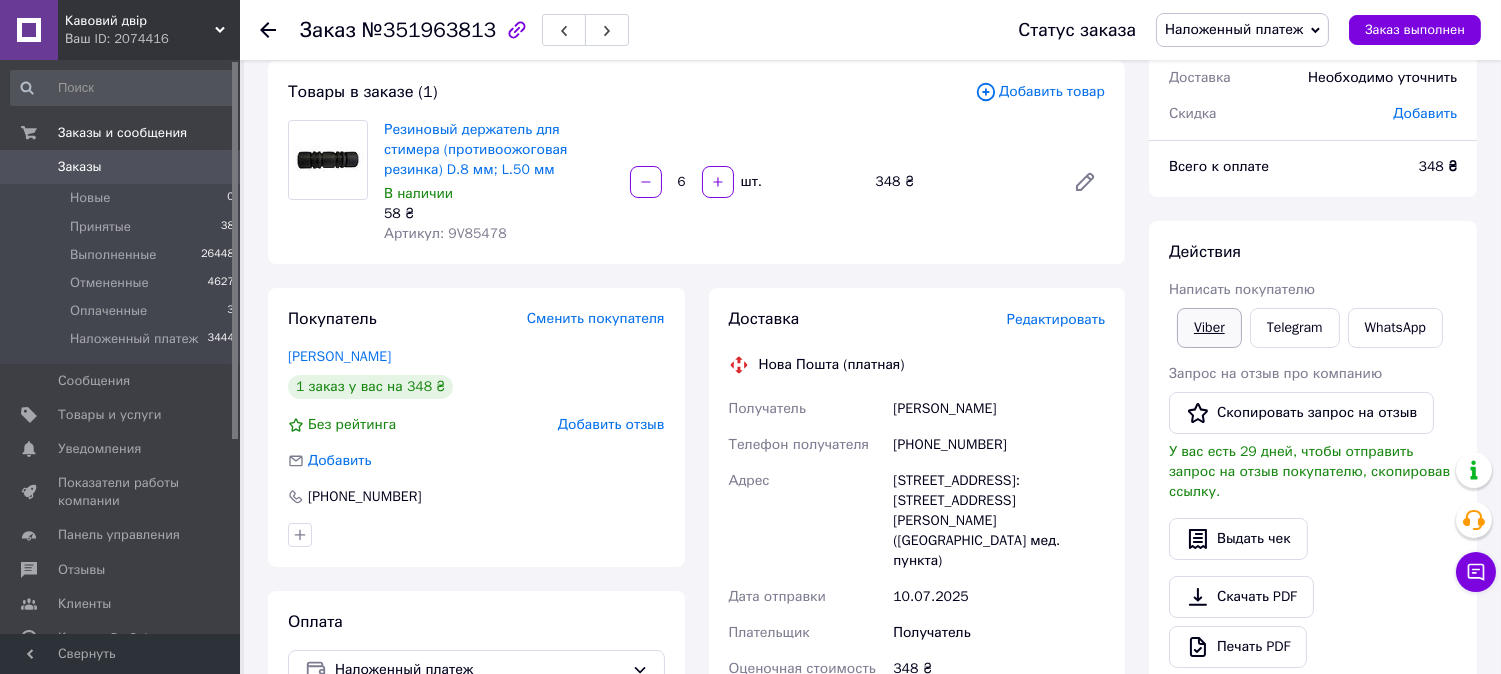 click on "Viber" at bounding box center (1209, 328) 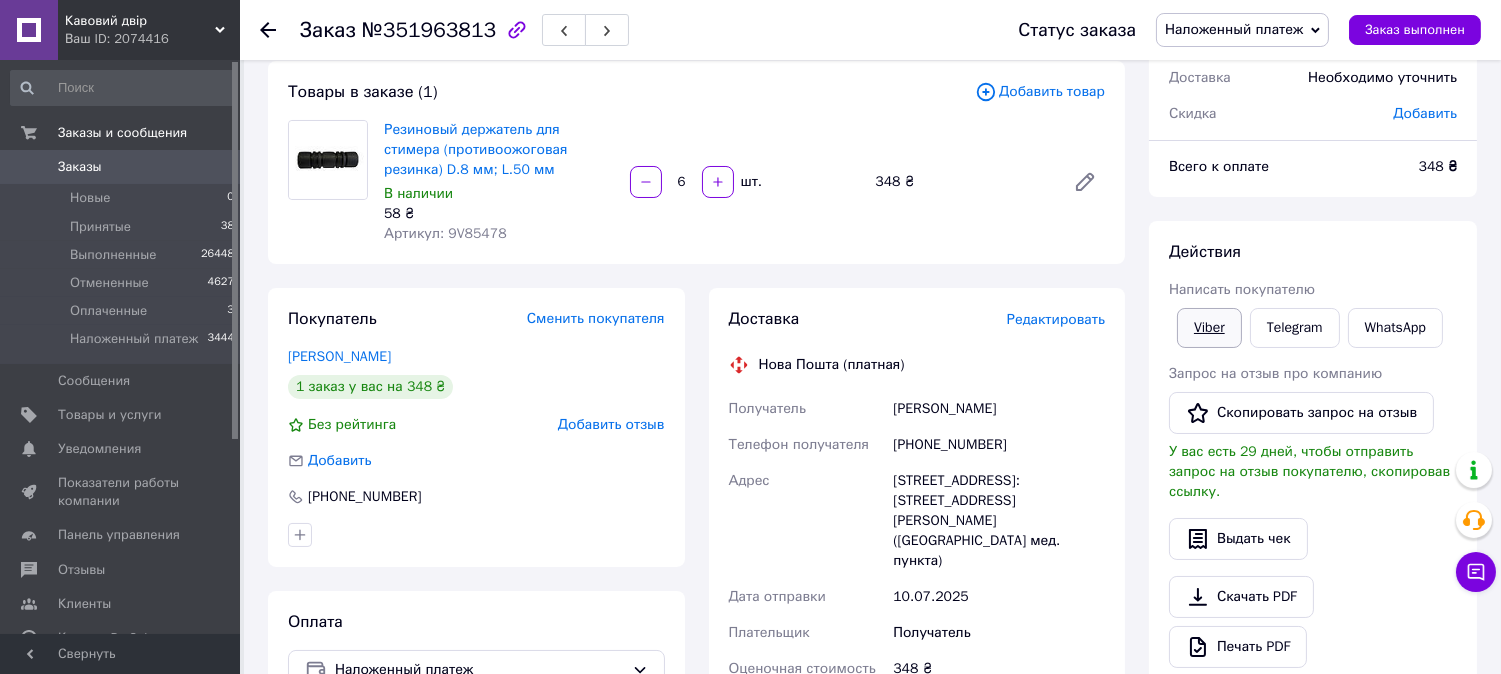 click on "Viber" at bounding box center [1209, 328] 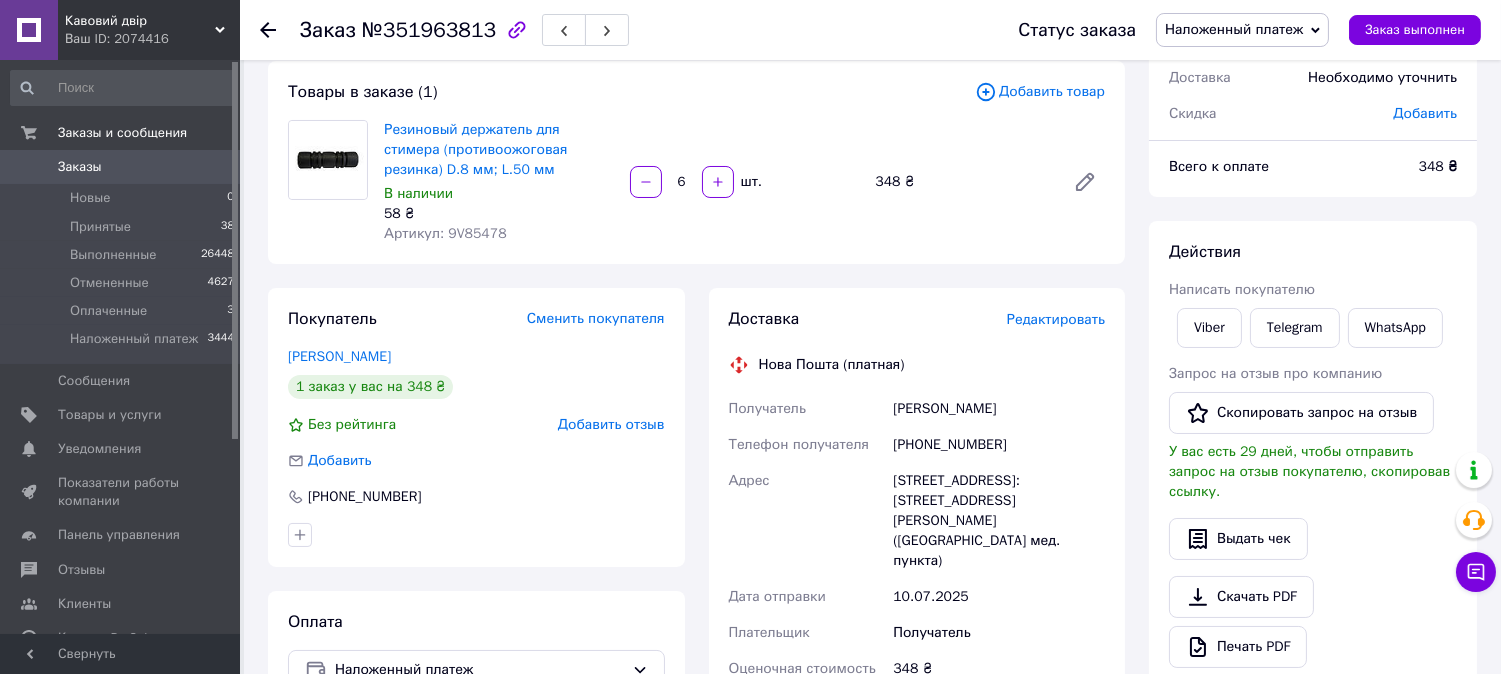 click 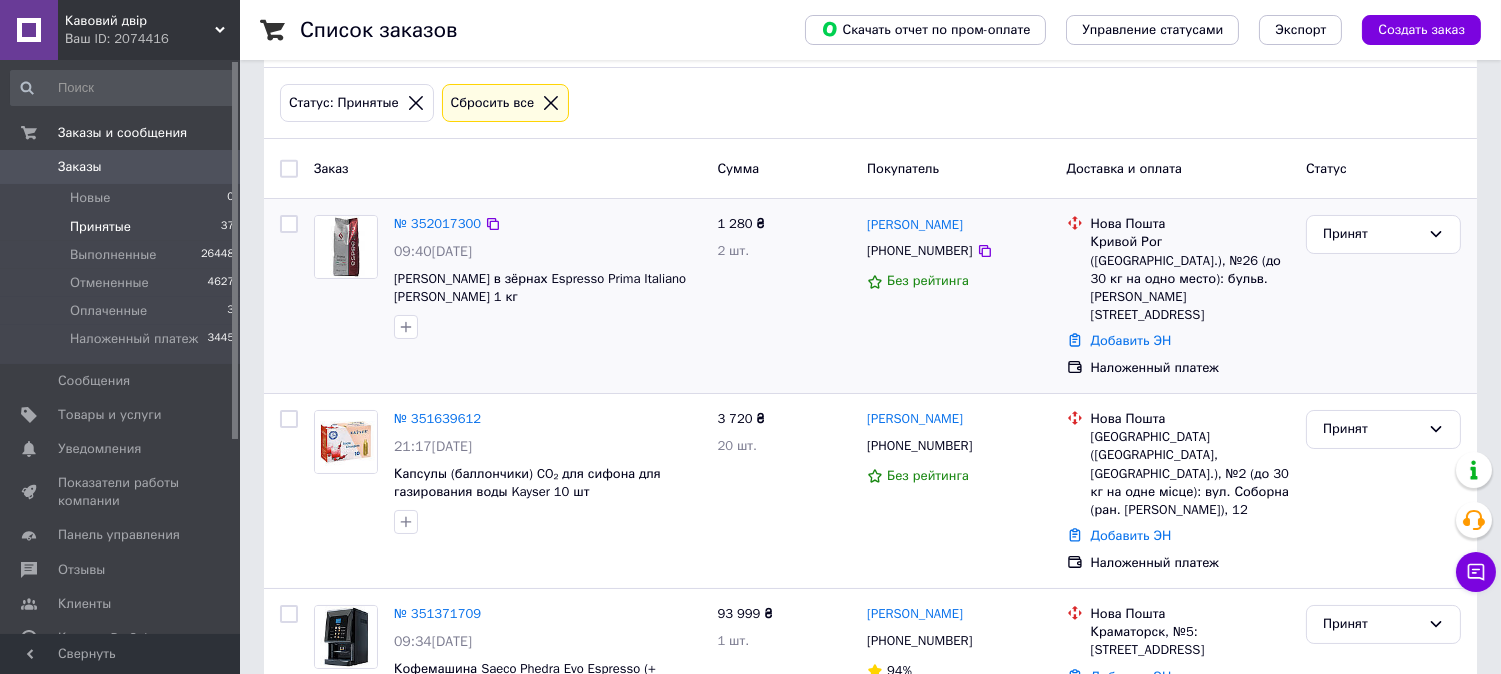 scroll, scrollTop: 0, scrollLeft: 0, axis: both 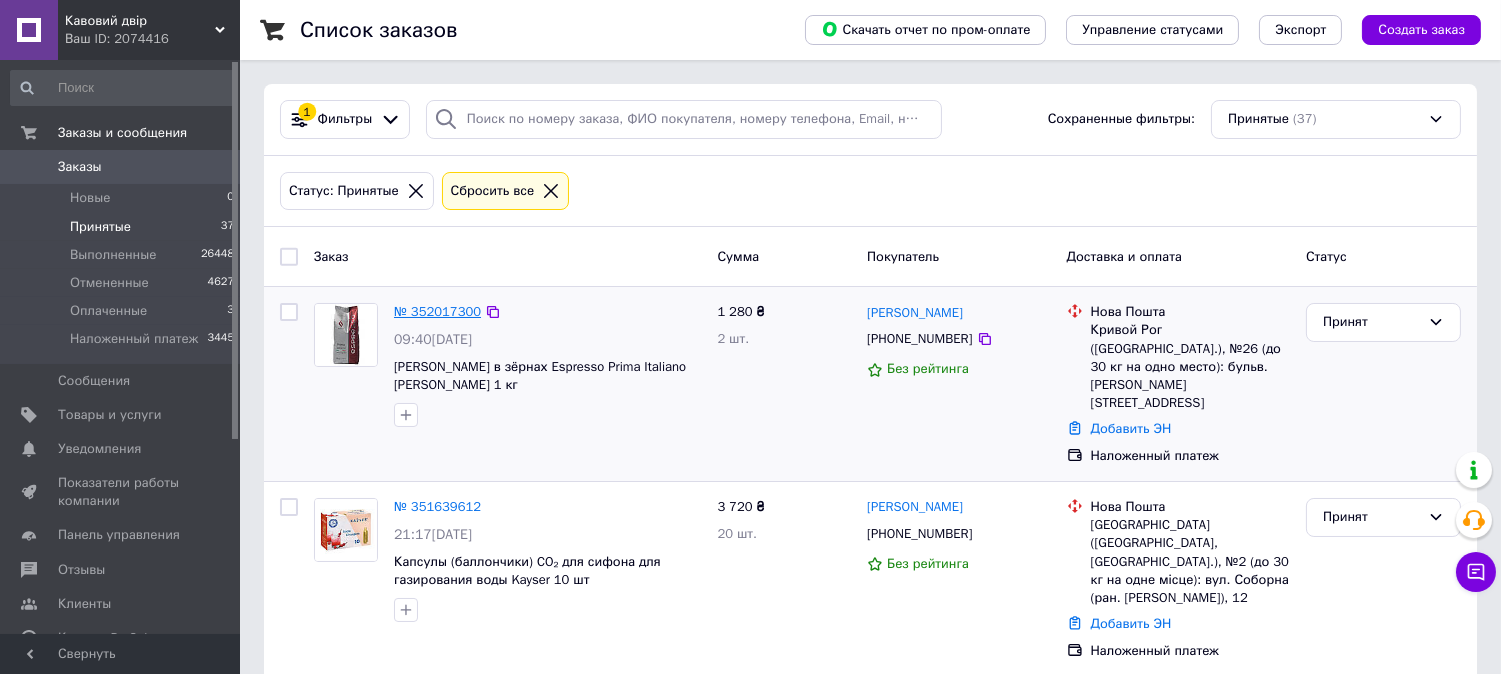 click on "№ 352017300" at bounding box center (437, 311) 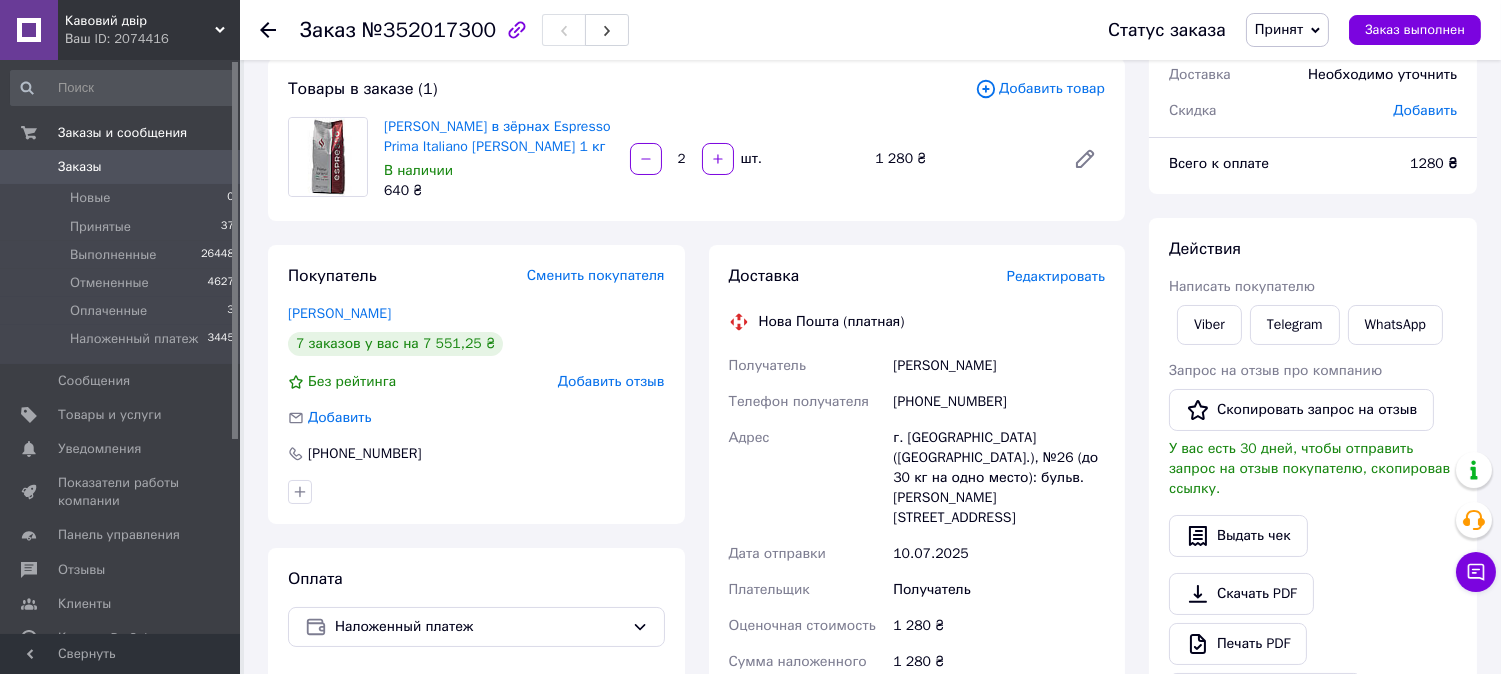 scroll, scrollTop: 111, scrollLeft: 0, axis: vertical 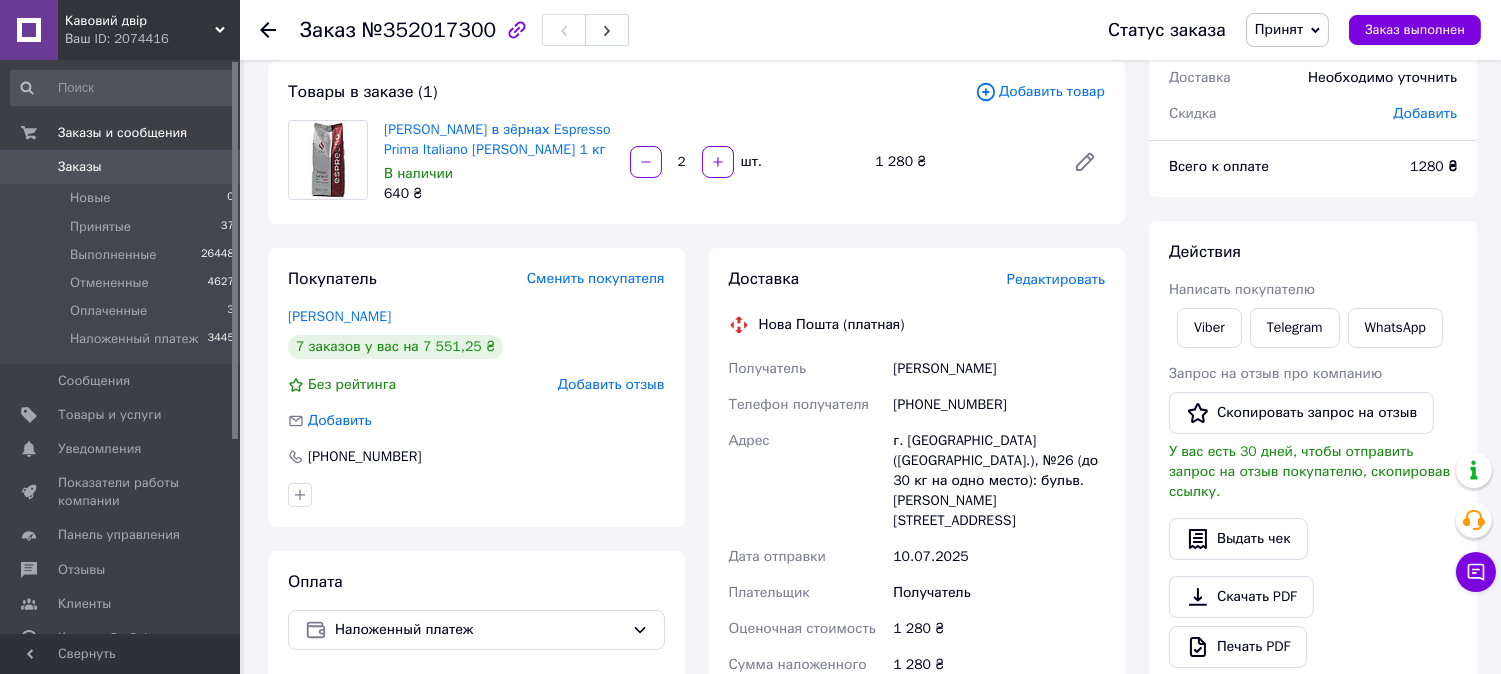 drag, startPoint x: 1012, startPoint y: 365, endPoint x: 897, endPoint y: 365, distance: 115 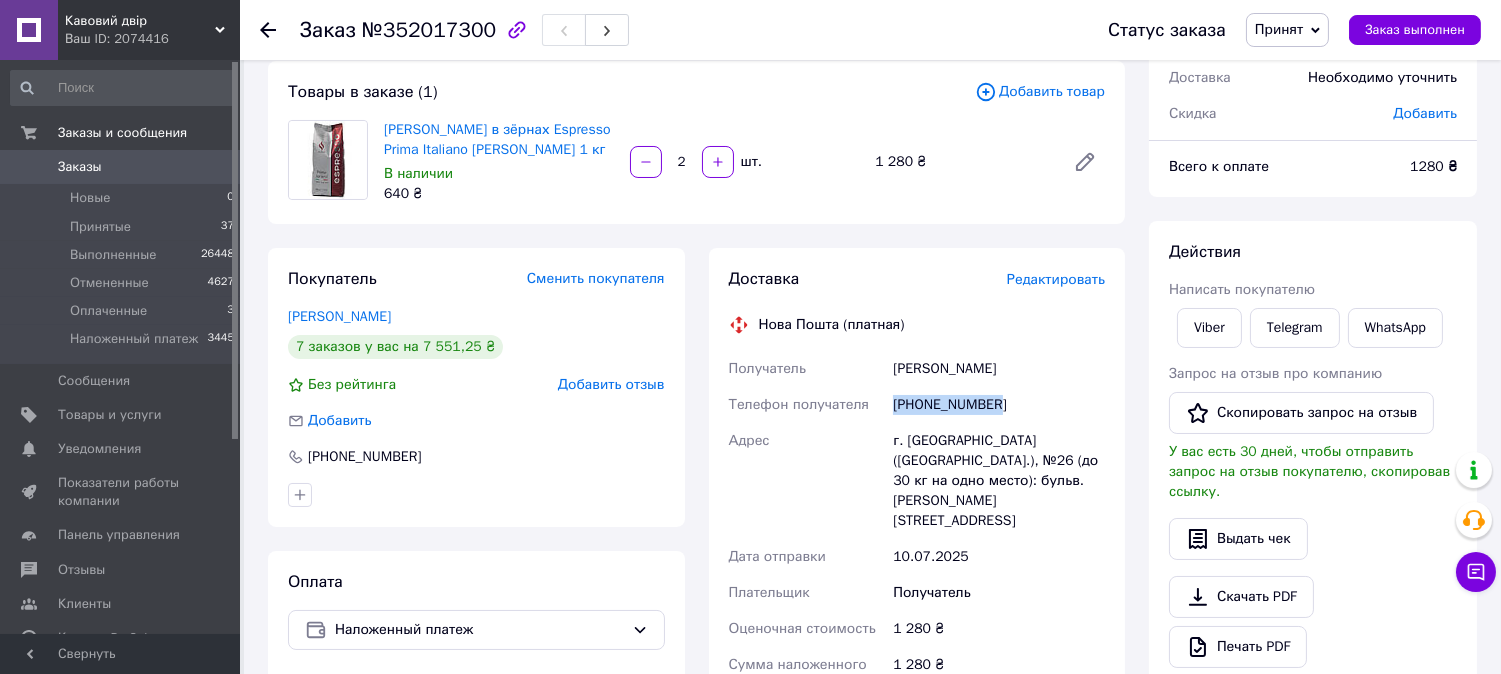 drag, startPoint x: 870, startPoint y: 410, endPoint x: 1013, endPoint y: 417, distance: 143.17122 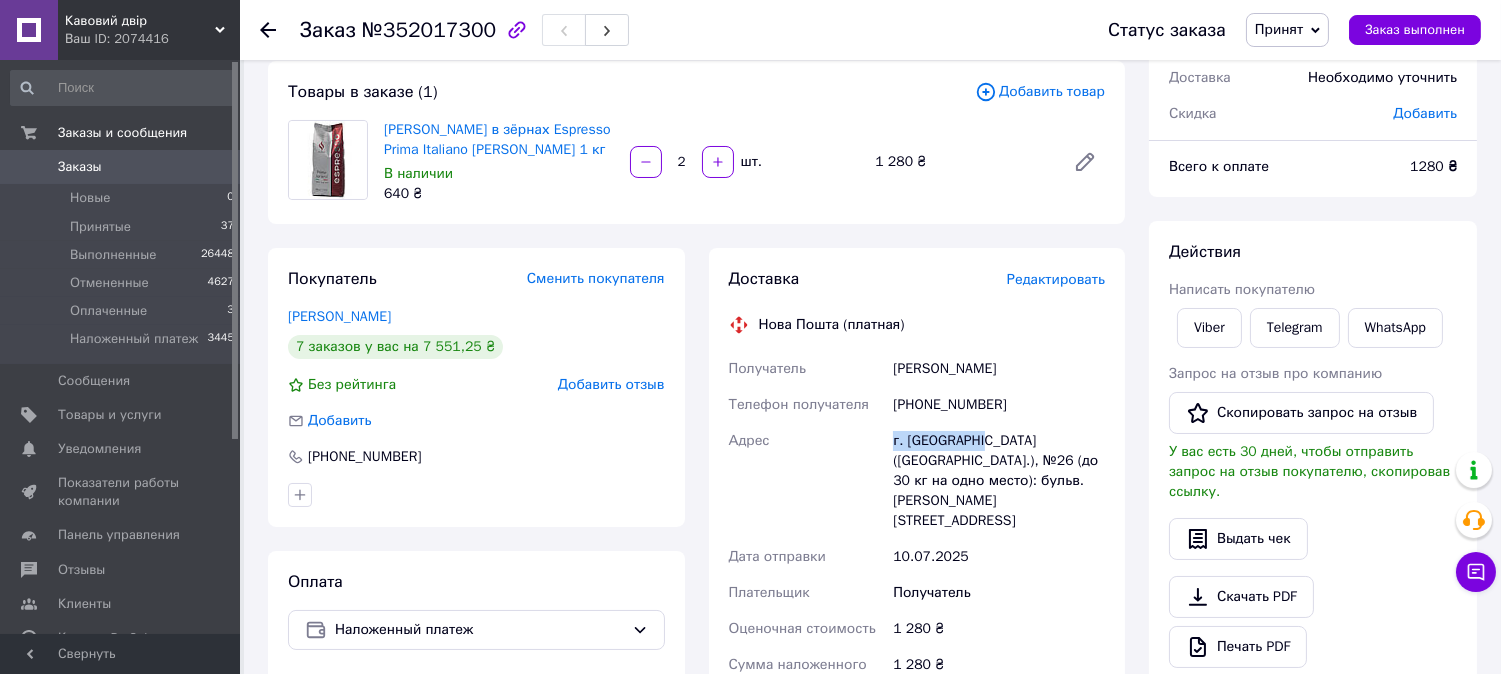 drag, startPoint x: 991, startPoint y: 445, endPoint x: 865, endPoint y: 438, distance: 126.1943 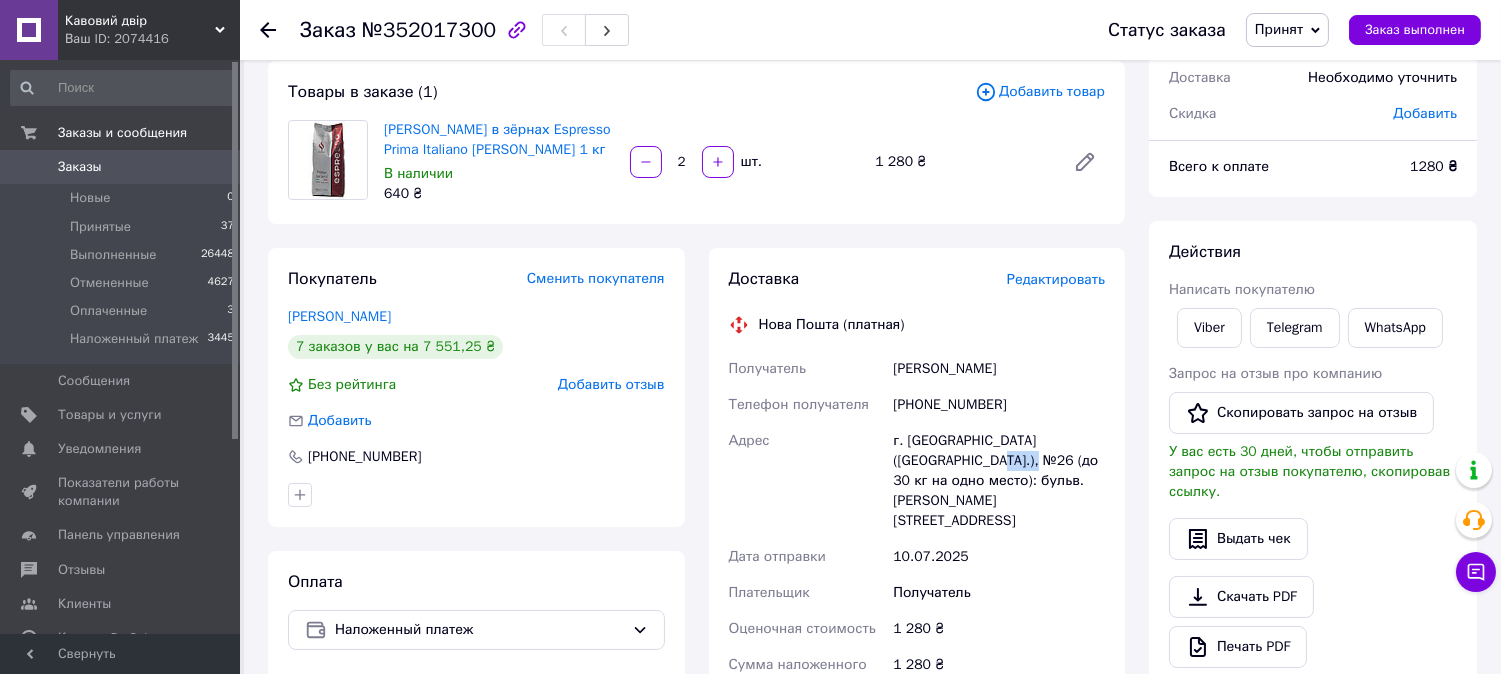 drag, startPoint x: 1051, startPoint y: 463, endPoint x: 1108, endPoint y: 460, distance: 57.07889 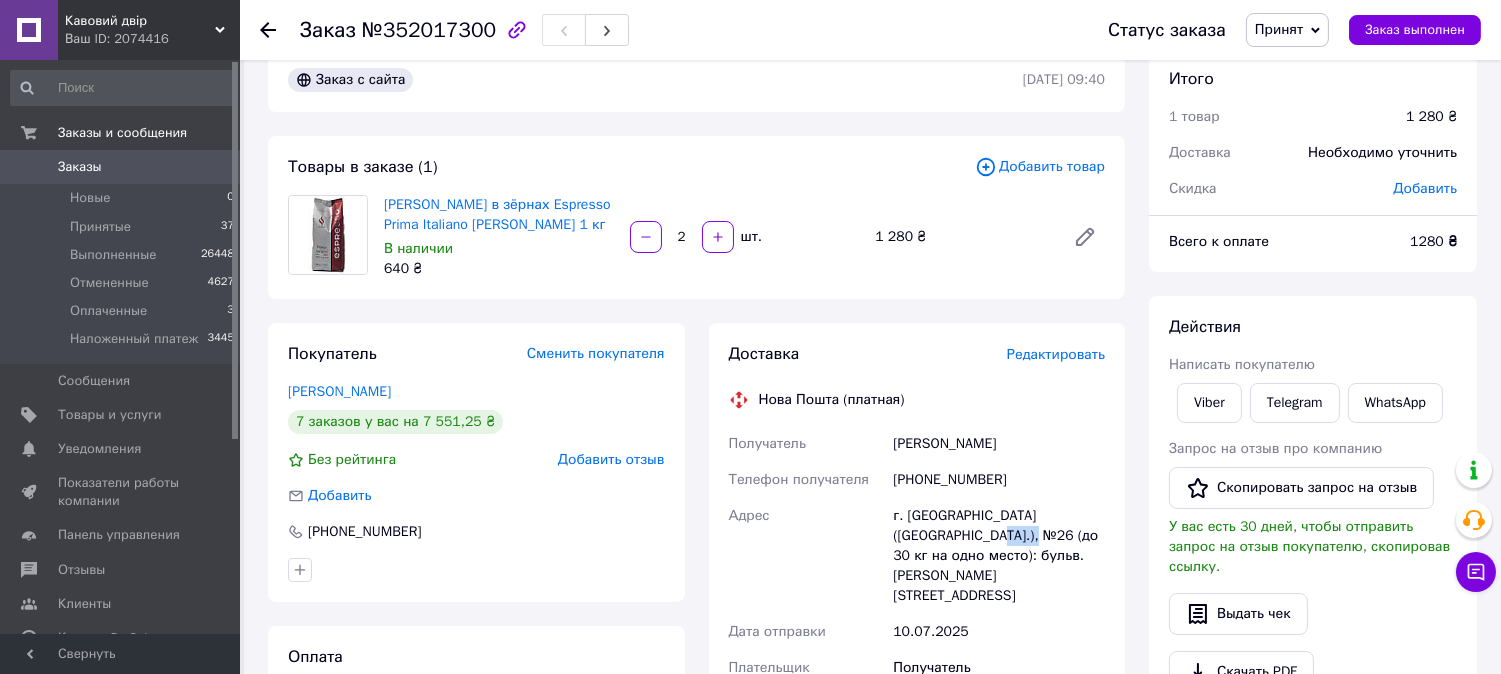 scroll, scrollTop: 0, scrollLeft: 0, axis: both 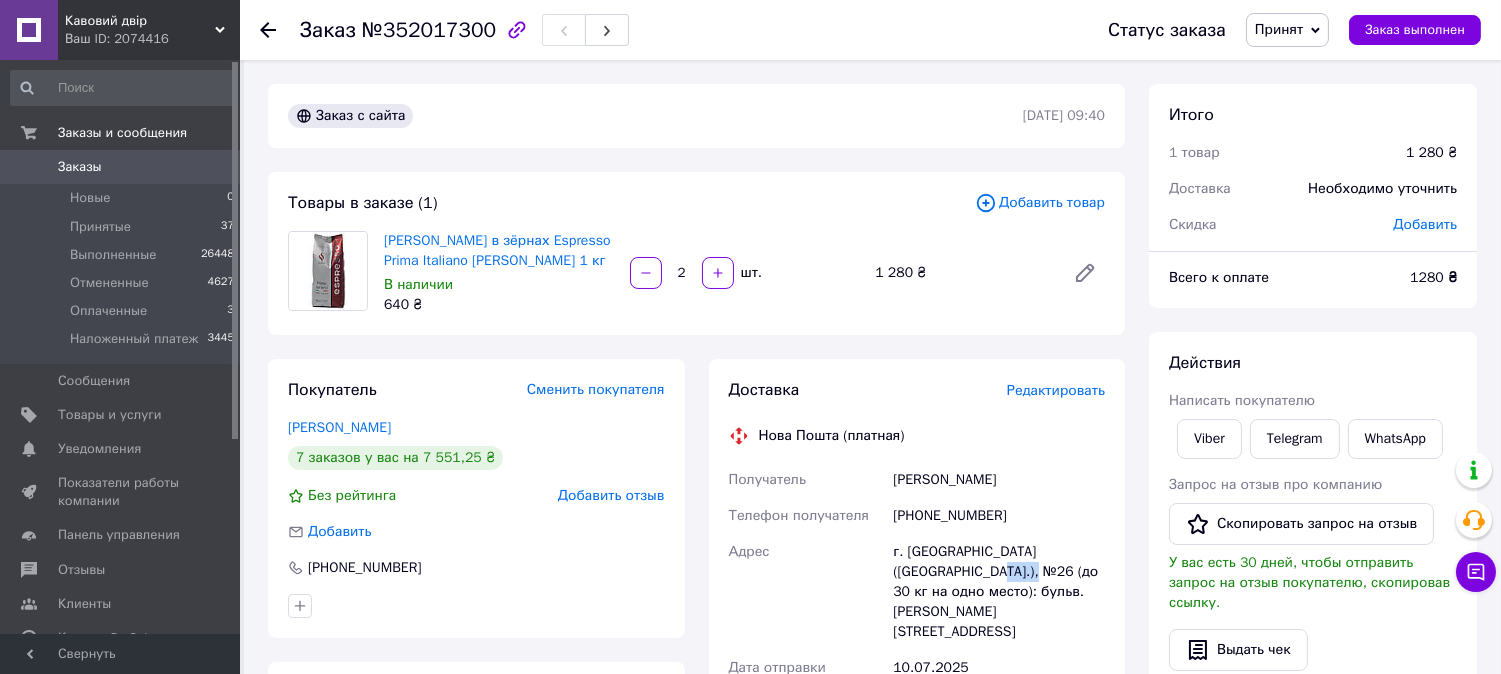 click on "Принят" at bounding box center (1279, 29) 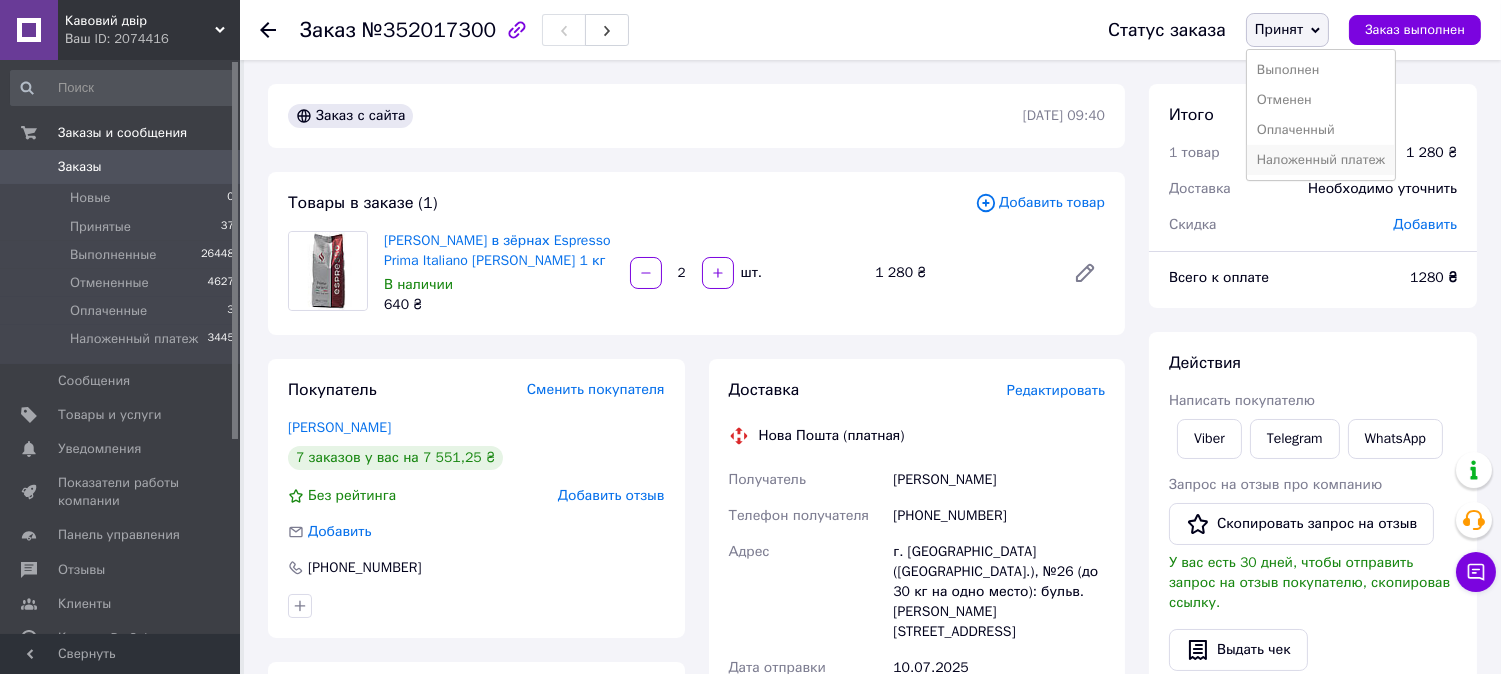 drag, startPoint x: 1293, startPoint y: 150, endPoint x: 1252, endPoint y: 148, distance: 41.04875 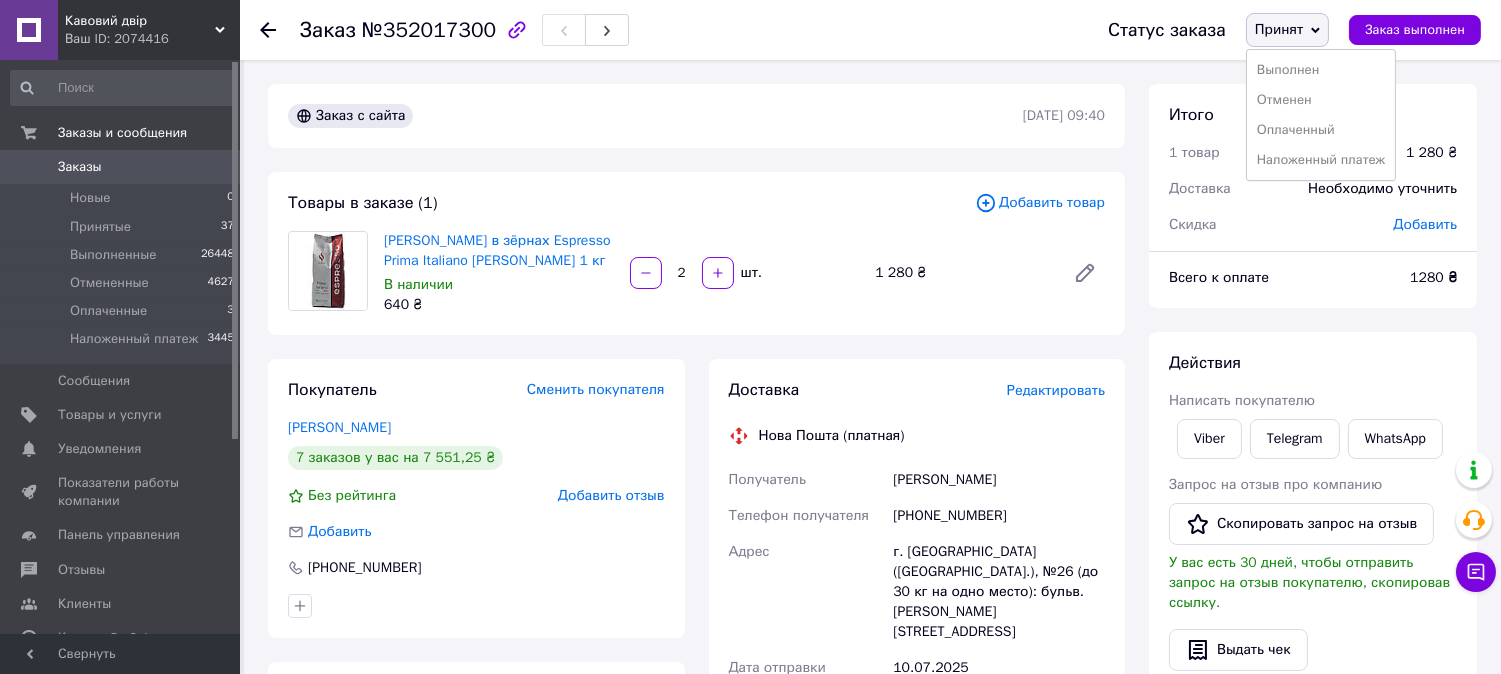 click on "Наложенный платеж" at bounding box center (1321, 160) 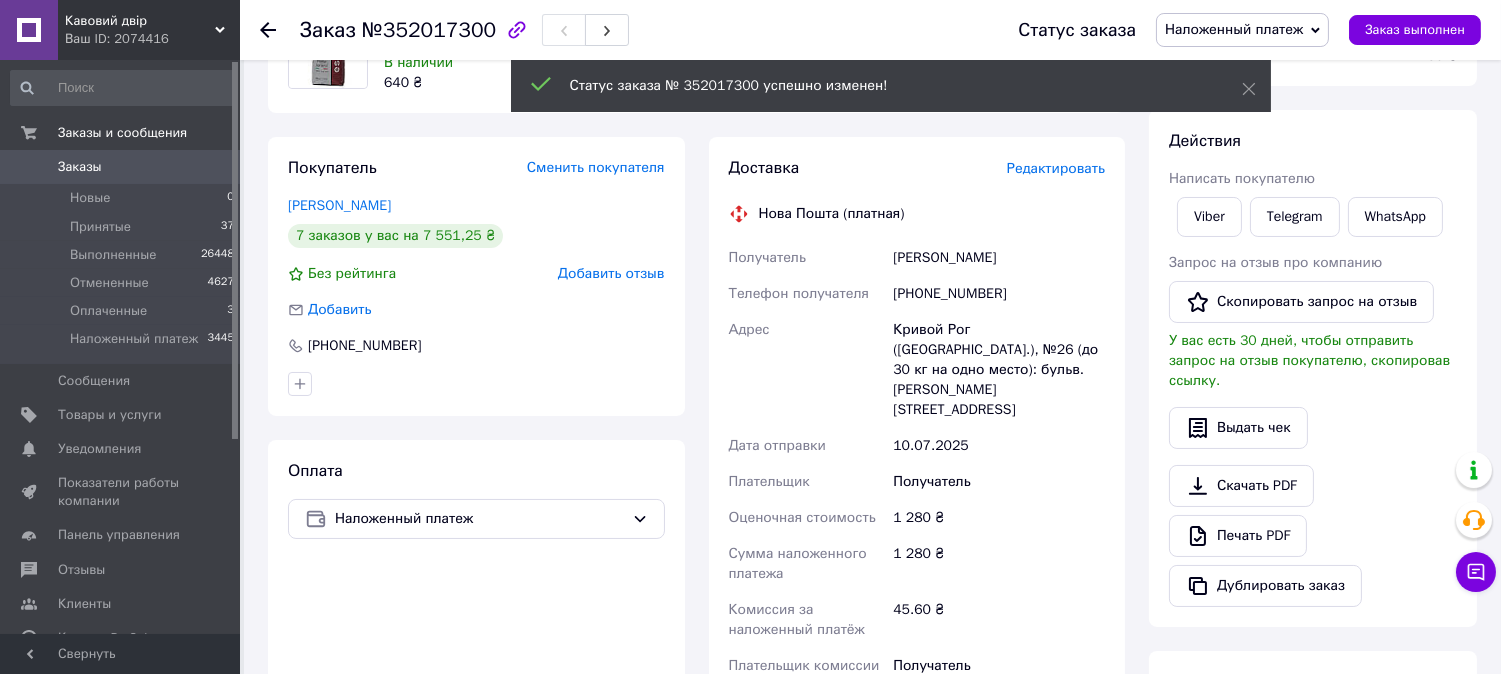 scroll, scrollTop: 111, scrollLeft: 0, axis: vertical 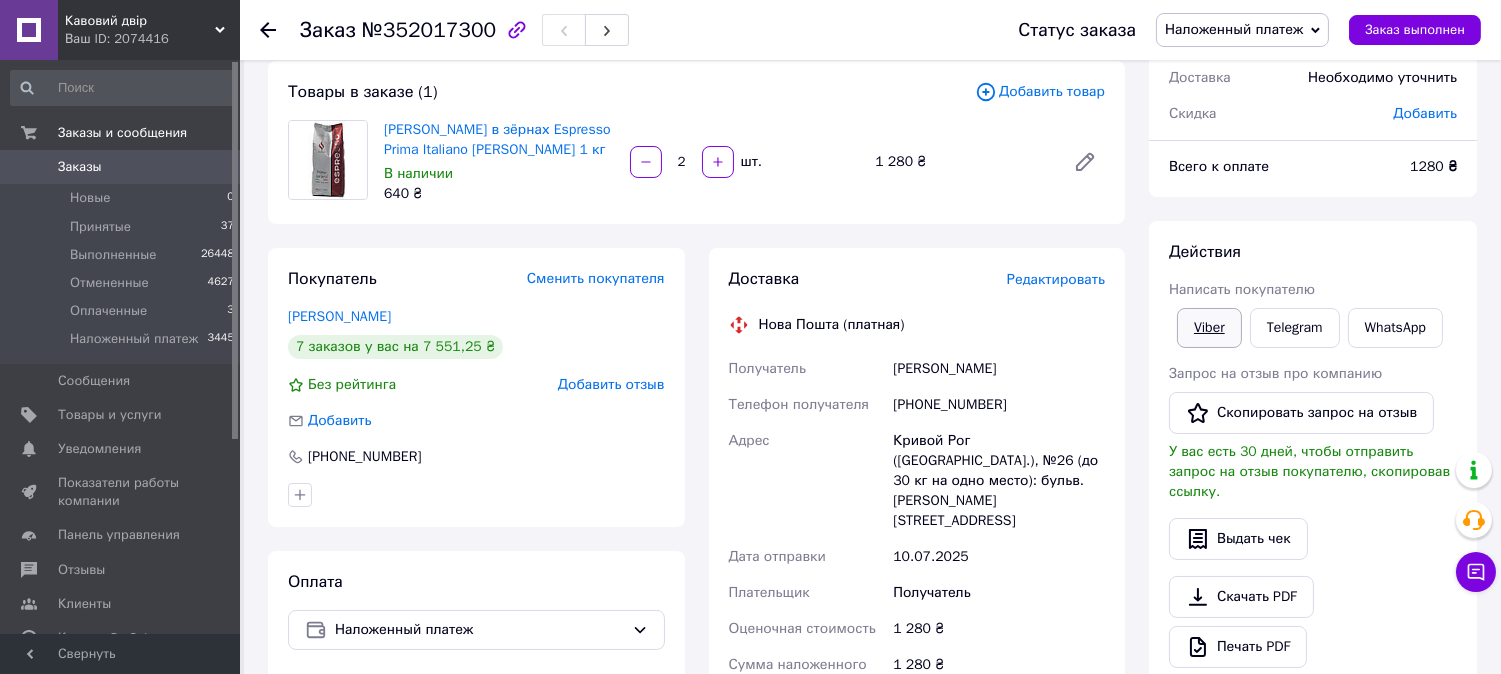 click on "Viber" at bounding box center [1209, 328] 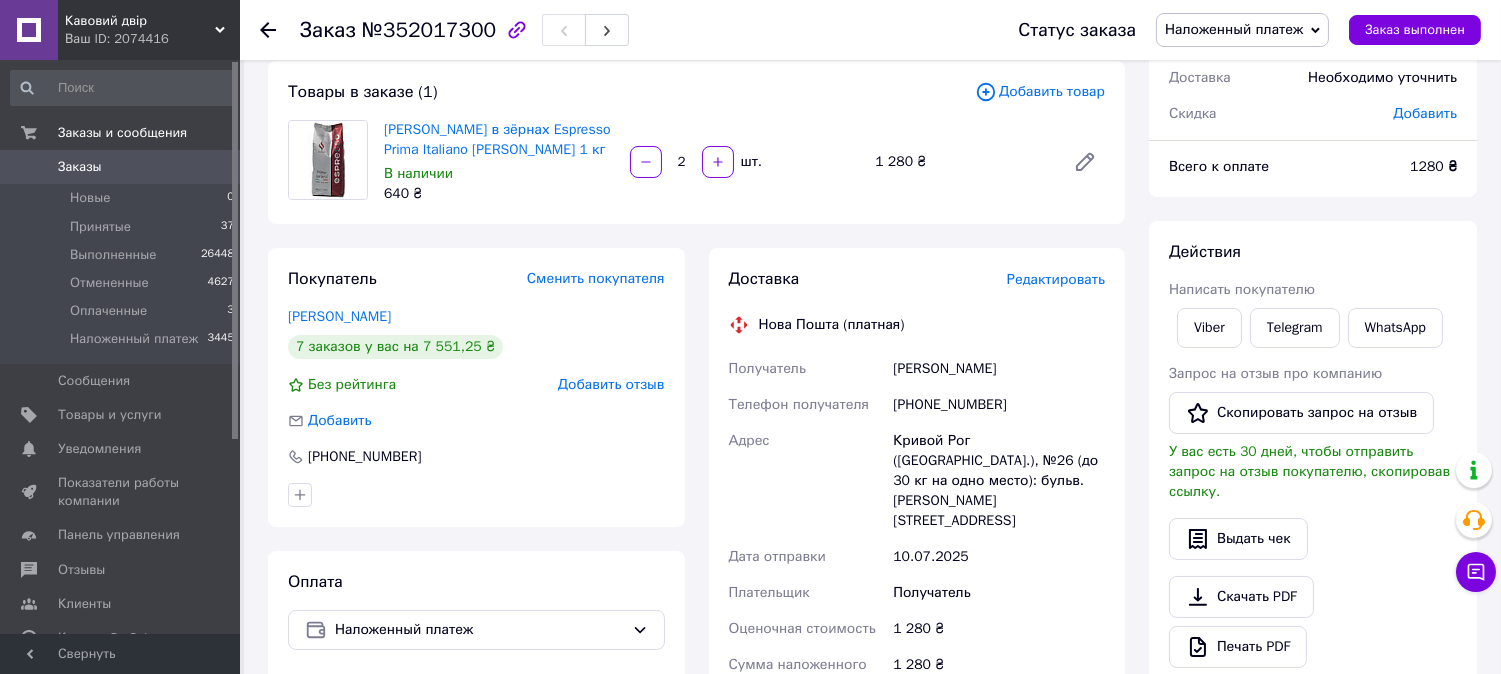 click 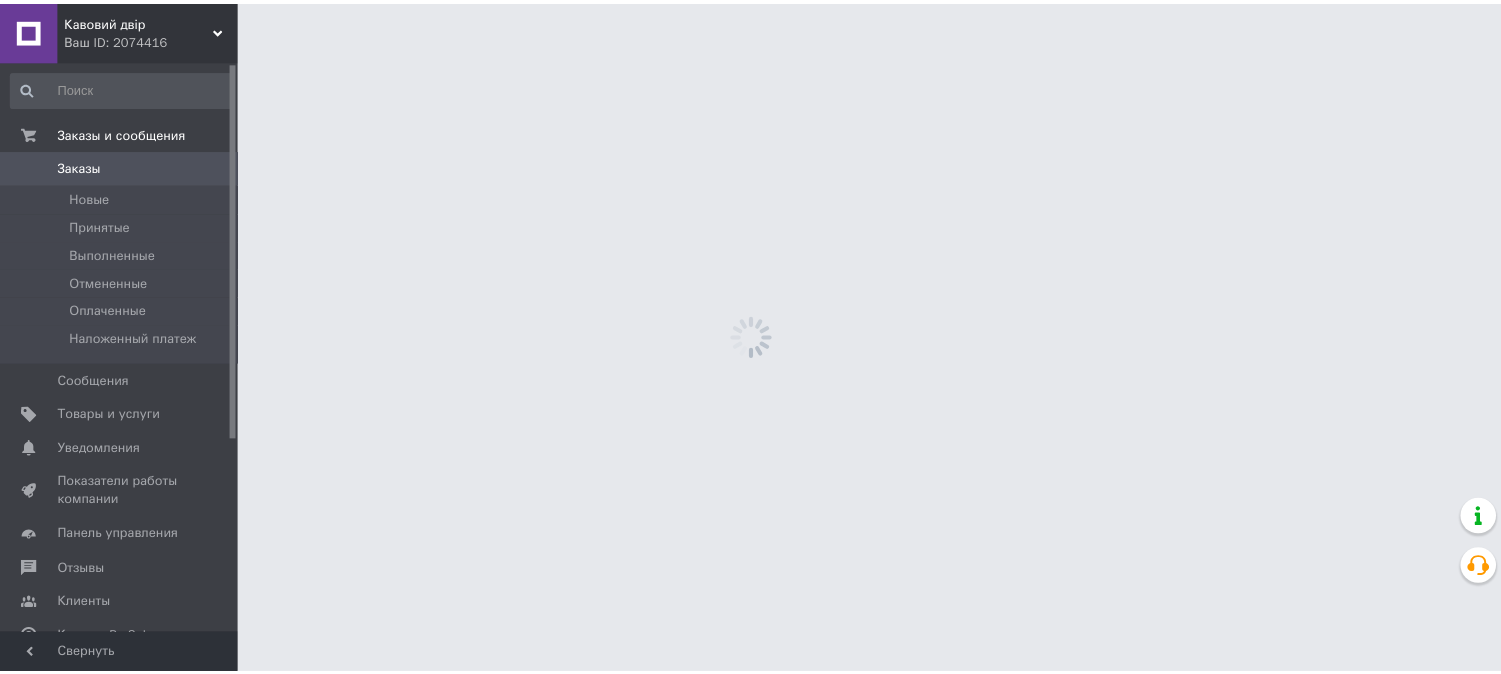 scroll, scrollTop: 0, scrollLeft: 0, axis: both 